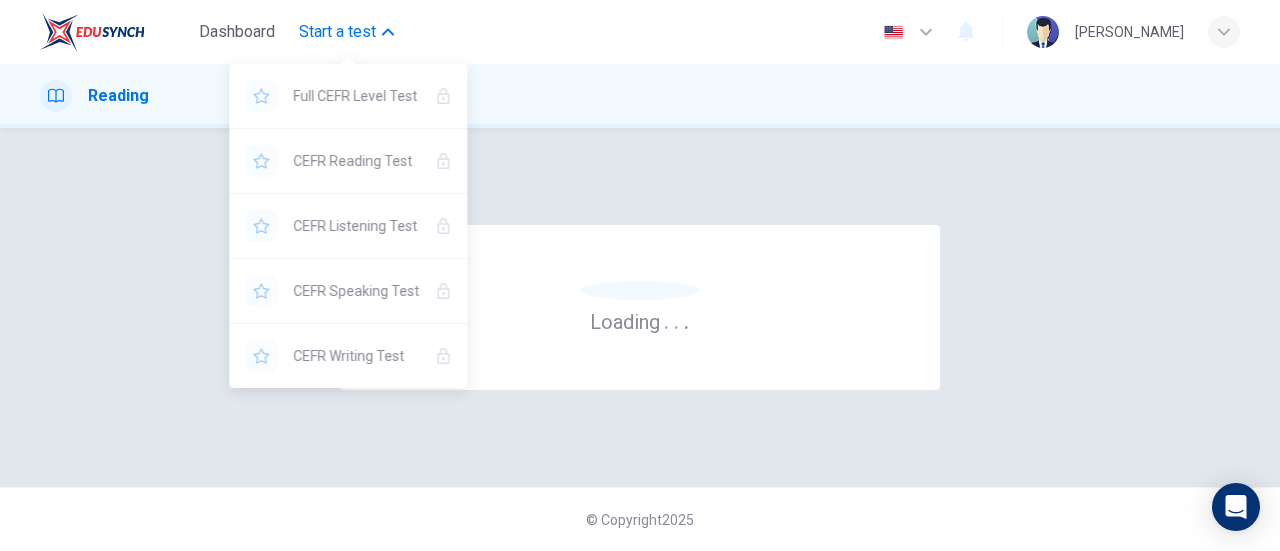 scroll, scrollTop: 0, scrollLeft: 0, axis: both 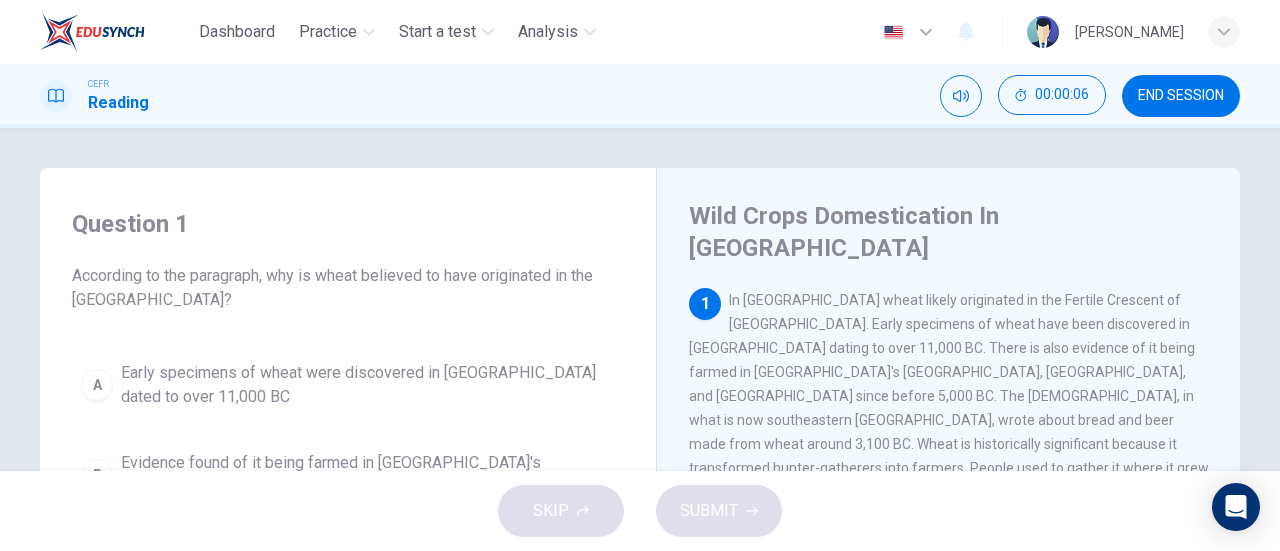 click on "Question 1 According to the paragraph, why is wheat believed to have originated in the Middle East? A Early specimens of wheat were discovered in Iraq dated to over 11,000 BC B Evidence found of it being farmed in Egypt's Nile Valley C Fossil evidence from the stomach of mummified remains D Accounts of beer and bread being made from wheat by the Sumerians Wild Crops Domestication In Southwest Asia 1 In Southwest Asia wheat likely originated in the Fertile Crescent of the Middle East. Early specimens of wheat have been discovered in Iraq dating to over 11,000 BC. There is also evidence of it being farmed in Egypt's Nile Valley, China, and India since before 5,000 BC. The Sumerians, in what is now southeastern Iraq, wrote about bread and beer made from wheat around 3,100 BC. Wheat is historically significant because it transformed hunter-gatherers into farmers. People used to gather it where it grew wild. With the innovation of agriculture a more dependable food supply was created and it made life easier. 2 3 4" at bounding box center (640, 299) 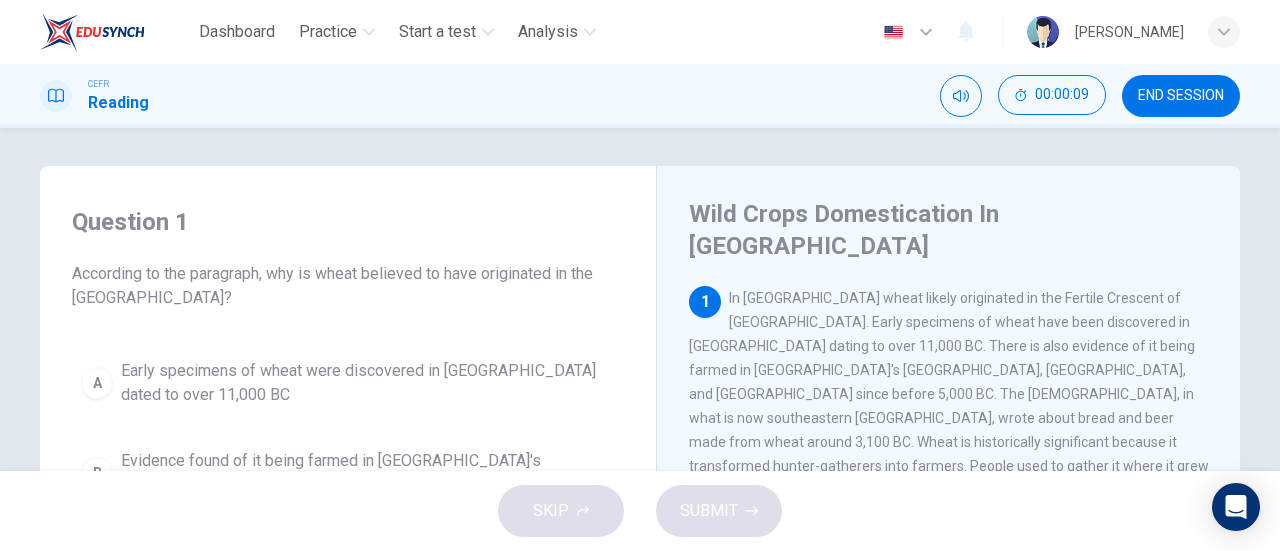 scroll, scrollTop: 0, scrollLeft: 0, axis: both 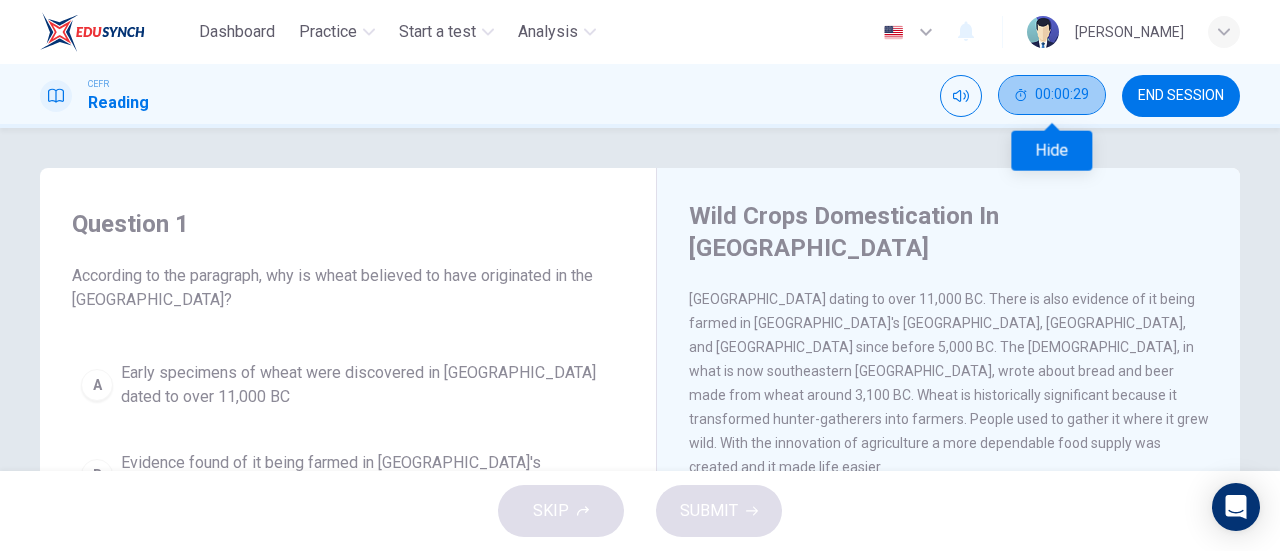 click on "00:00:29" at bounding box center [1062, 95] 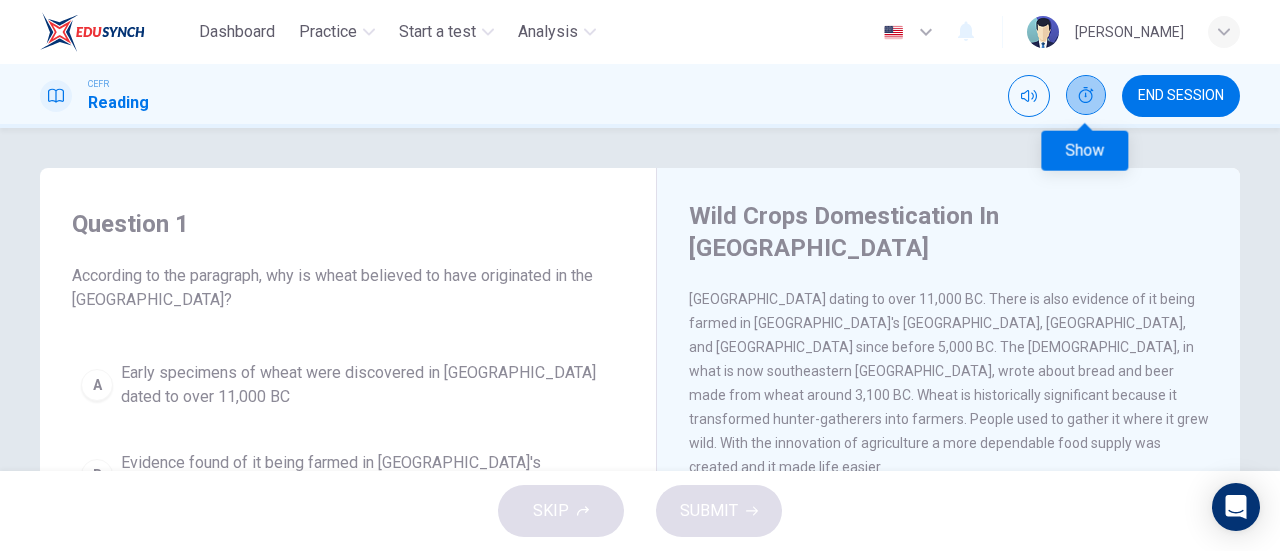 click at bounding box center [1086, 95] 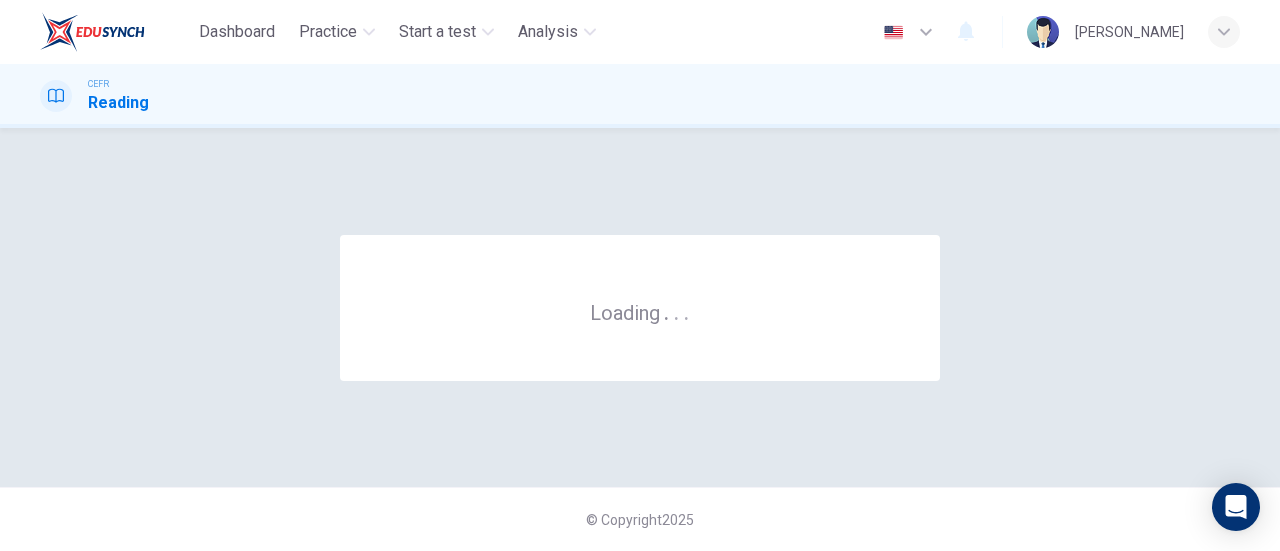 scroll, scrollTop: 0, scrollLeft: 0, axis: both 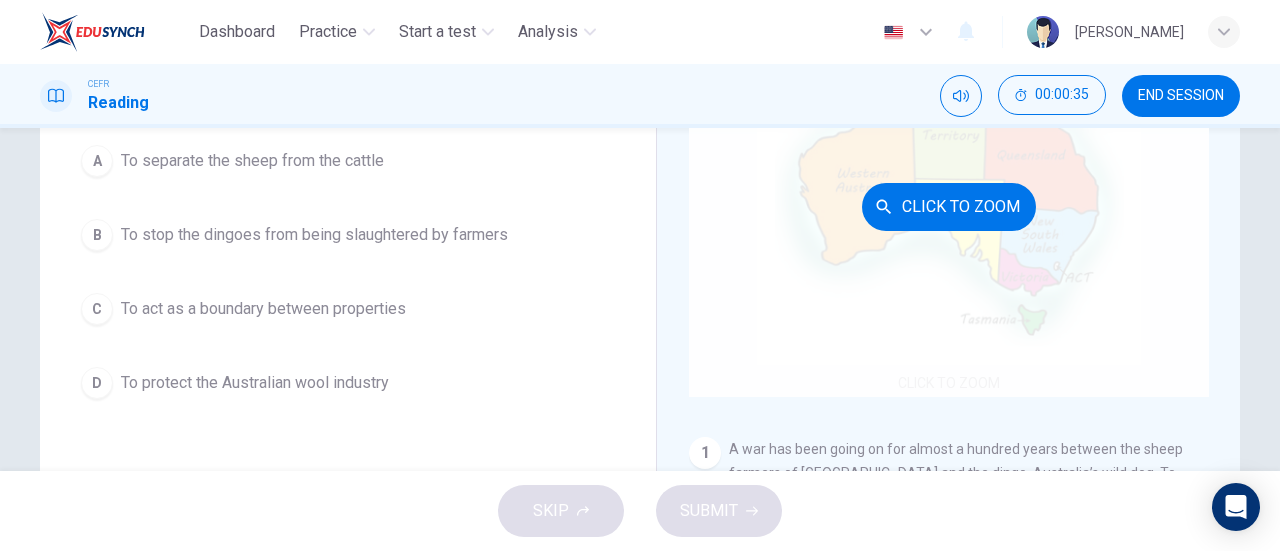 click on "Click to Zoom" at bounding box center [949, 207] 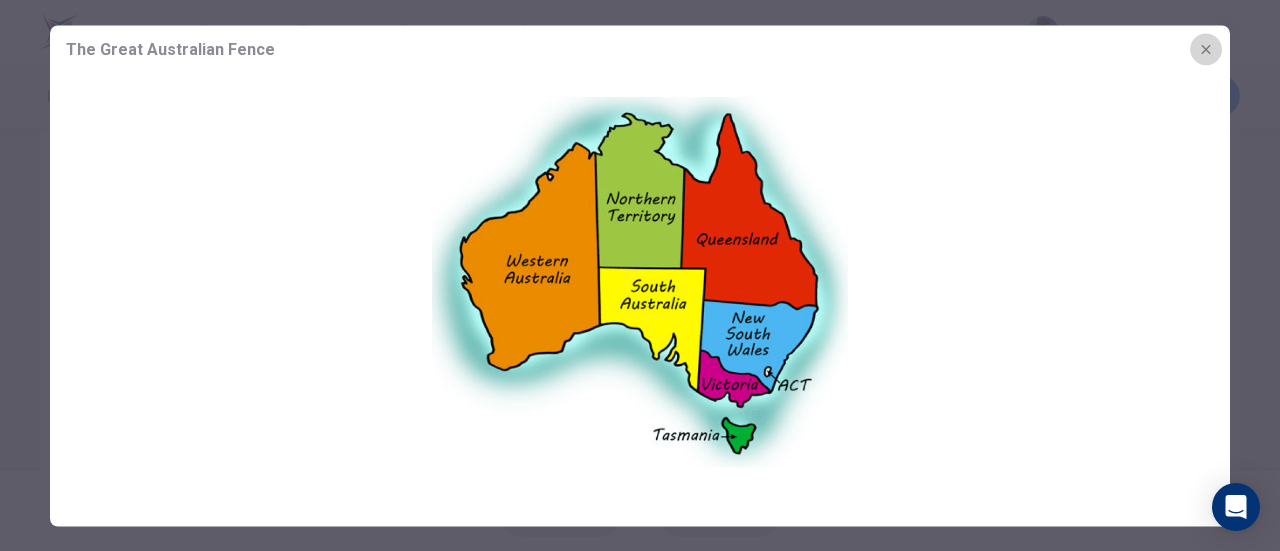 click at bounding box center [1206, 49] 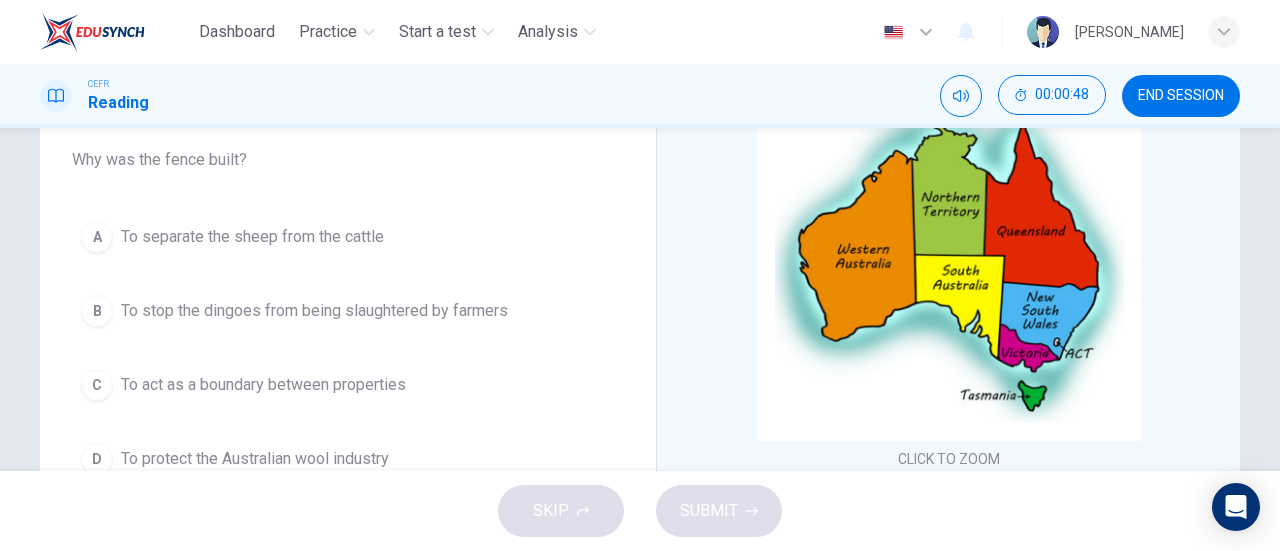 scroll, scrollTop: 252, scrollLeft: 0, axis: vertical 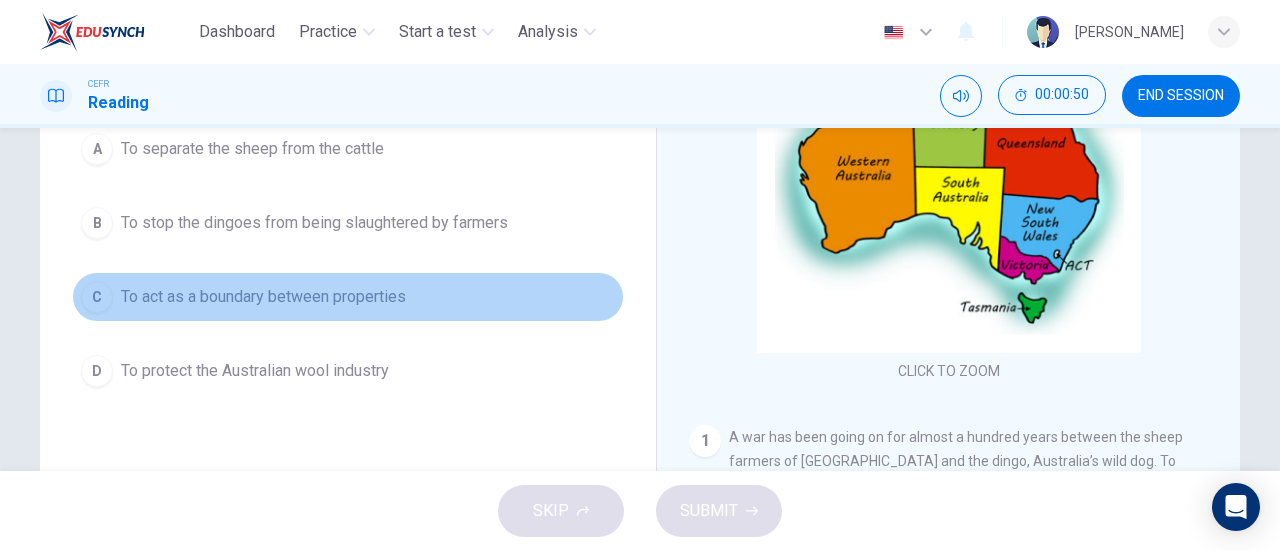 click on "C" at bounding box center [97, 297] 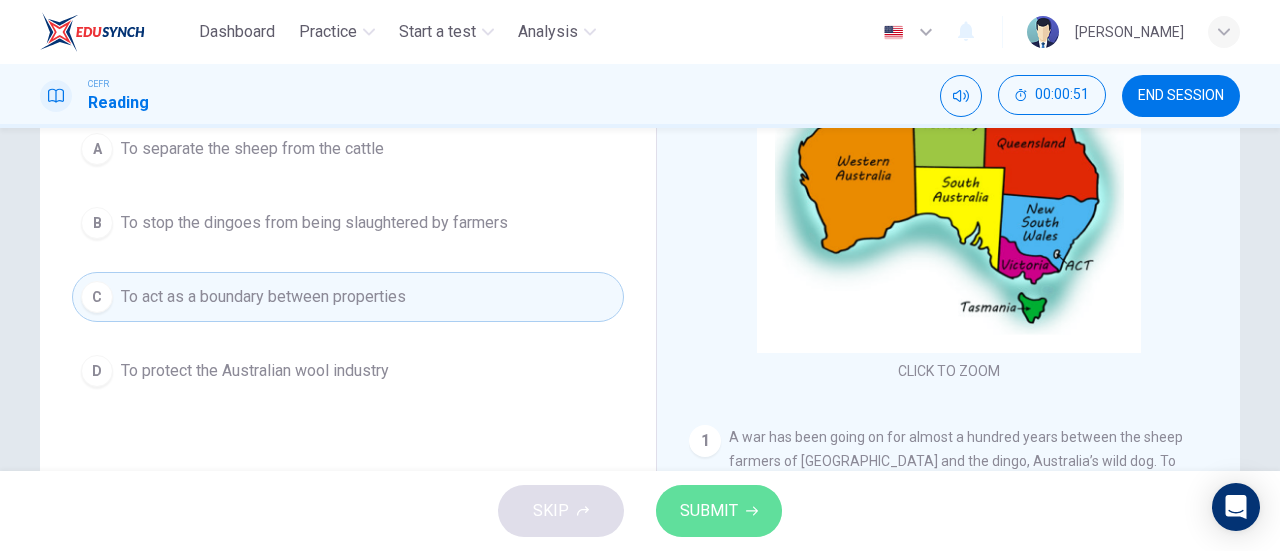 click on "SUBMIT" at bounding box center (719, 511) 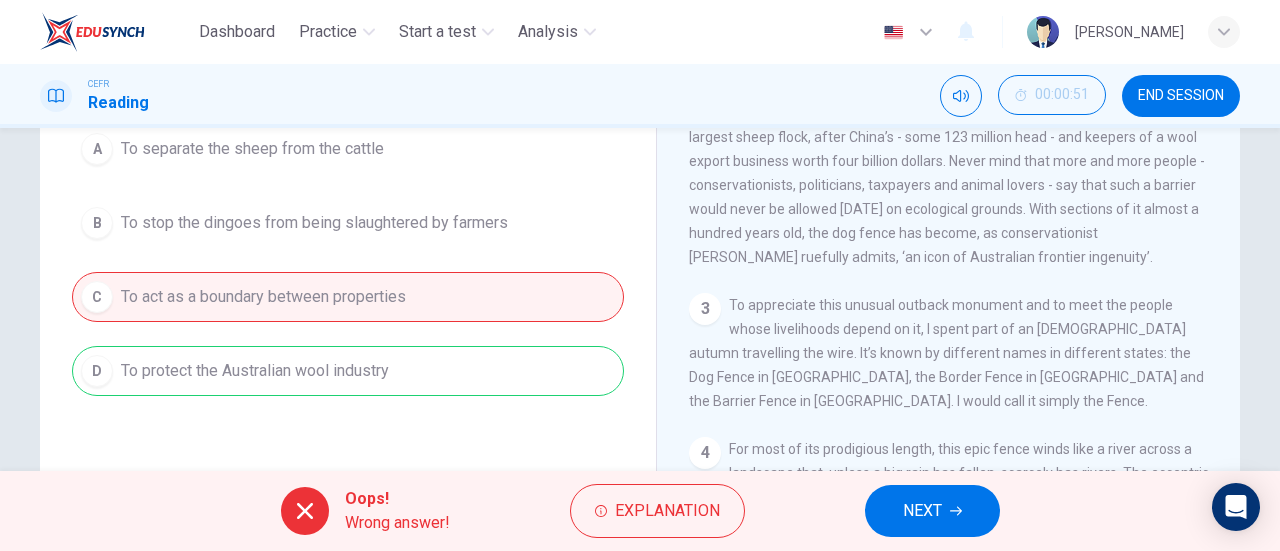 scroll, scrollTop: 0, scrollLeft: 0, axis: both 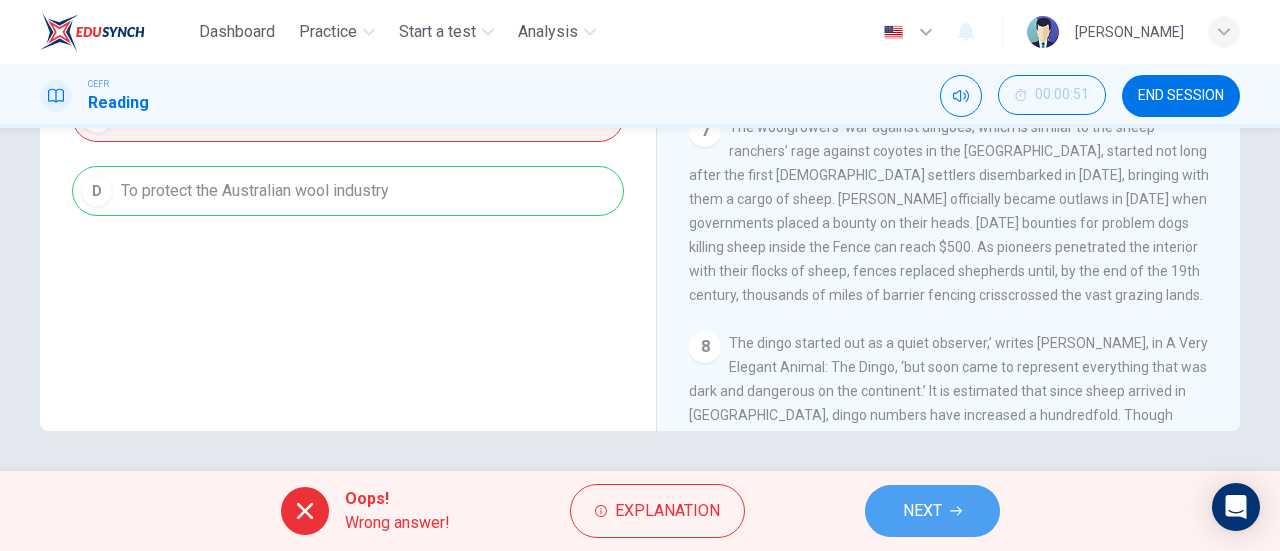 click on "NEXT" at bounding box center [932, 511] 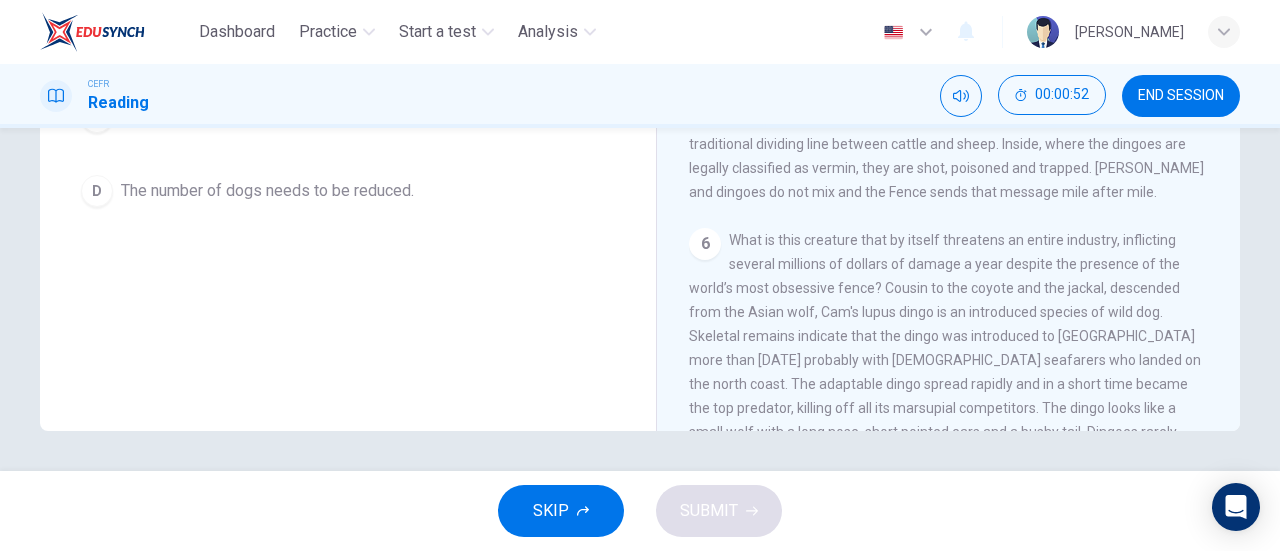 scroll, scrollTop: 832, scrollLeft: 0, axis: vertical 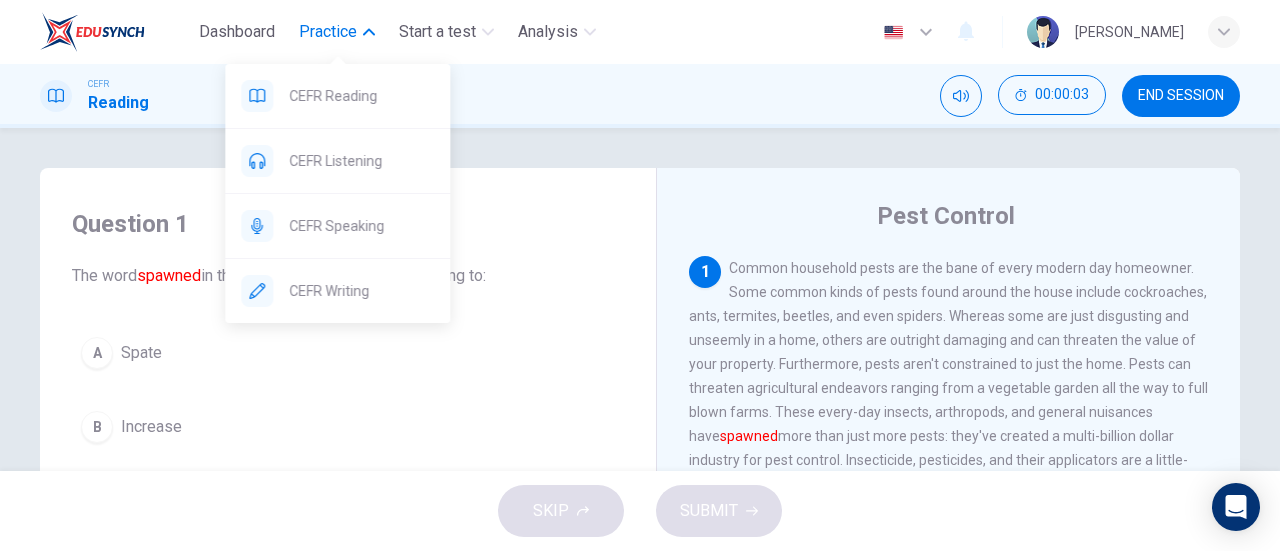 click on "Practice" at bounding box center (328, 32) 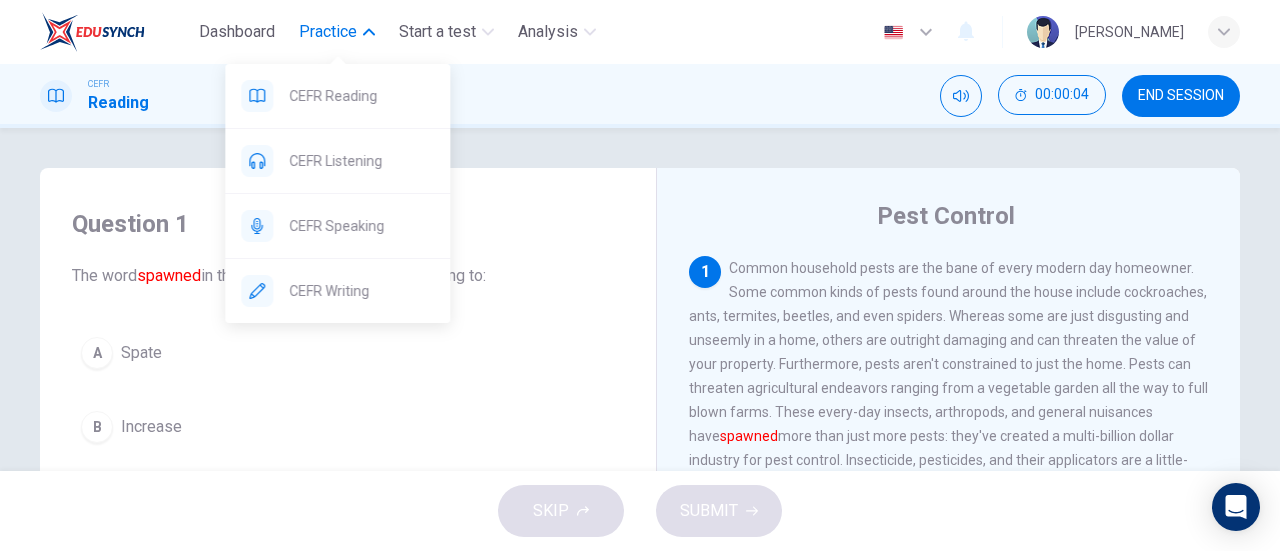 click on "Practice" at bounding box center [328, 32] 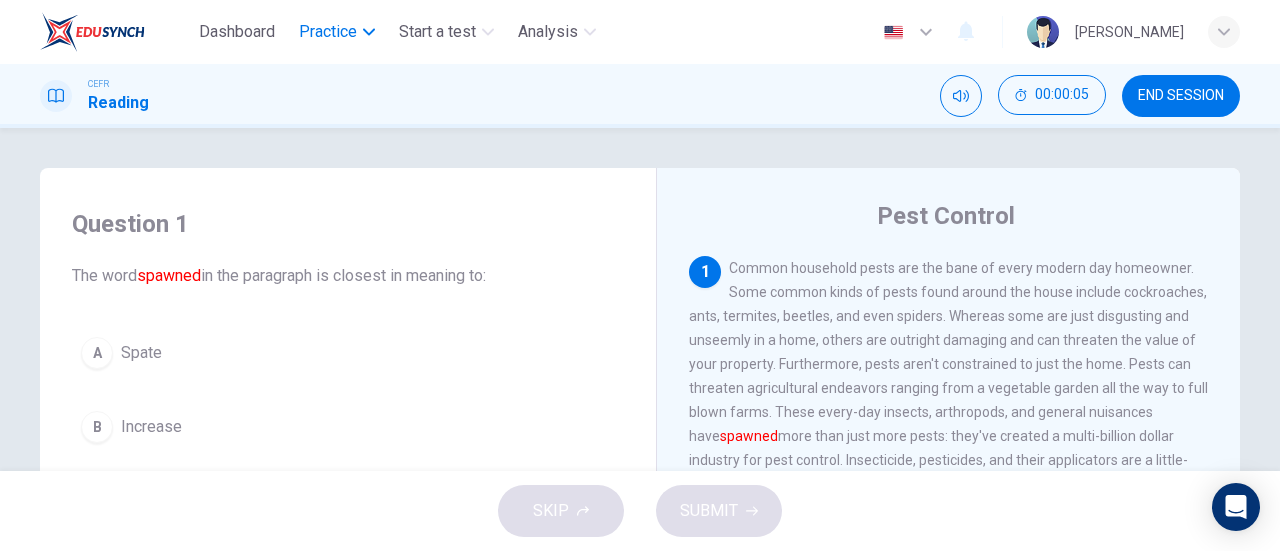 click on "Practice" at bounding box center (328, 32) 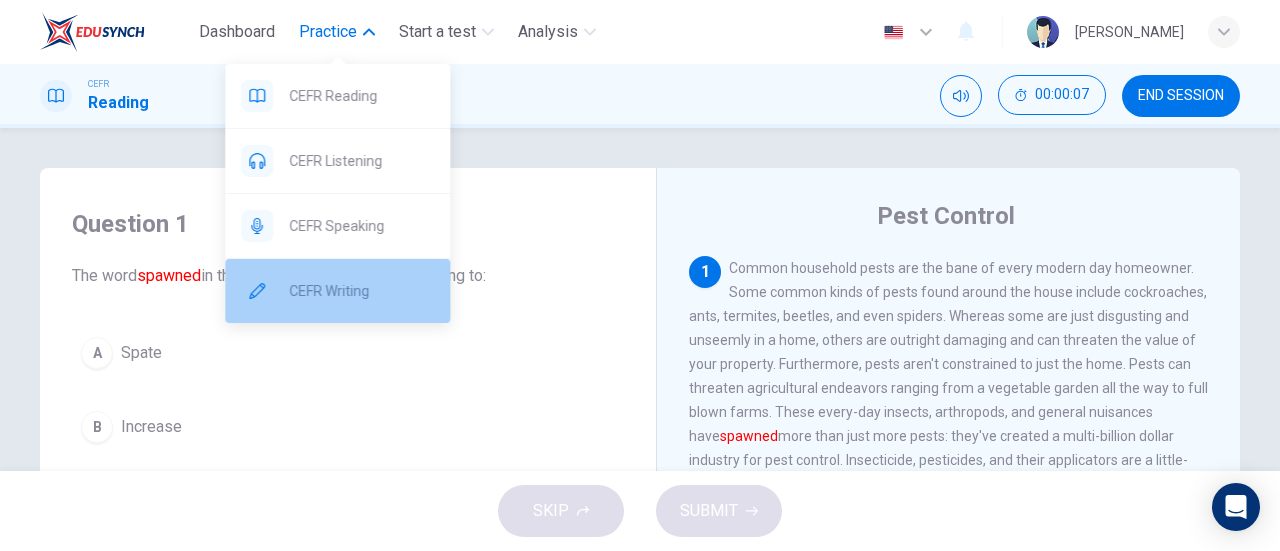 click on "CEFR Writing" at bounding box center (337, 291) 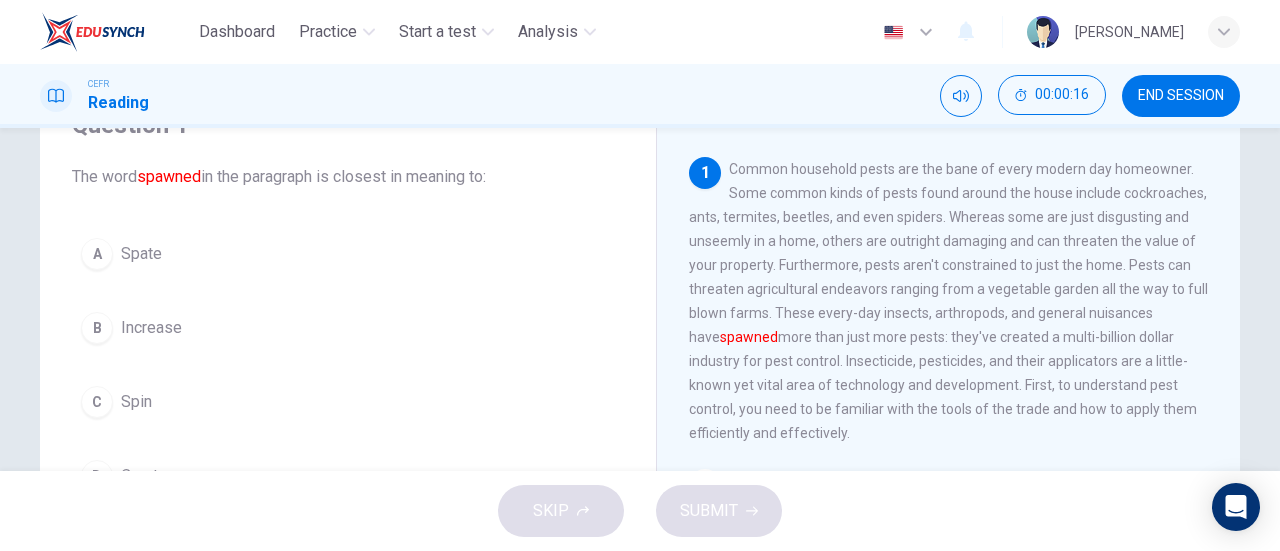 scroll, scrollTop: 100, scrollLeft: 0, axis: vertical 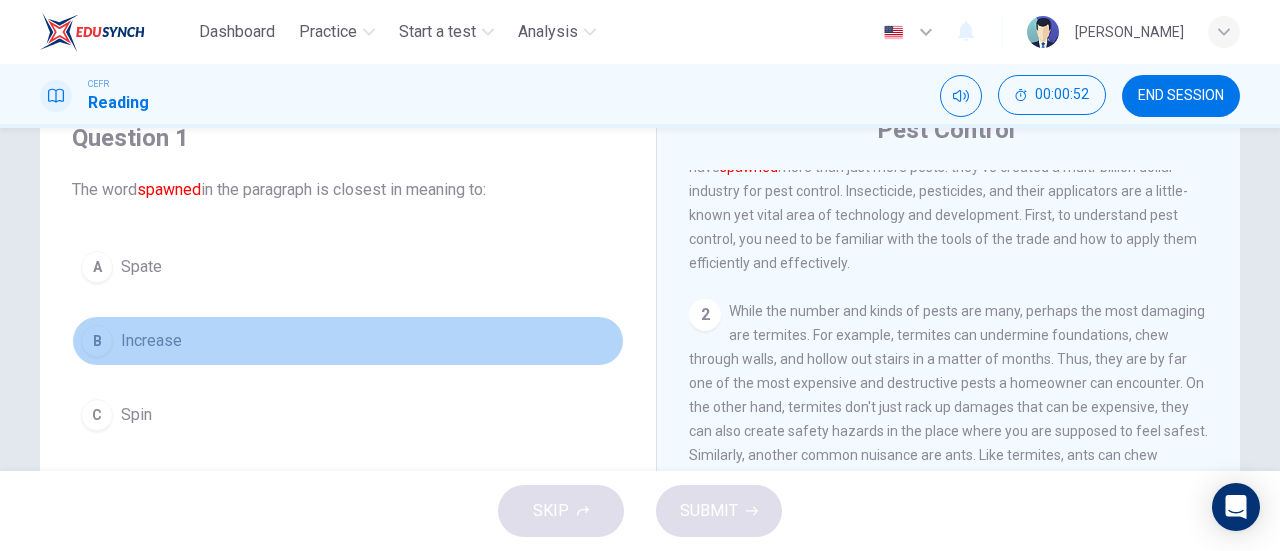click on "B" at bounding box center (97, 341) 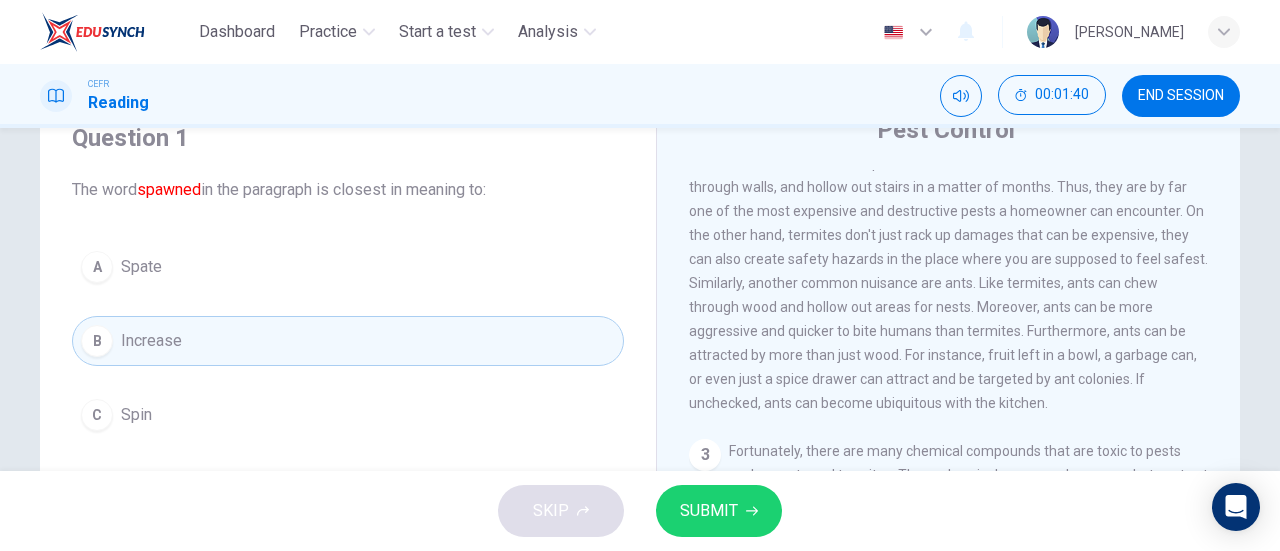 scroll, scrollTop: 356, scrollLeft: 0, axis: vertical 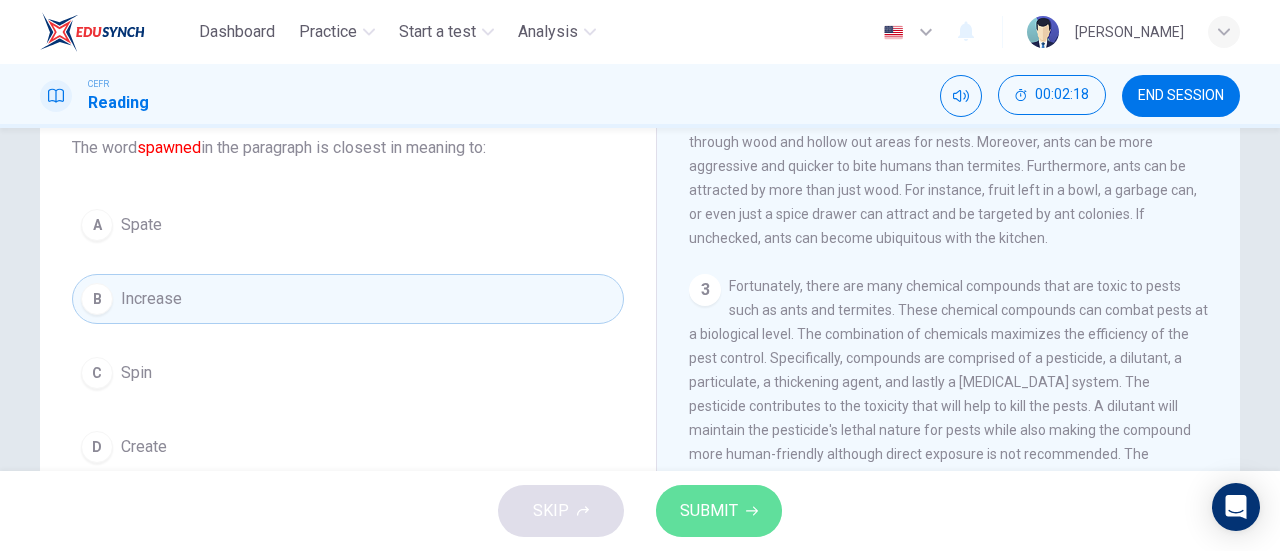 click on "SUBMIT" at bounding box center [709, 511] 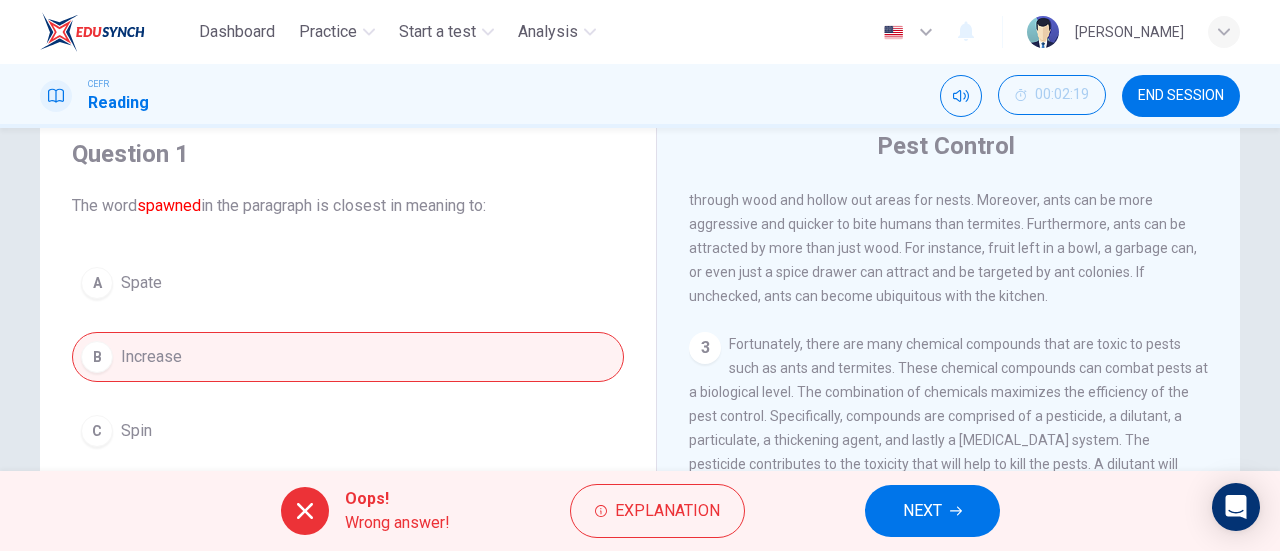 scroll, scrollTop: 65, scrollLeft: 0, axis: vertical 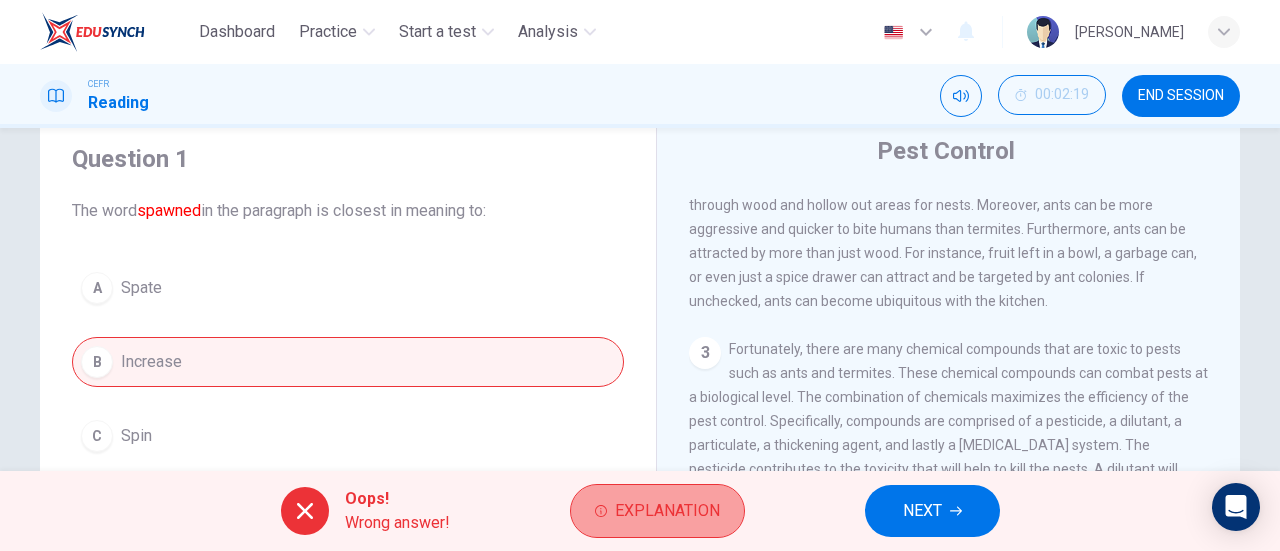 click on "Explanation" at bounding box center (667, 511) 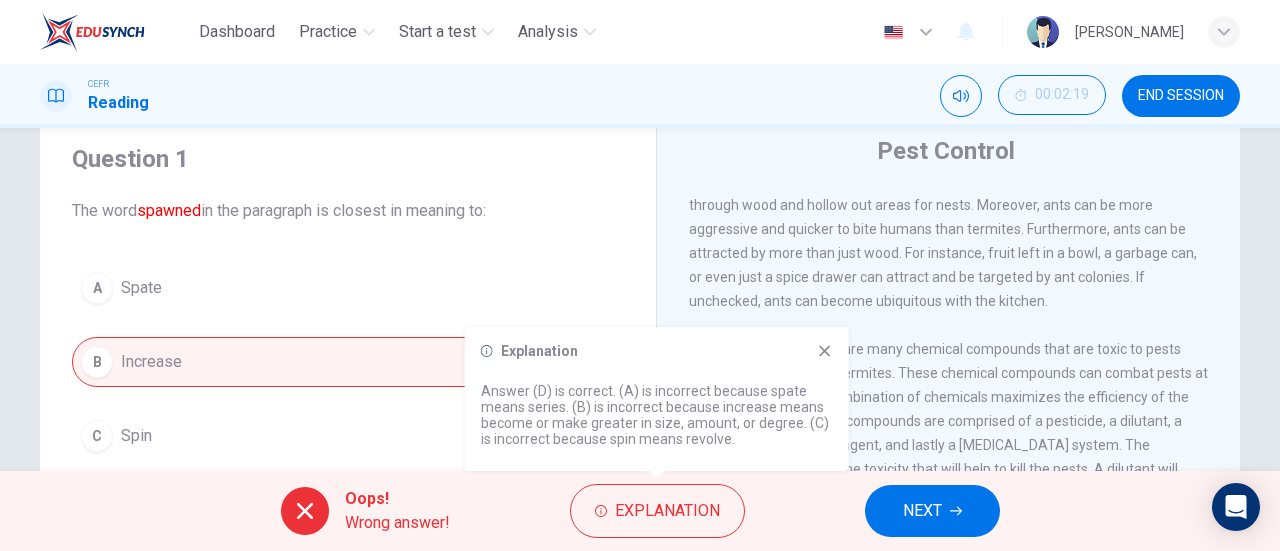 click on "NEXT" at bounding box center [932, 511] 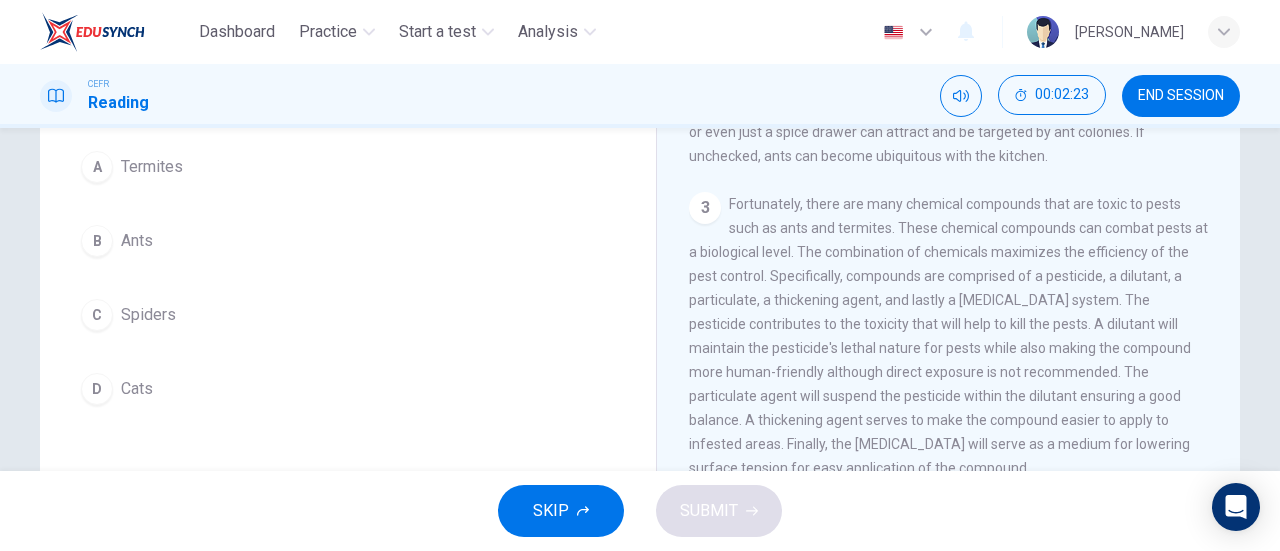 scroll, scrollTop: 211, scrollLeft: 0, axis: vertical 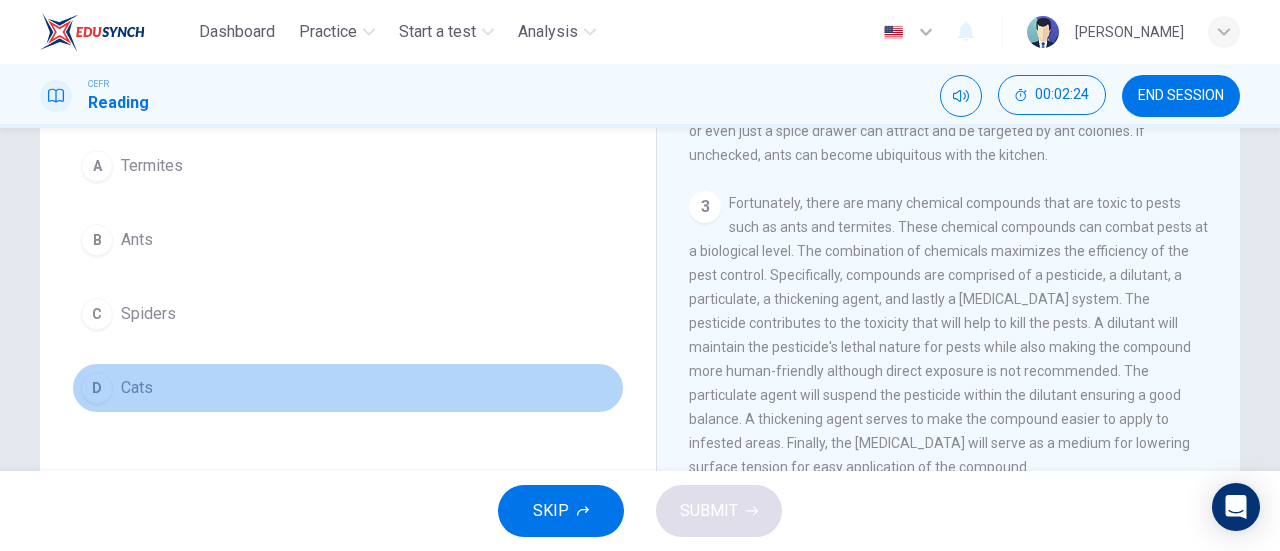 click on "D" at bounding box center [97, 388] 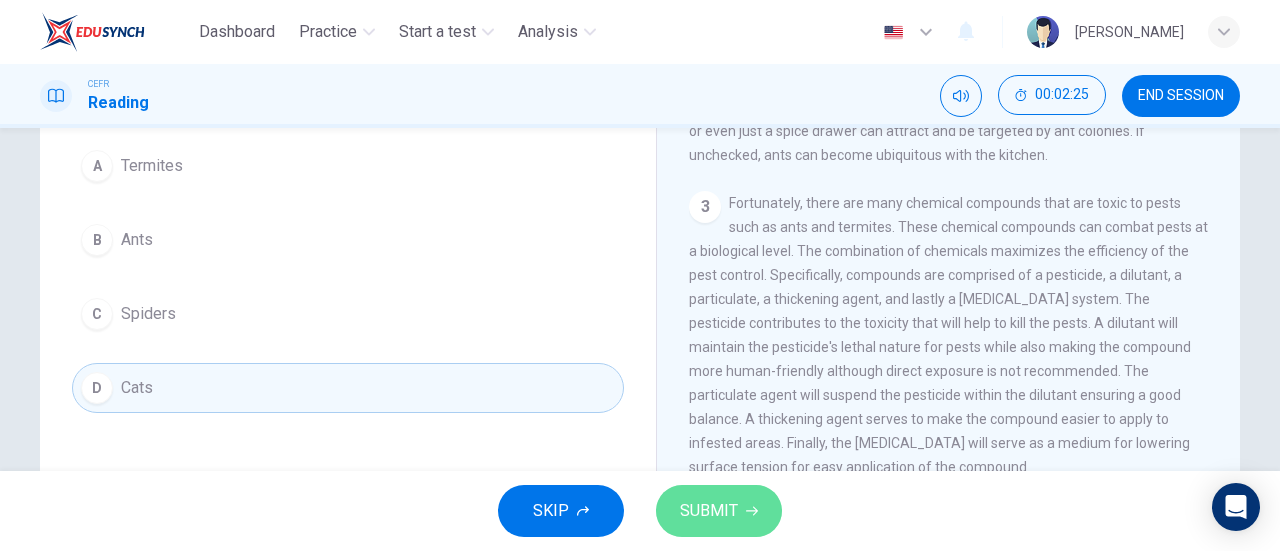 click on "SUBMIT" at bounding box center [719, 511] 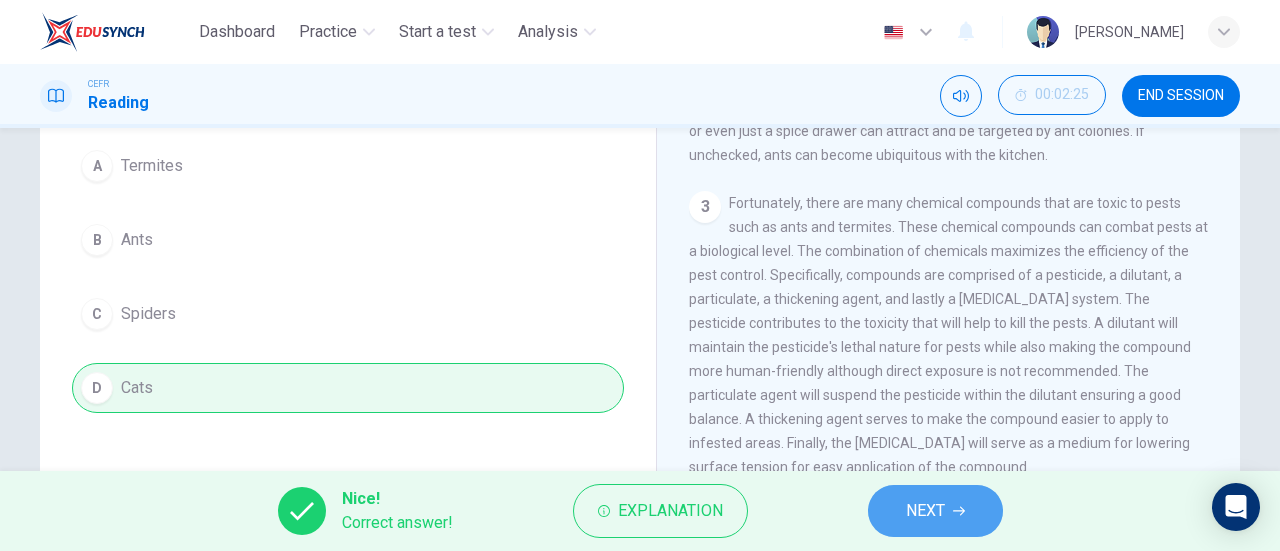 click on "NEXT" at bounding box center [935, 511] 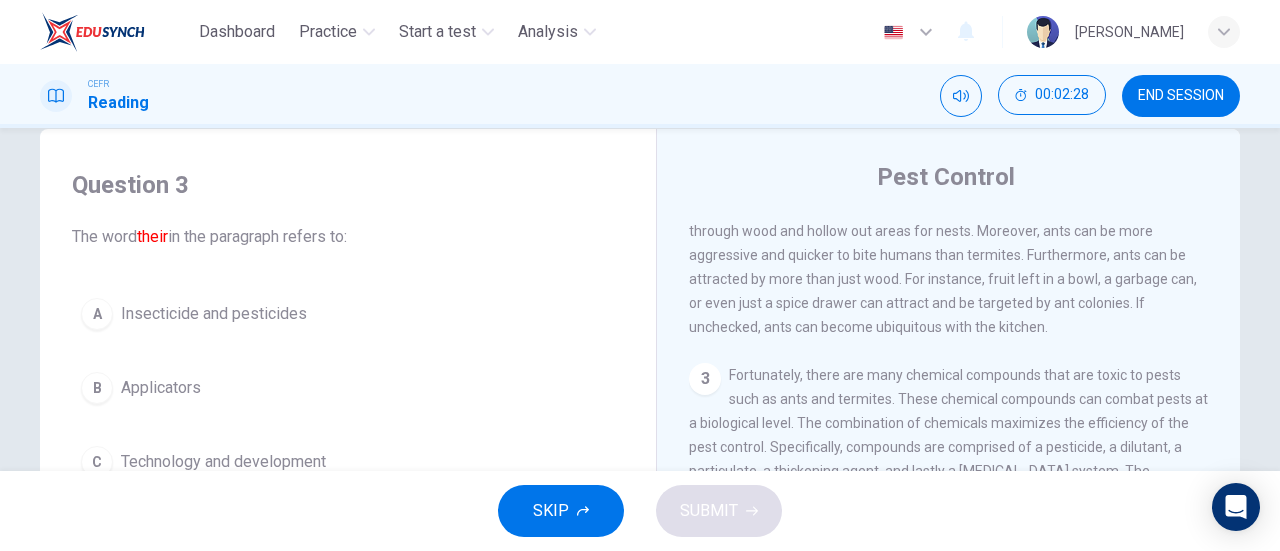 scroll, scrollTop: 67, scrollLeft: 0, axis: vertical 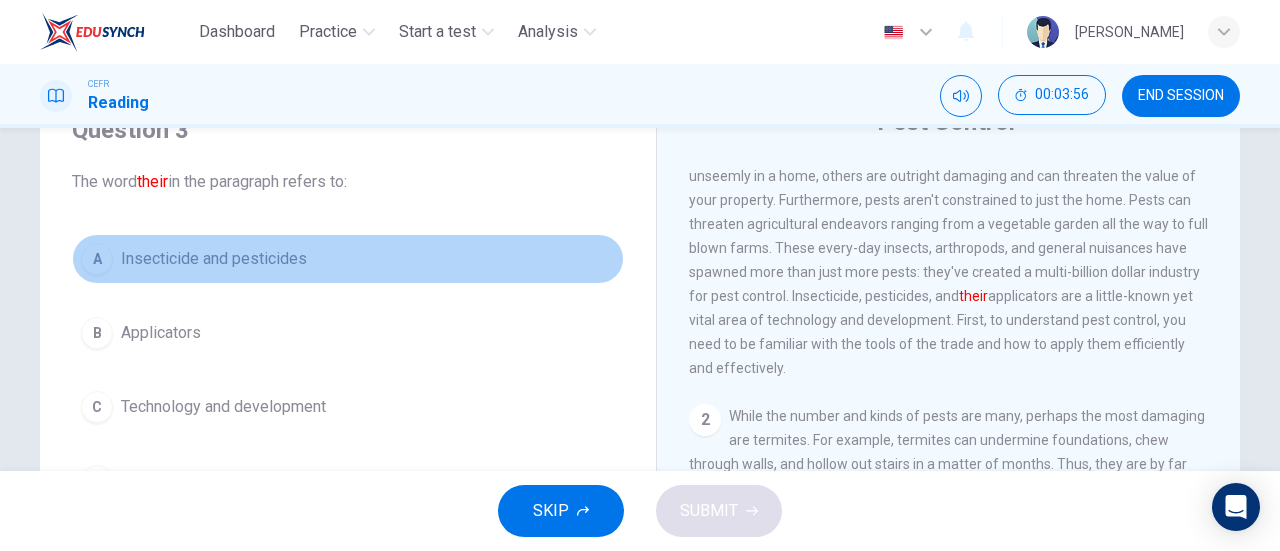 click on "A" at bounding box center (97, 259) 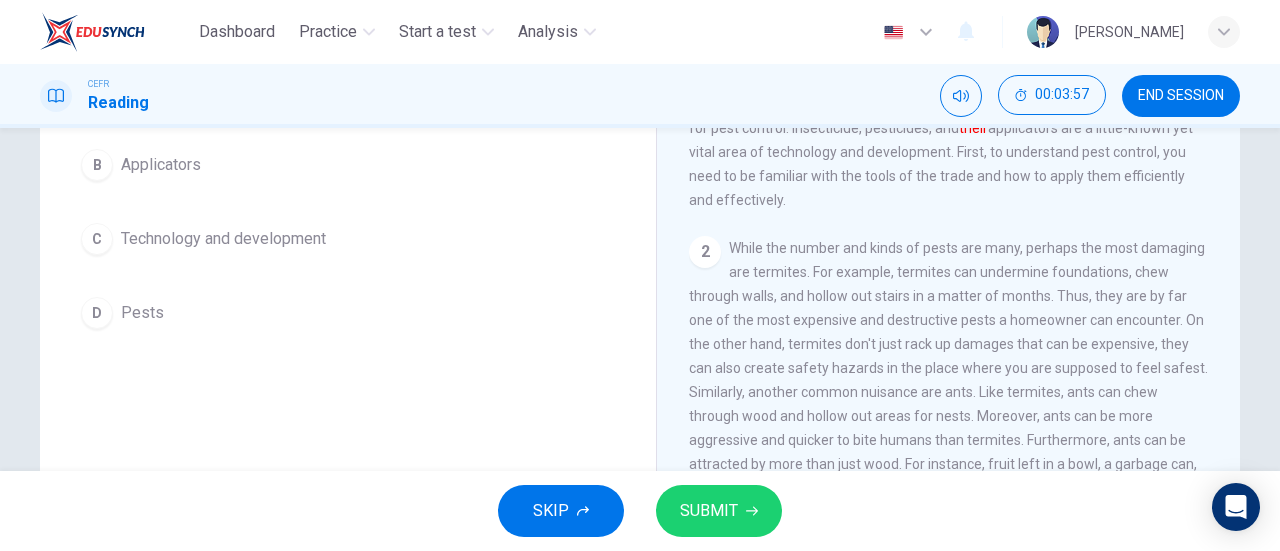 scroll, scrollTop: 122, scrollLeft: 0, axis: vertical 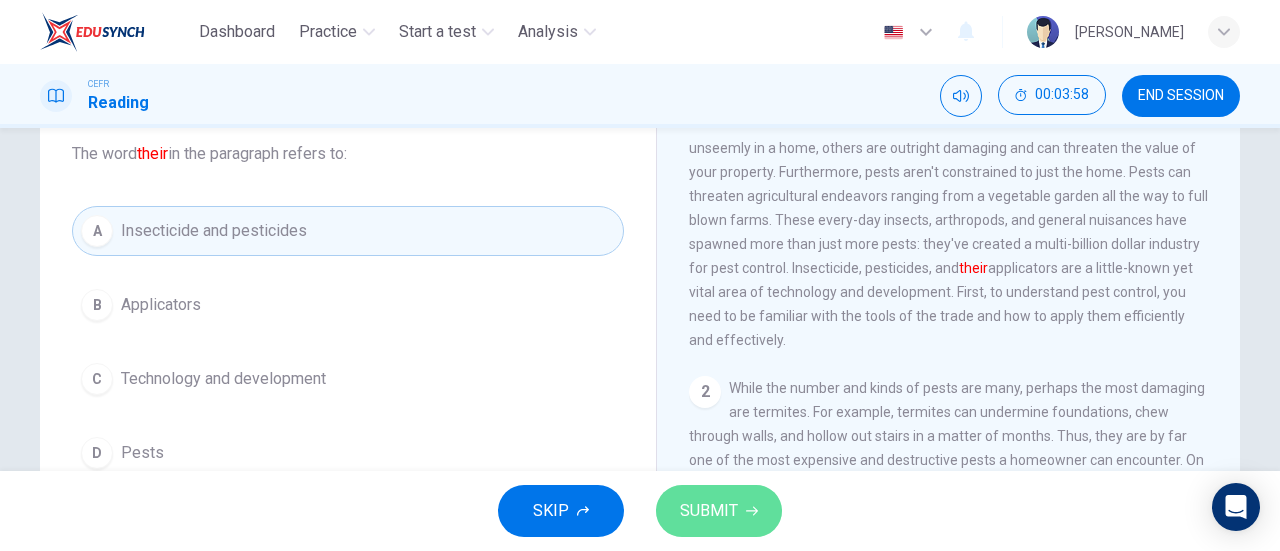 click on "SUBMIT" at bounding box center (709, 511) 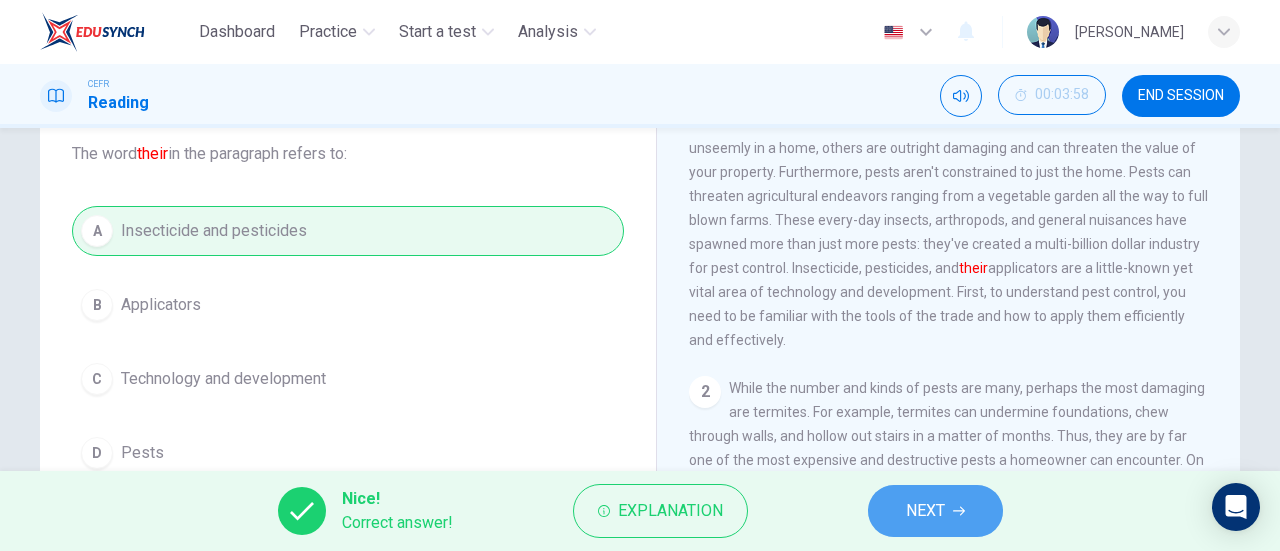click on "NEXT" at bounding box center (925, 511) 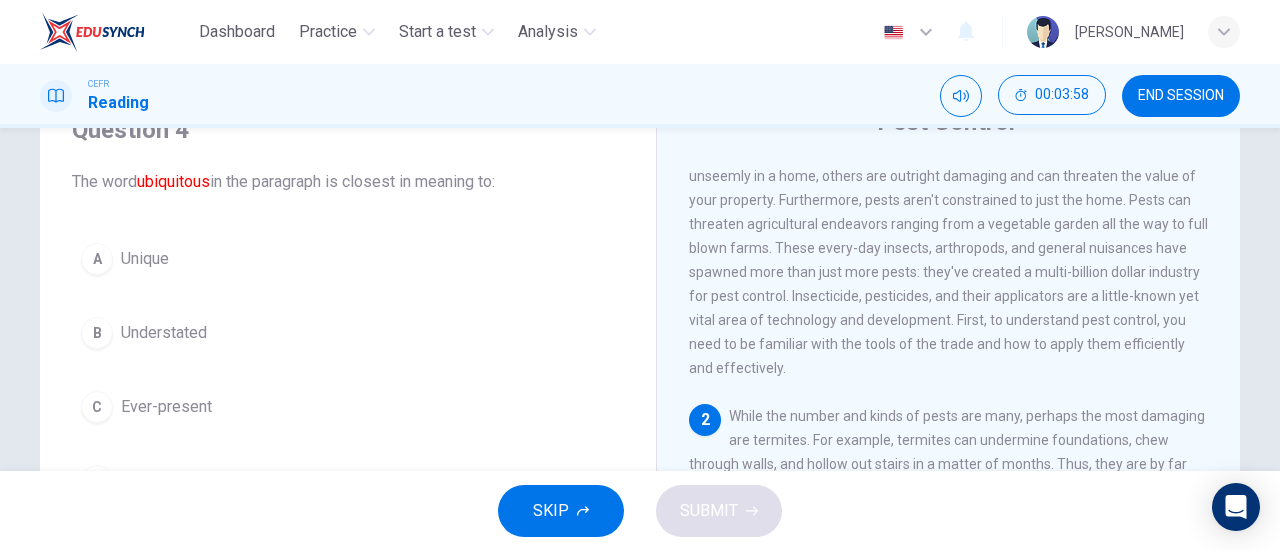 scroll, scrollTop: 88, scrollLeft: 0, axis: vertical 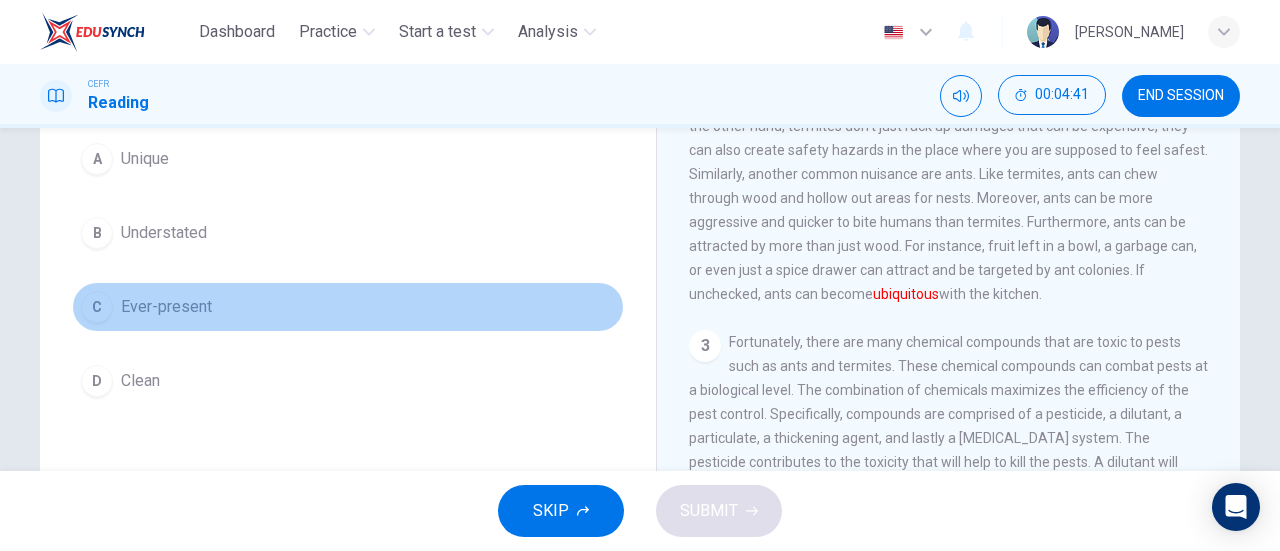 click on "C Ever-present" at bounding box center (348, 307) 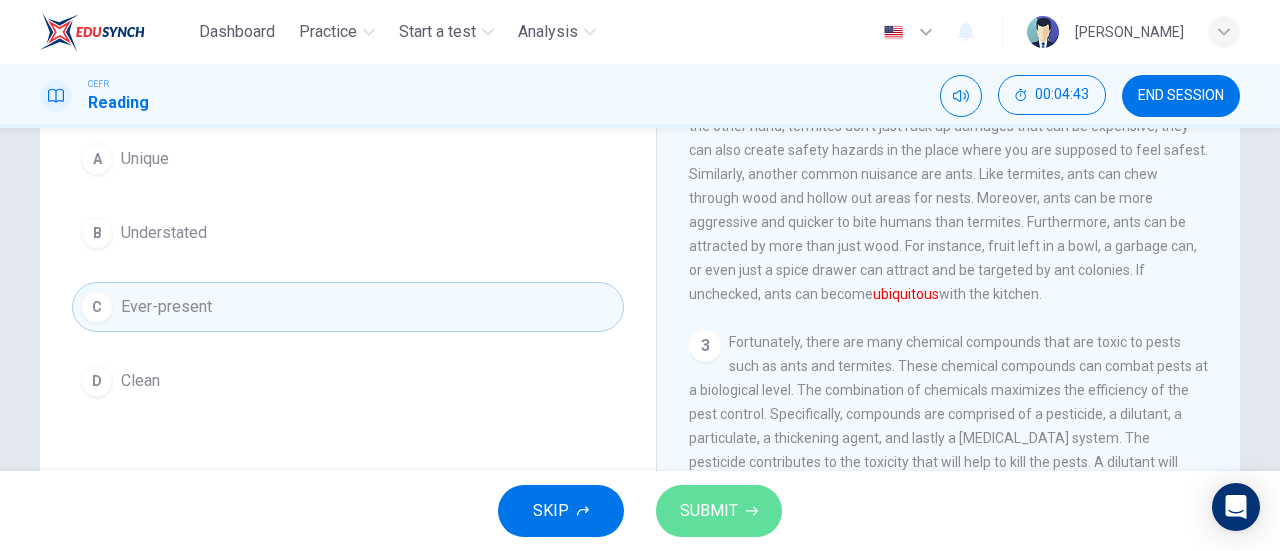 click on "SUBMIT" at bounding box center [709, 511] 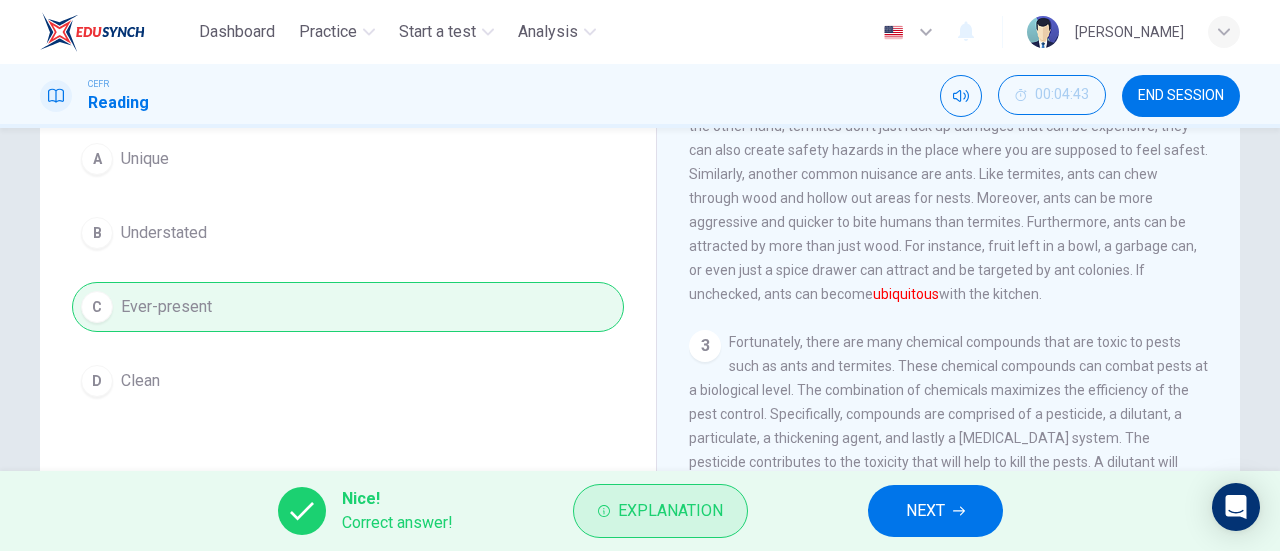 click on "Explanation" at bounding box center (670, 511) 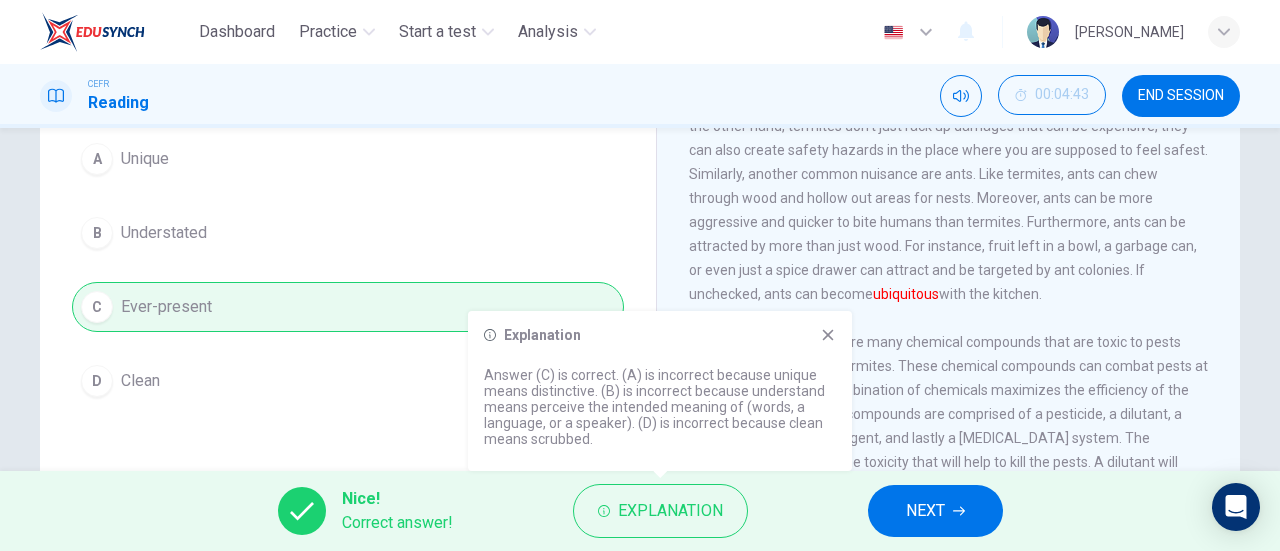 click on "Explanation Answer (C) is correct. (A) is incorrect because unique means distinctive. (B) is incorrect because understand means perceive the intended meaning of (words, a language, or a speaker). (D) is incorrect because clean means scrubbed." at bounding box center [660, 391] 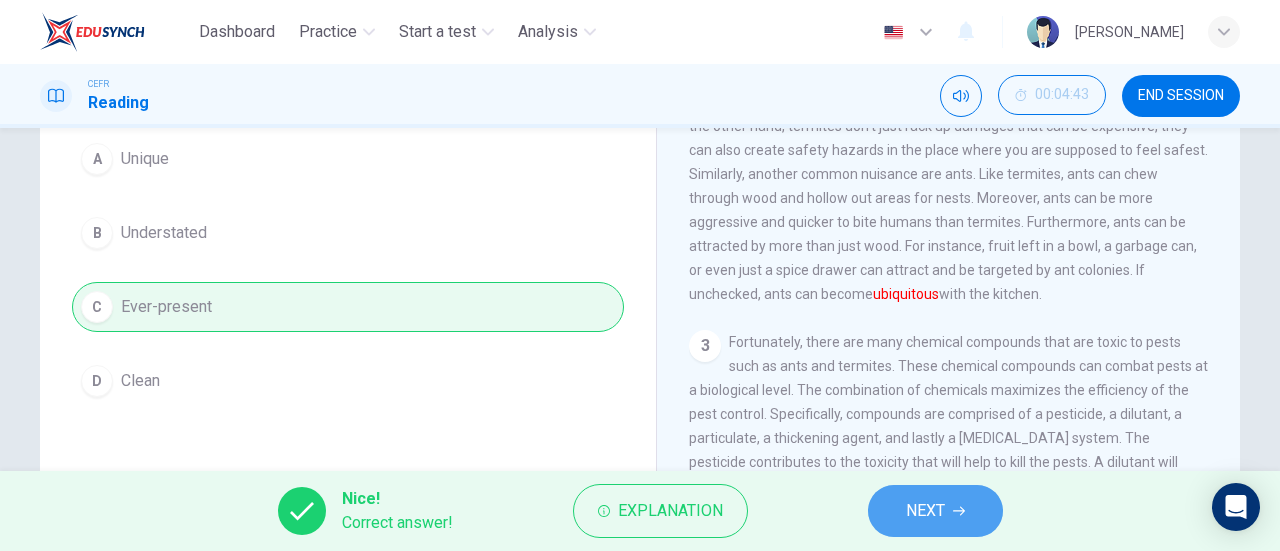 click on "NEXT" at bounding box center (935, 511) 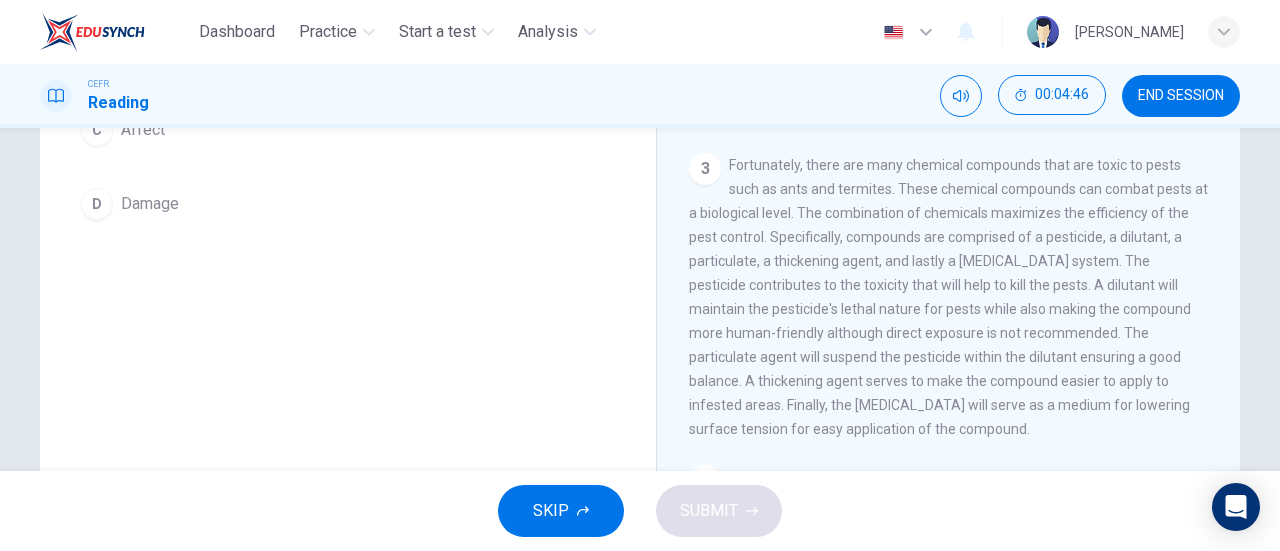 scroll, scrollTop: 378, scrollLeft: 0, axis: vertical 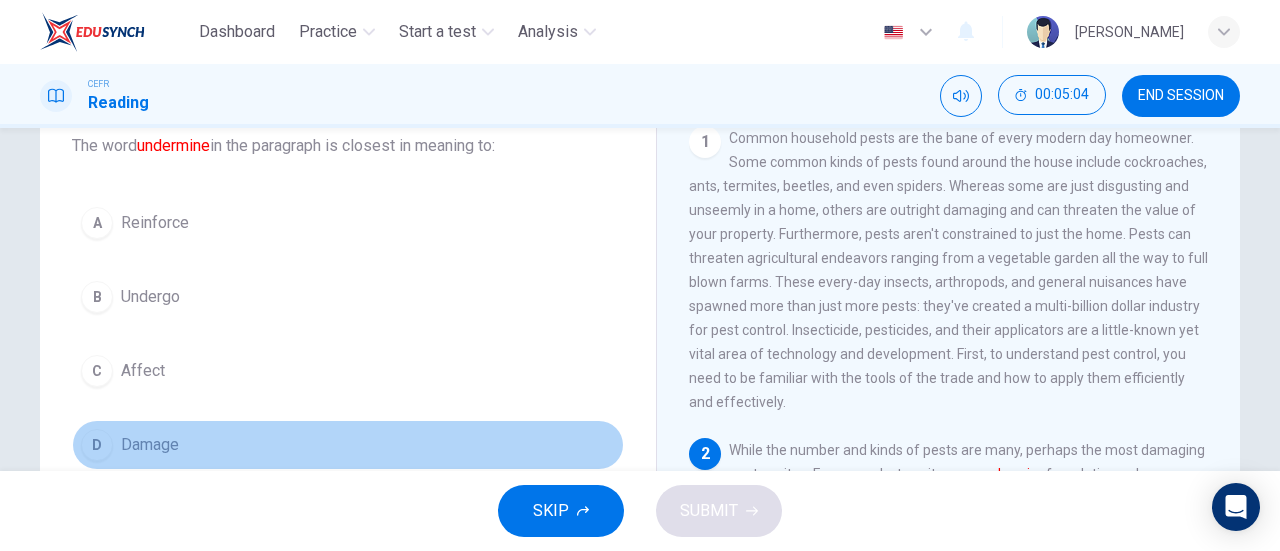 click on "D" at bounding box center [97, 445] 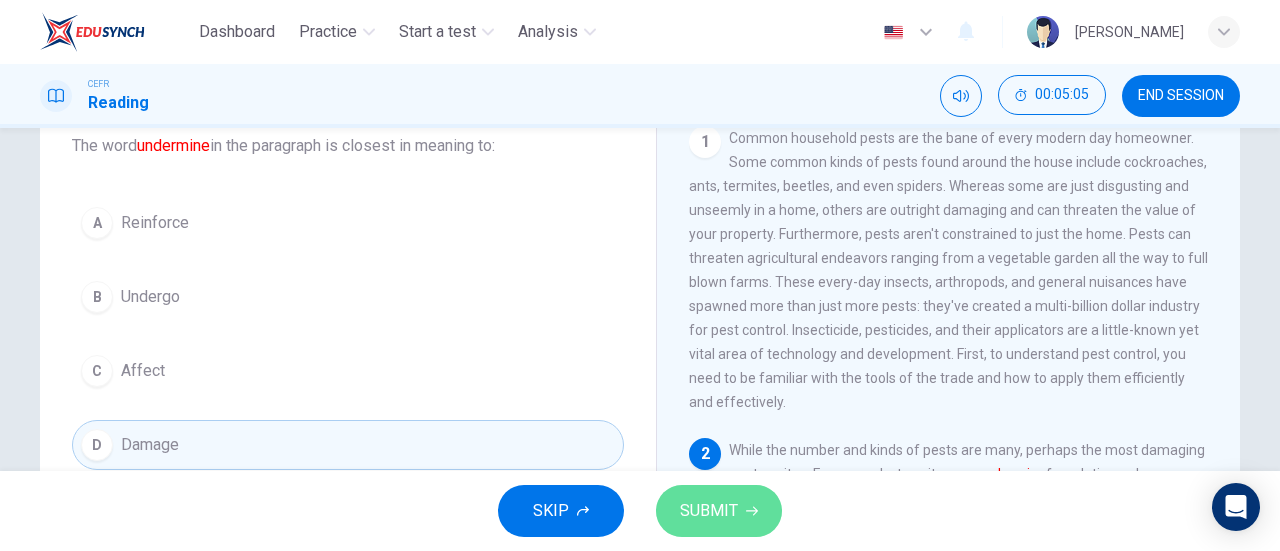 click on "SUBMIT" at bounding box center (709, 511) 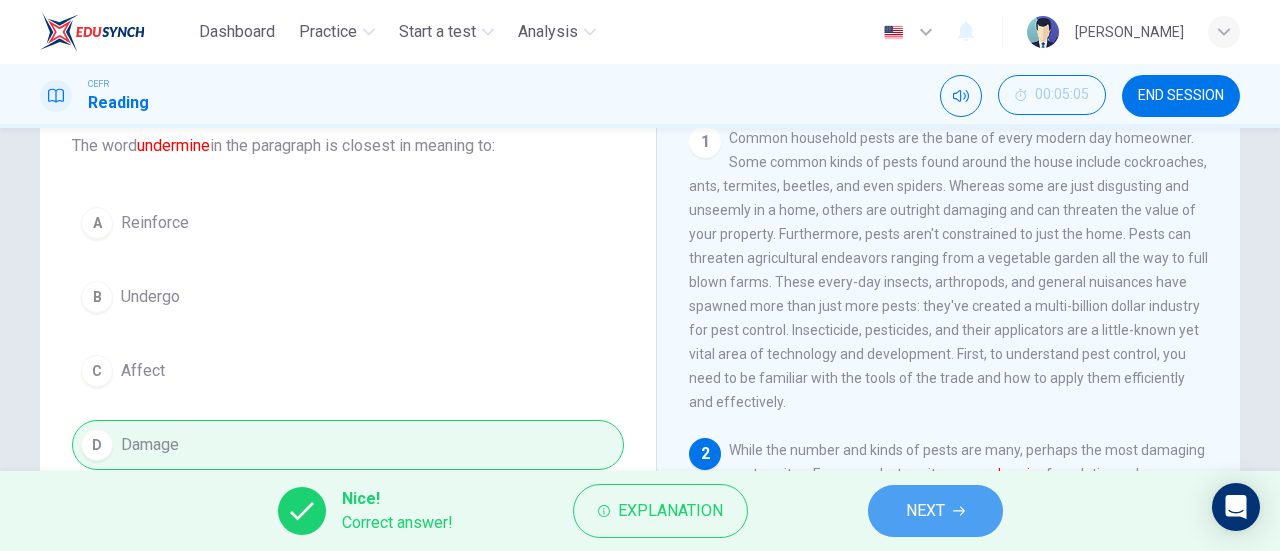 click on "NEXT" at bounding box center (935, 511) 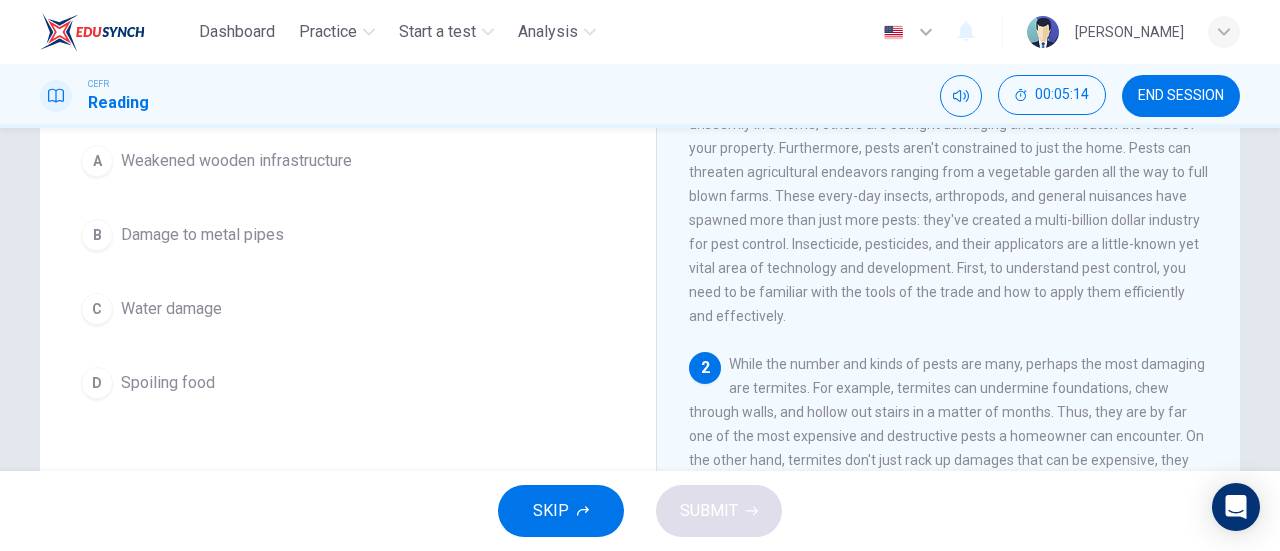 scroll, scrollTop: 218, scrollLeft: 0, axis: vertical 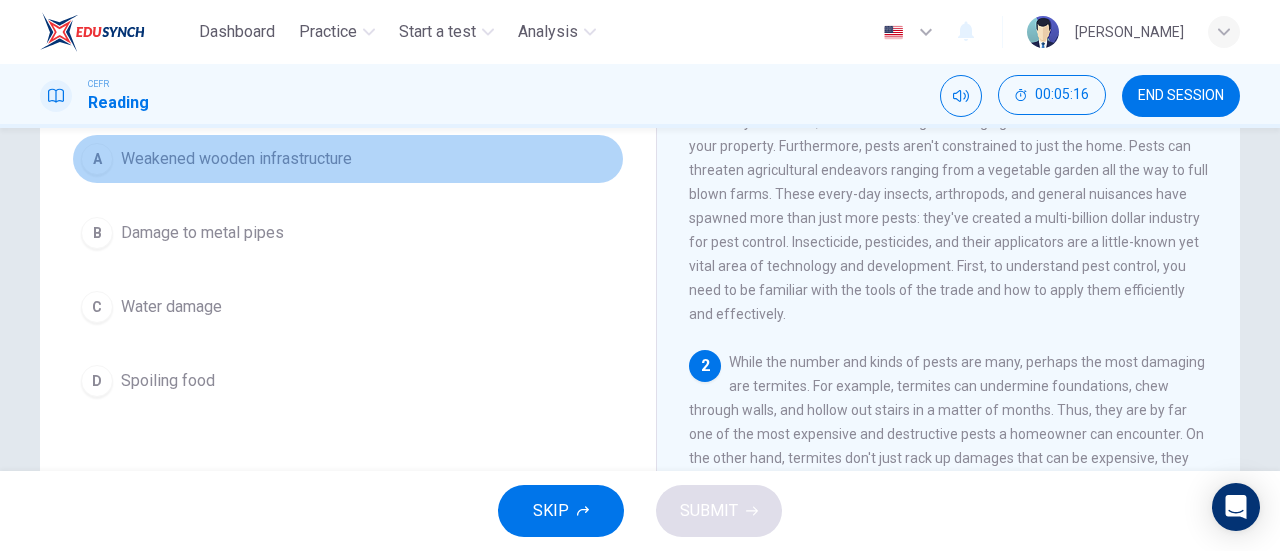 click on "A" at bounding box center (97, 159) 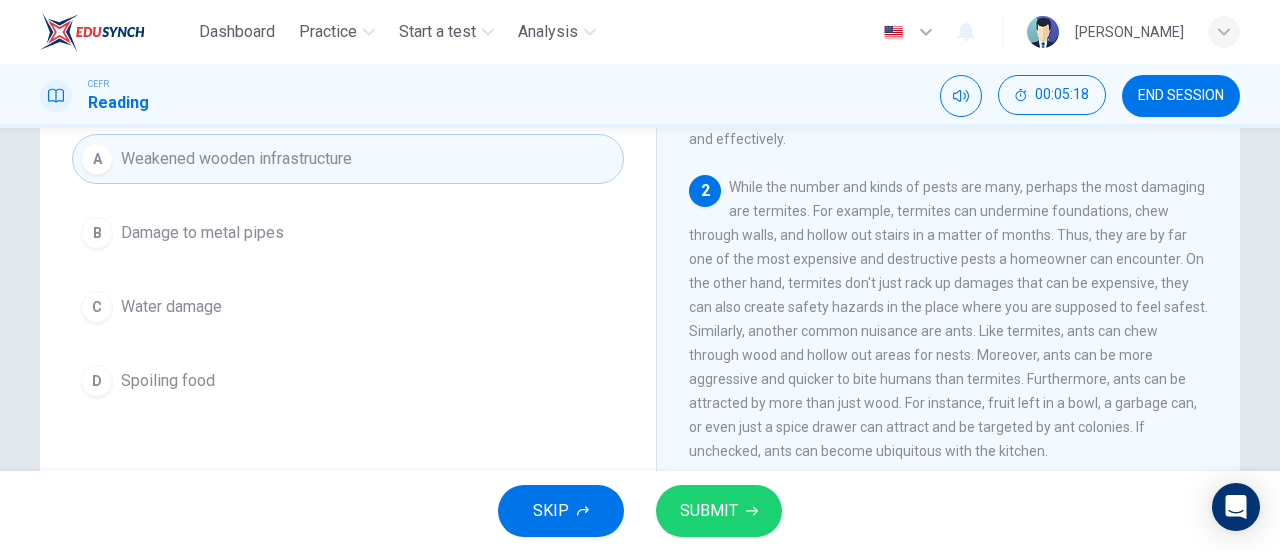 scroll, scrollTop: 176, scrollLeft: 0, axis: vertical 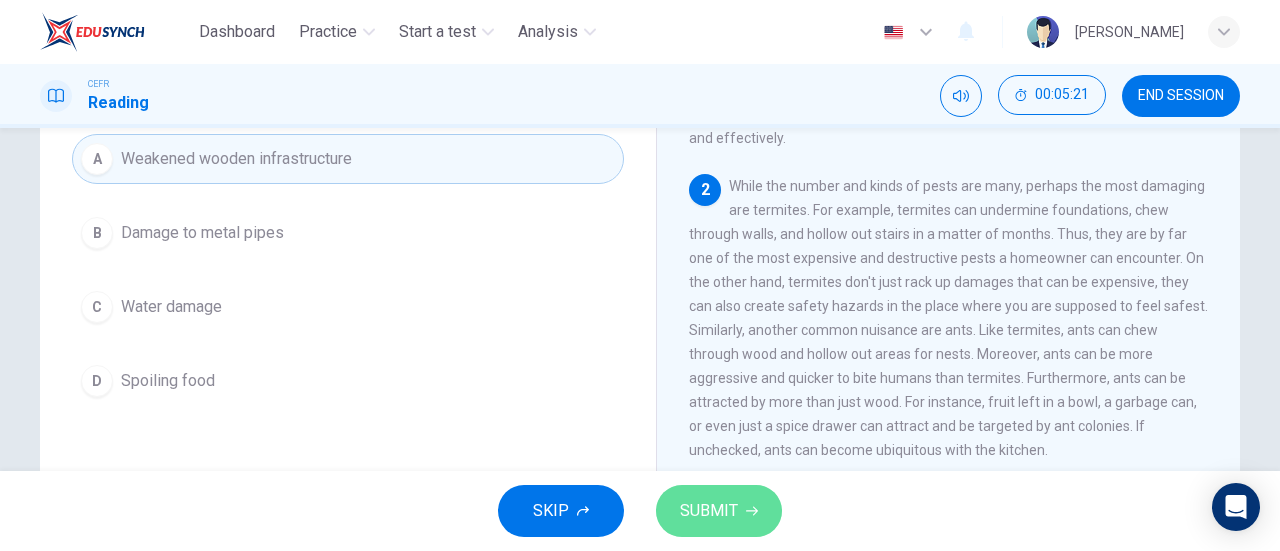 click on "SUBMIT" at bounding box center [719, 511] 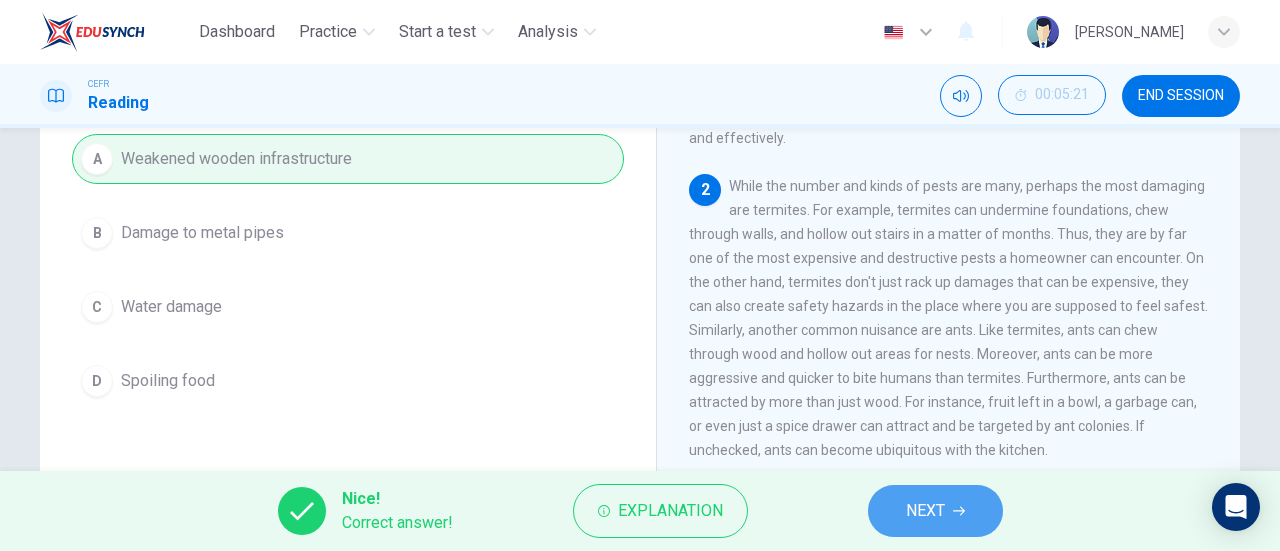 click on "NEXT" at bounding box center [935, 511] 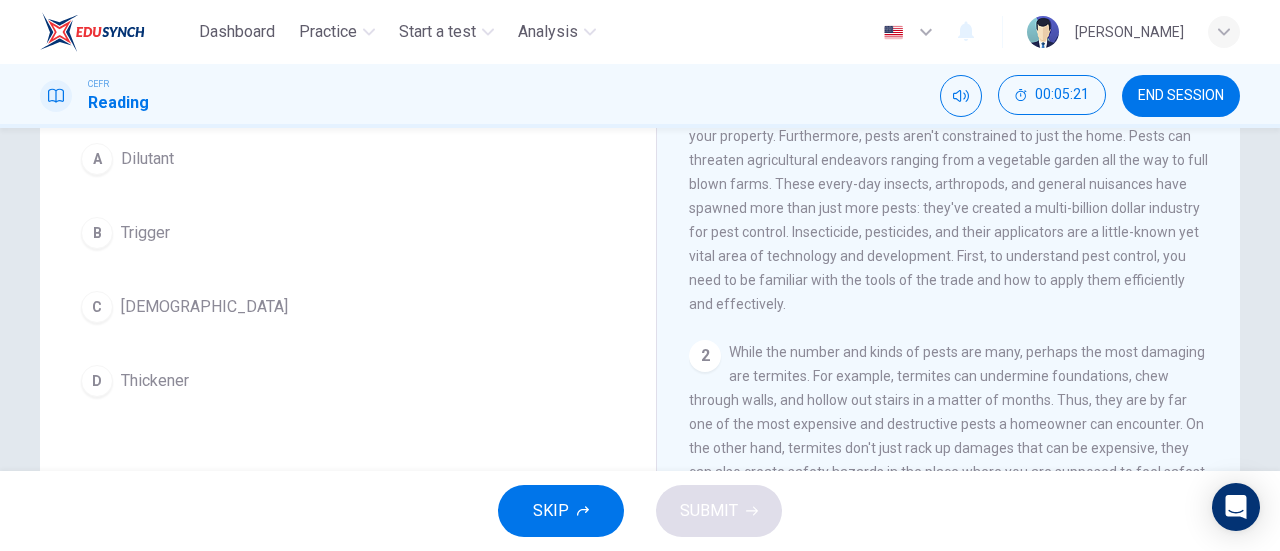scroll, scrollTop: 0, scrollLeft: 0, axis: both 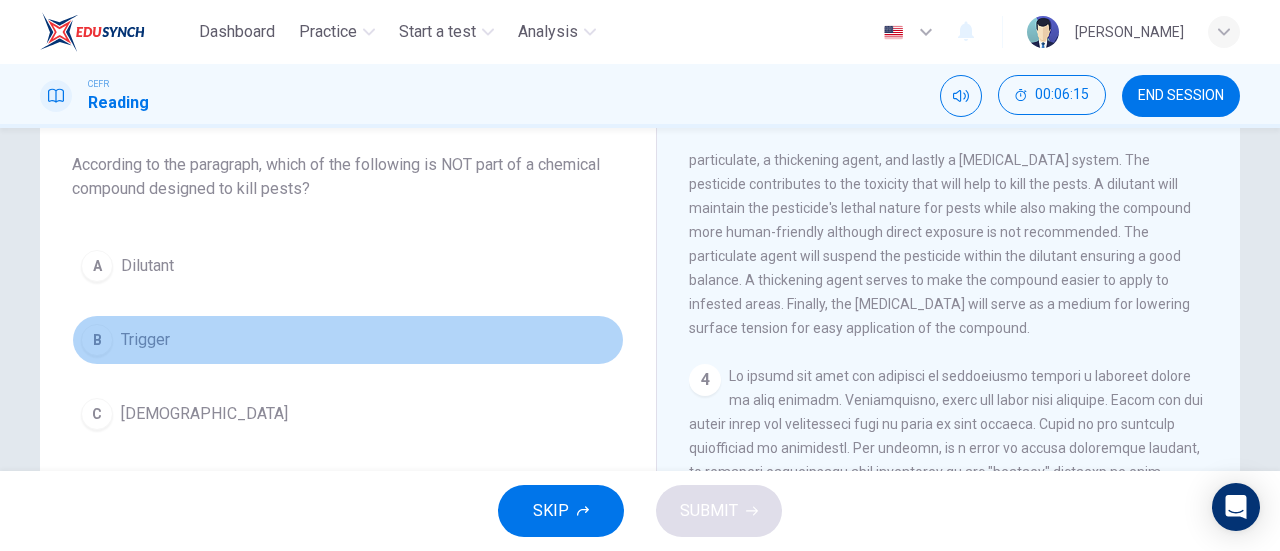 click on "B Trigger" at bounding box center (348, 340) 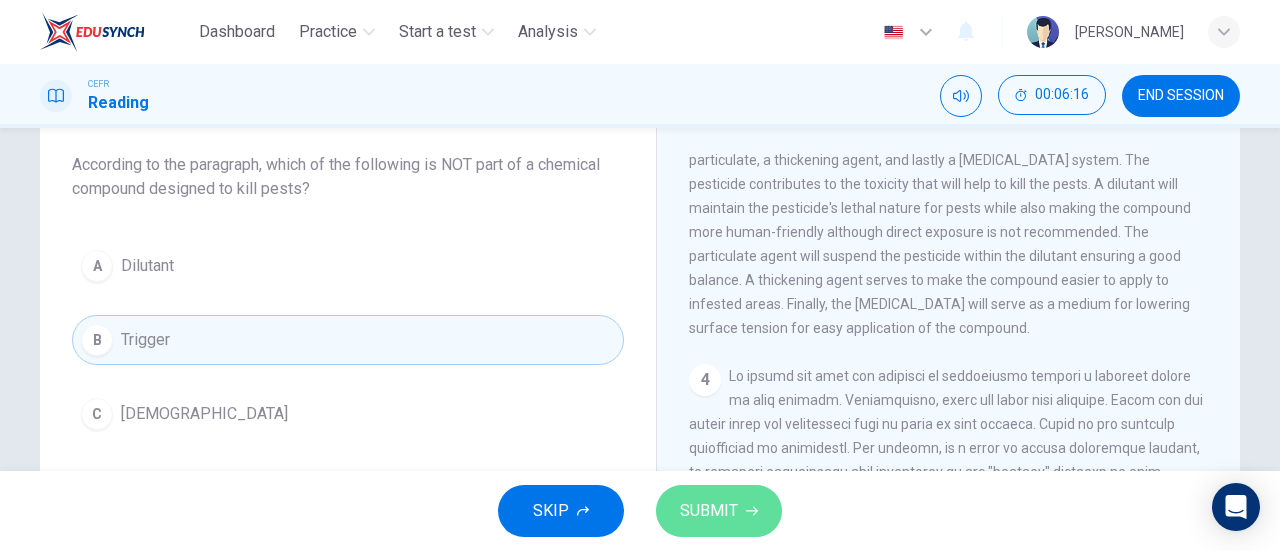 click on "SUBMIT" at bounding box center (709, 511) 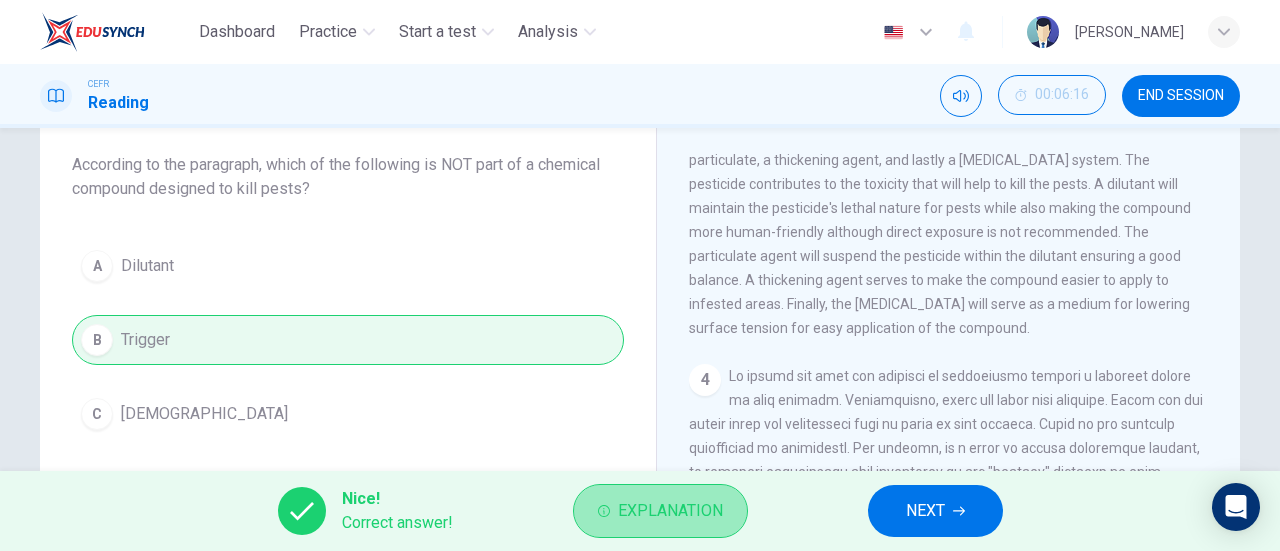 click on "Explanation" at bounding box center (670, 511) 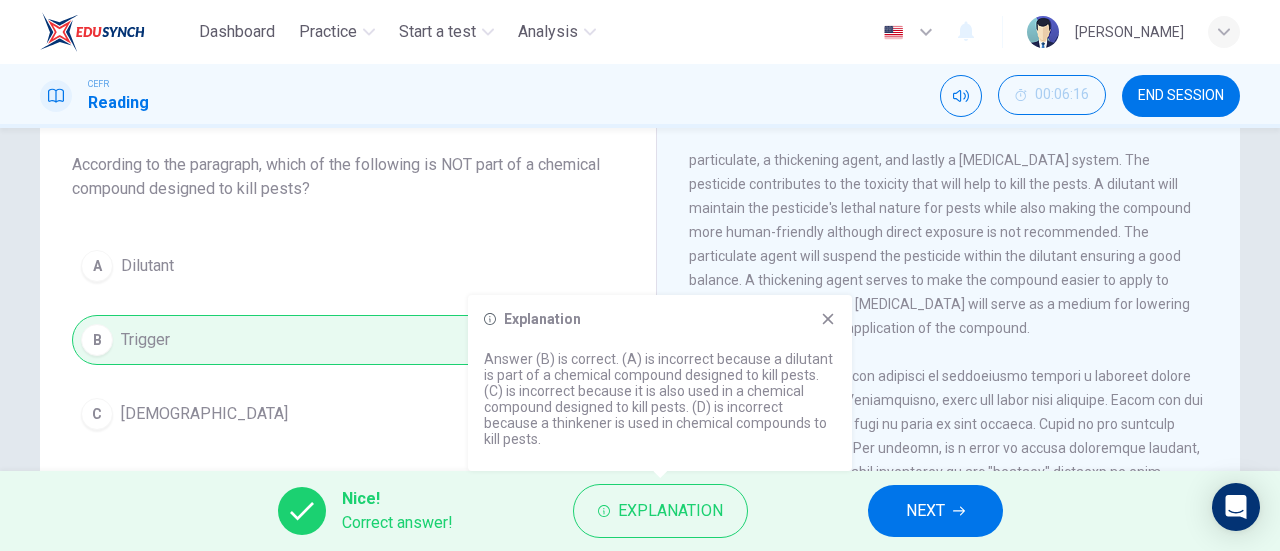 click 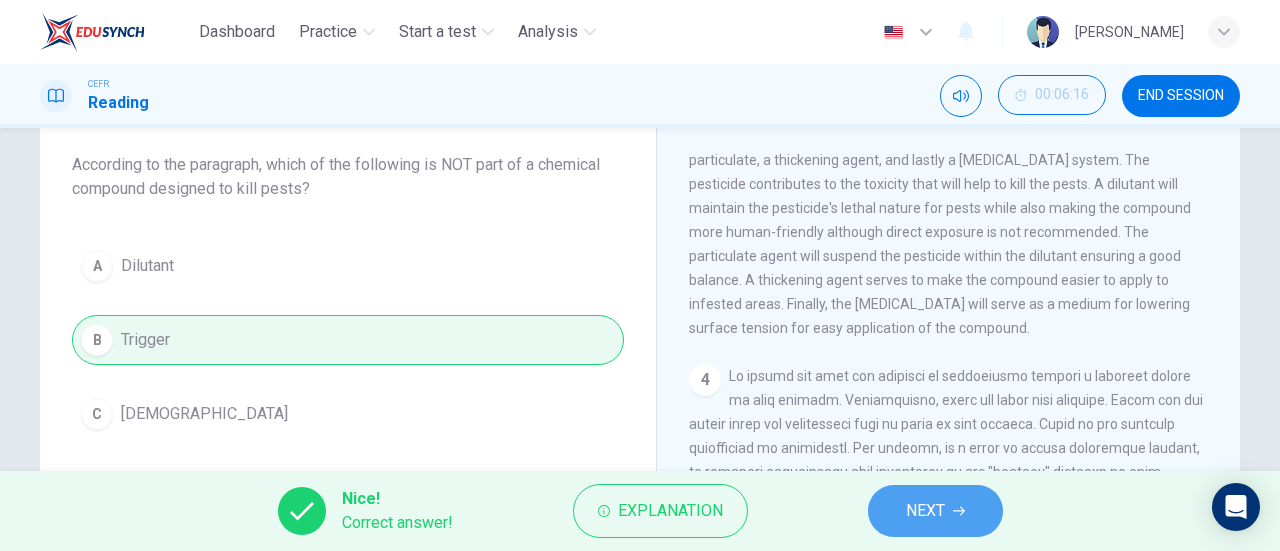 click on "NEXT" at bounding box center (935, 511) 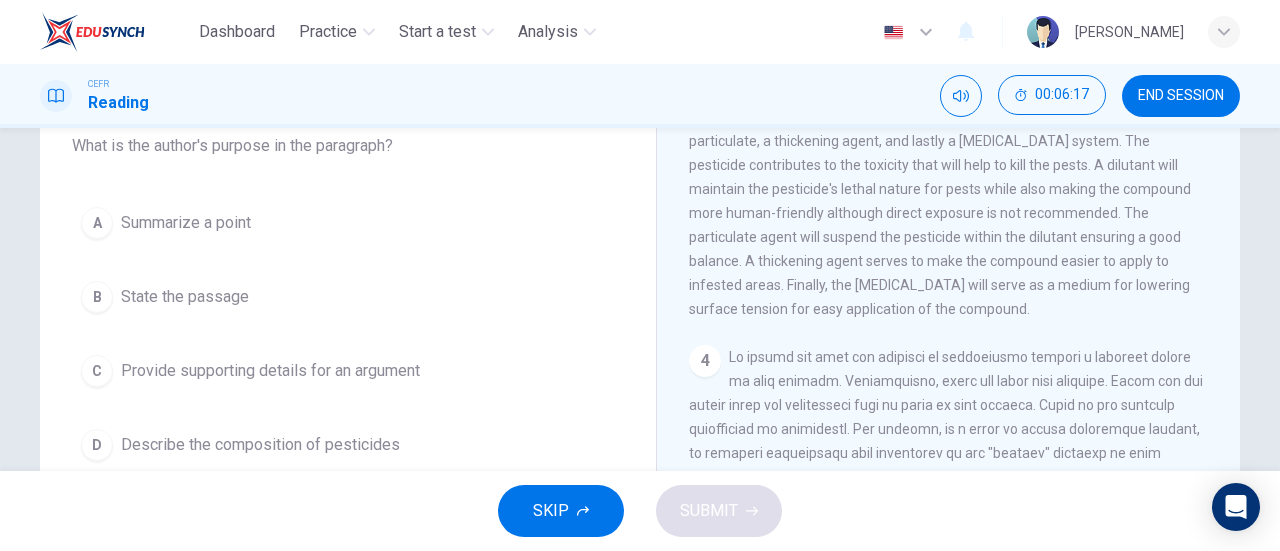 scroll, scrollTop: 131, scrollLeft: 0, axis: vertical 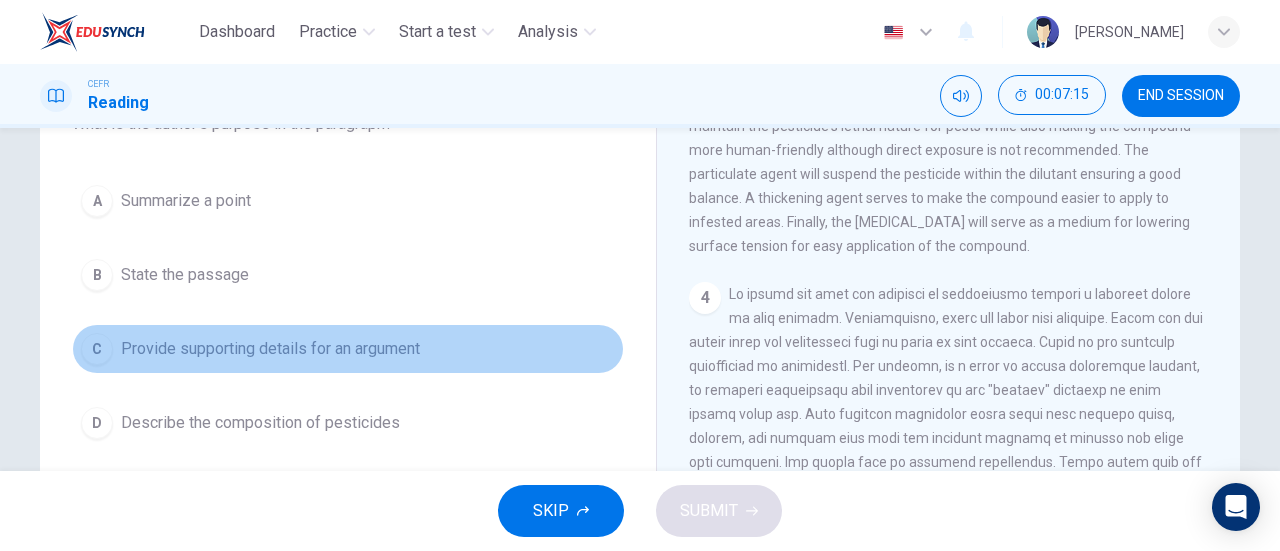 click on "C" at bounding box center (97, 349) 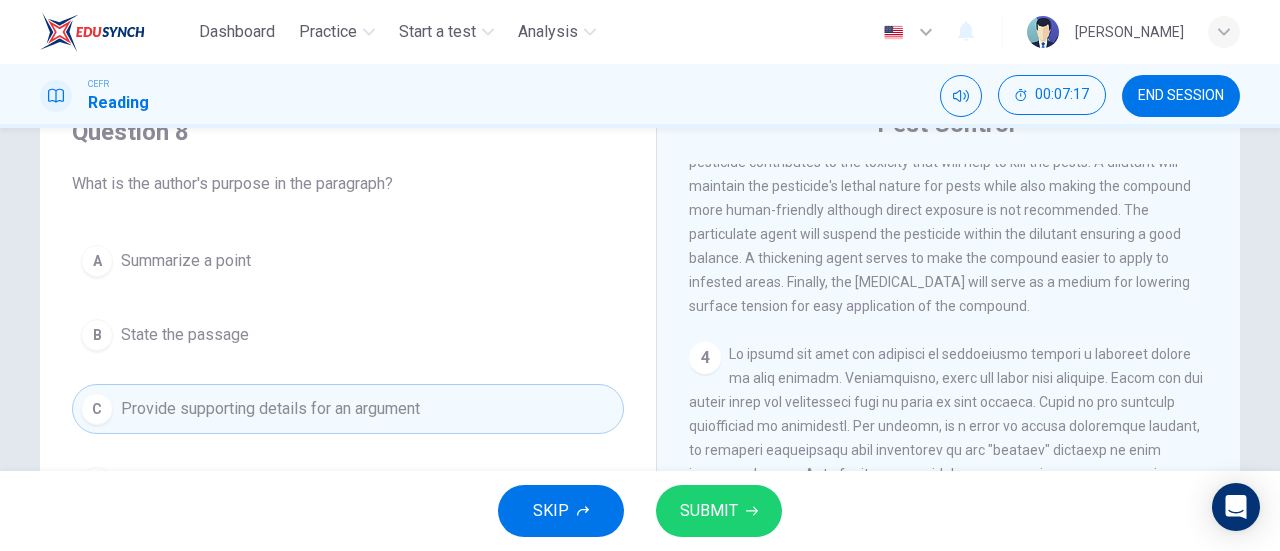 scroll, scrollTop: 132, scrollLeft: 0, axis: vertical 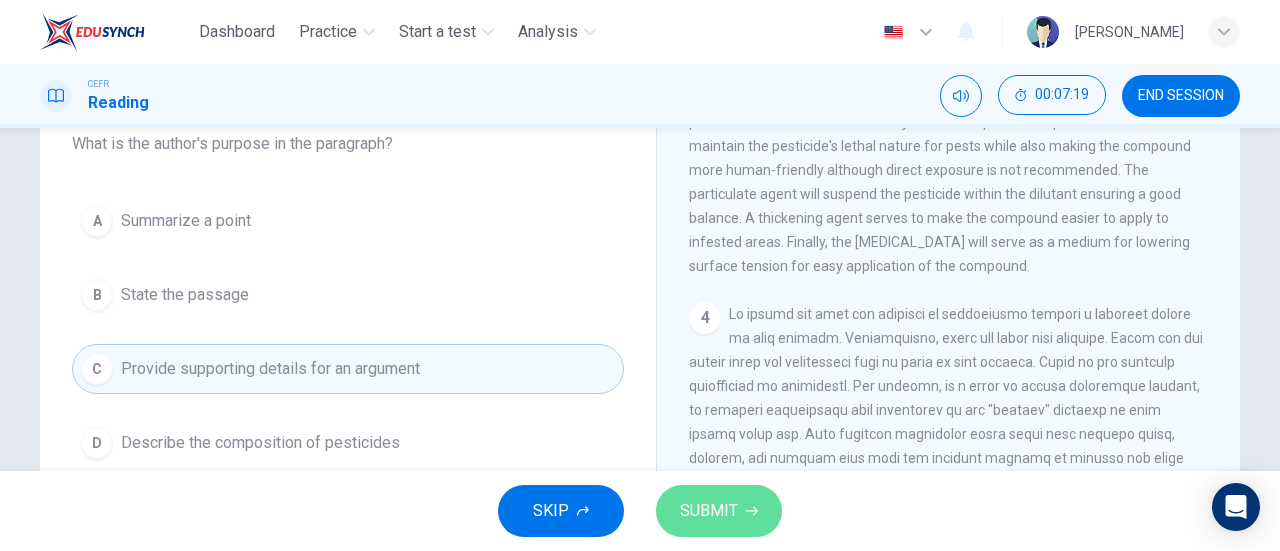 click on "SUBMIT" at bounding box center (709, 511) 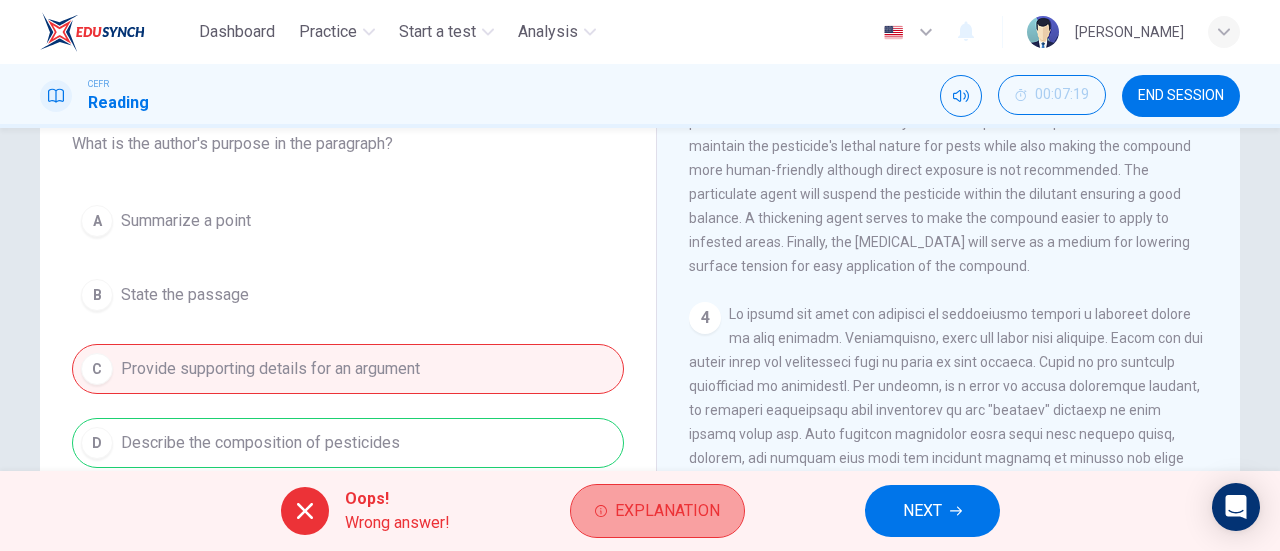 click on "Explanation" at bounding box center [667, 511] 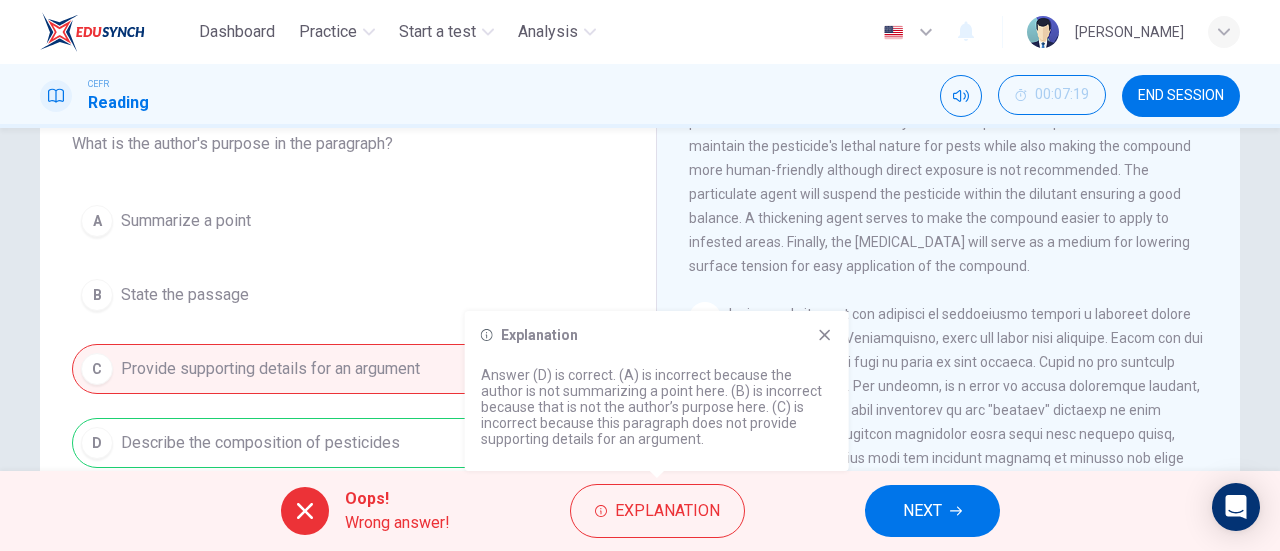 click 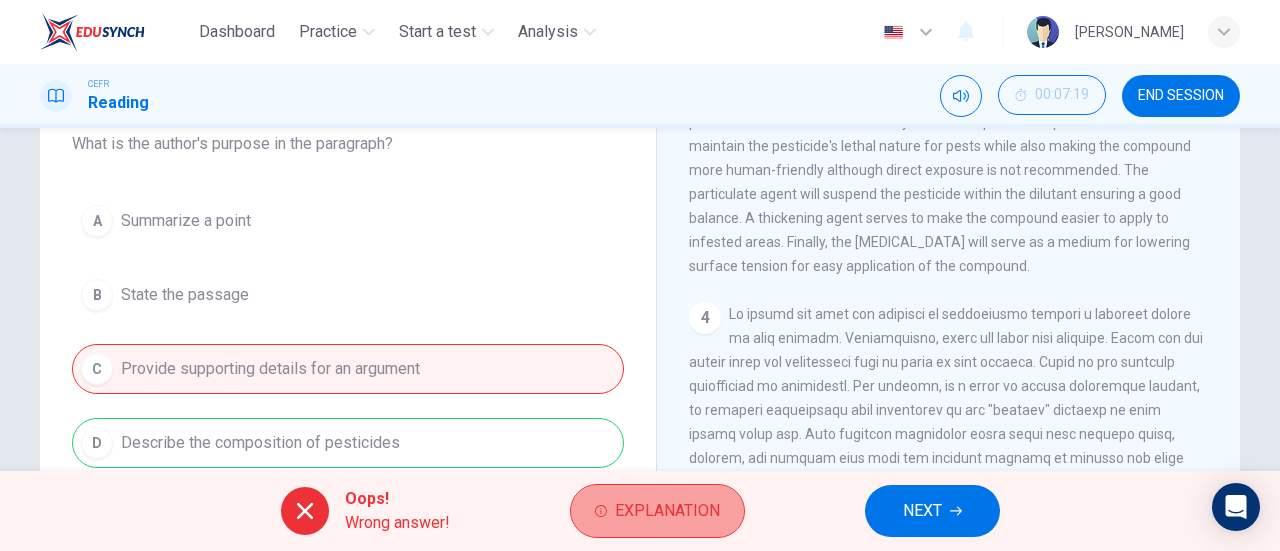 click on "Explanation" at bounding box center (667, 511) 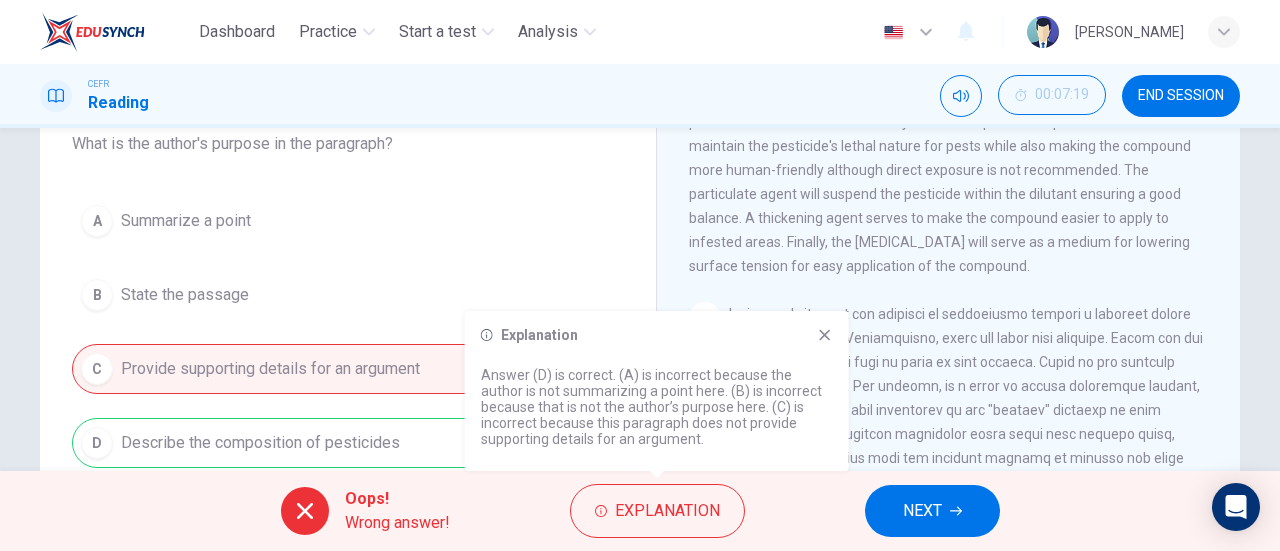 click on "Explanation Answer (D) is correct. (A) is incorrect because the author is not summarizing a point here. (B) is incorrect because that is not the author’s purpose here. (C) is incorrect because this paragraph does not provide supporting details for an argument." at bounding box center (657, 391) 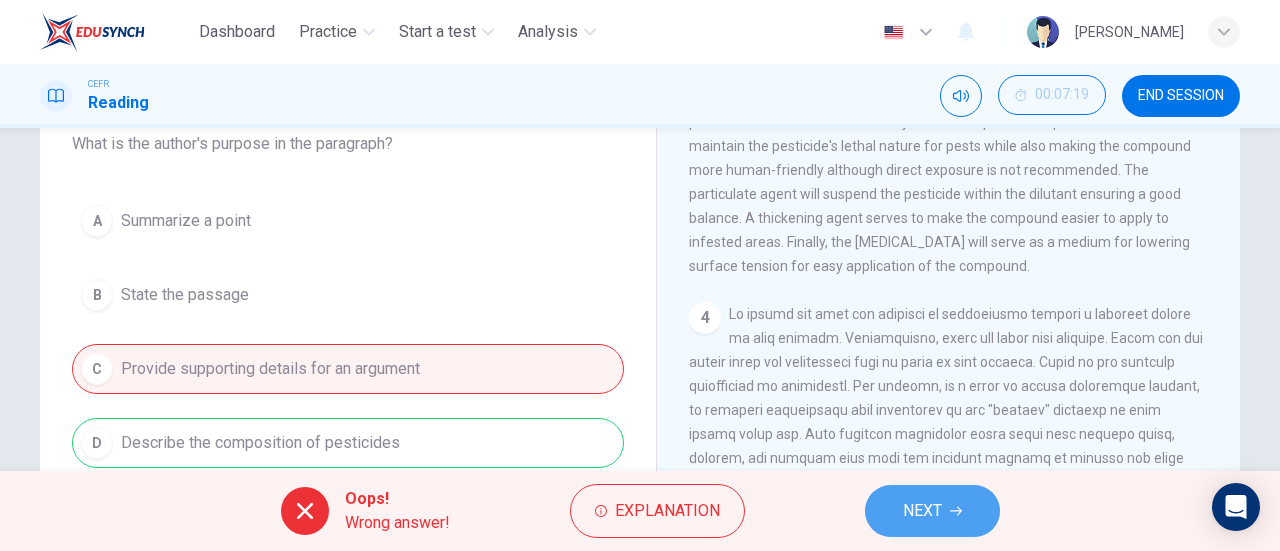 click on "NEXT" at bounding box center [932, 511] 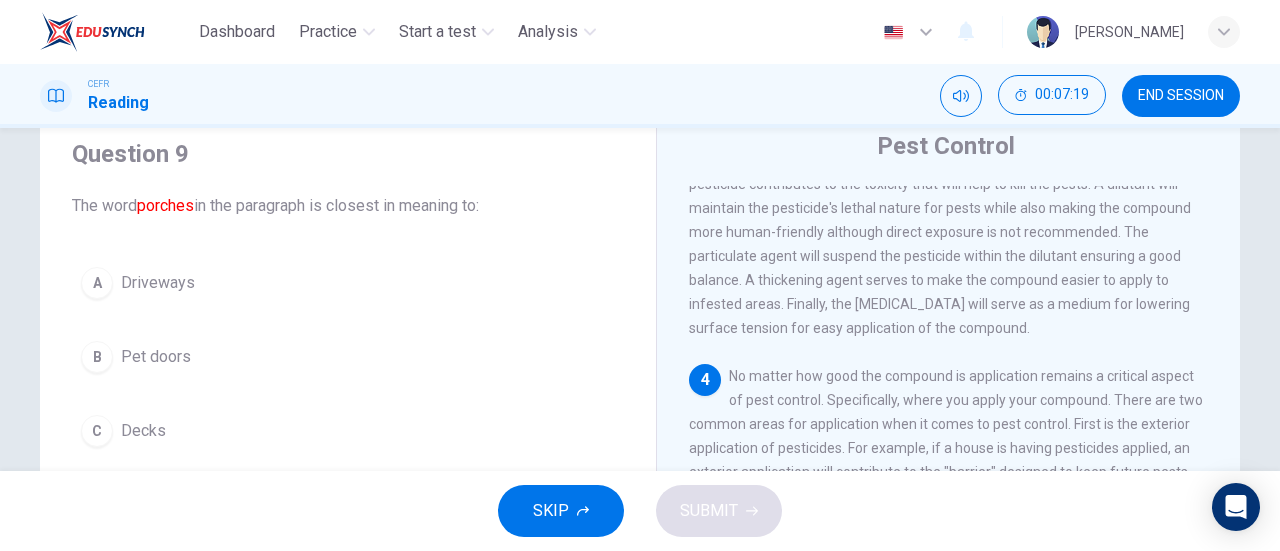 scroll, scrollTop: 62, scrollLeft: 0, axis: vertical 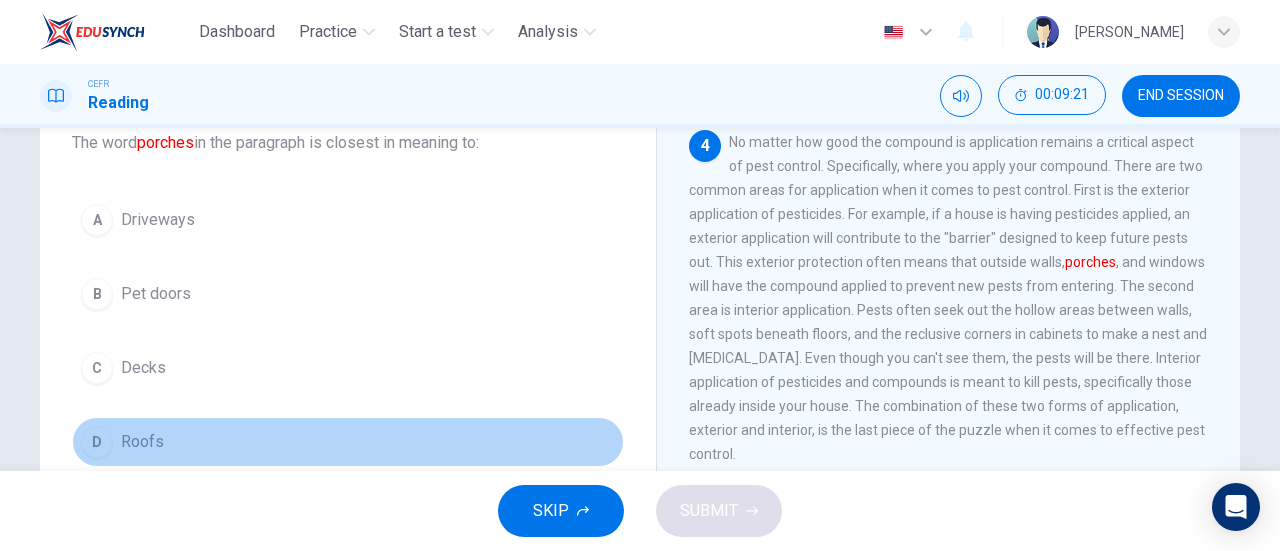 click on "D" at bounding box center [97, 442] 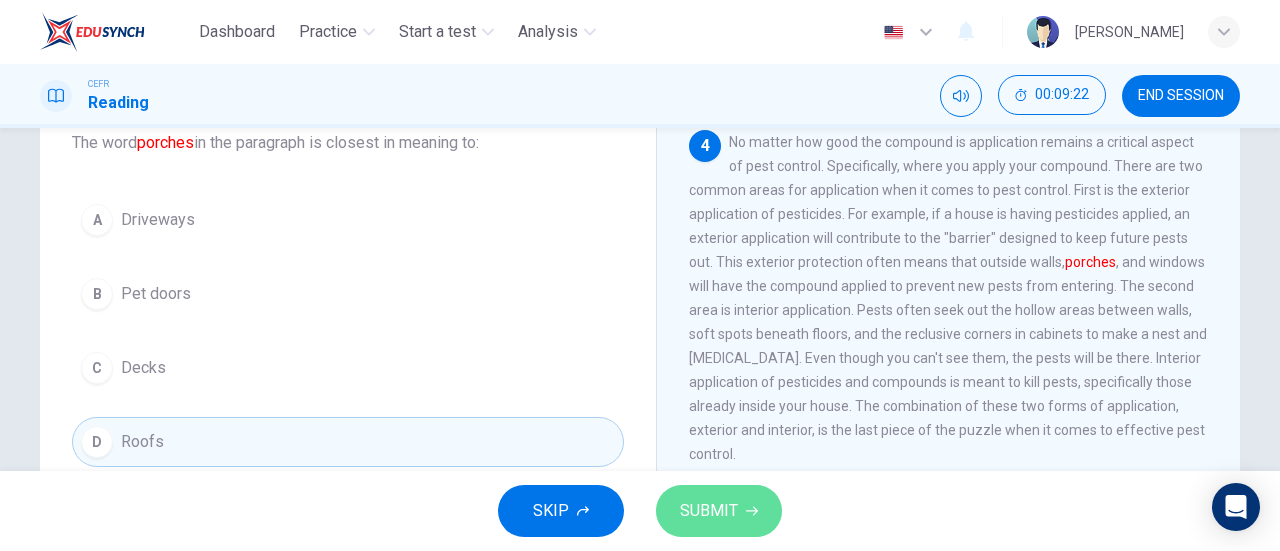 click on "SUBMIT" at bounding box center [719, 511] 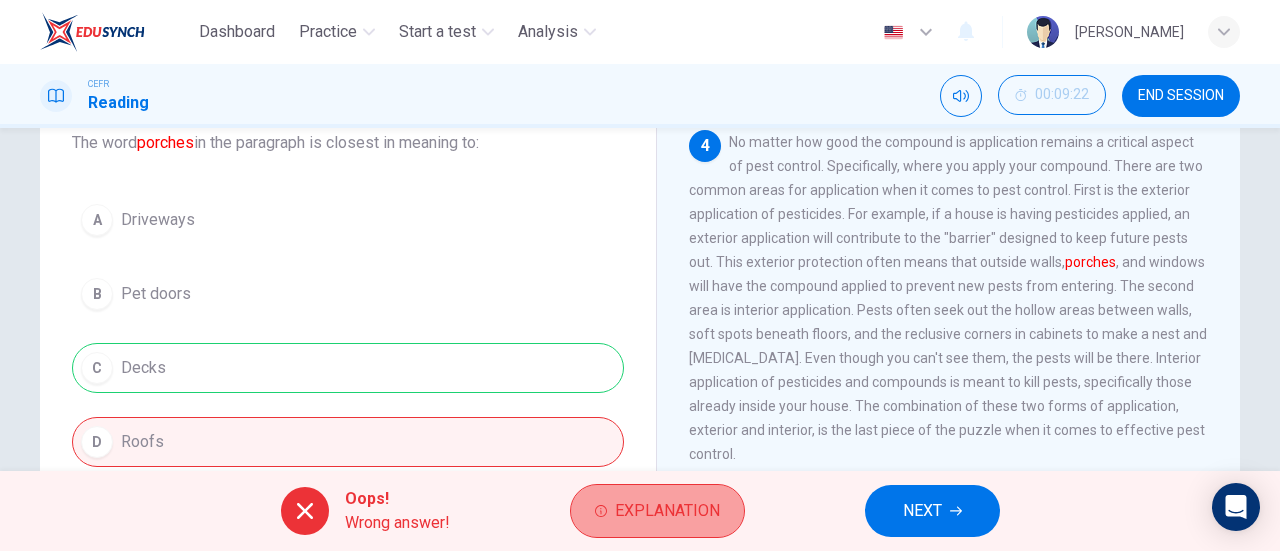 click on "Explanation" at bounding box center (667, 511) 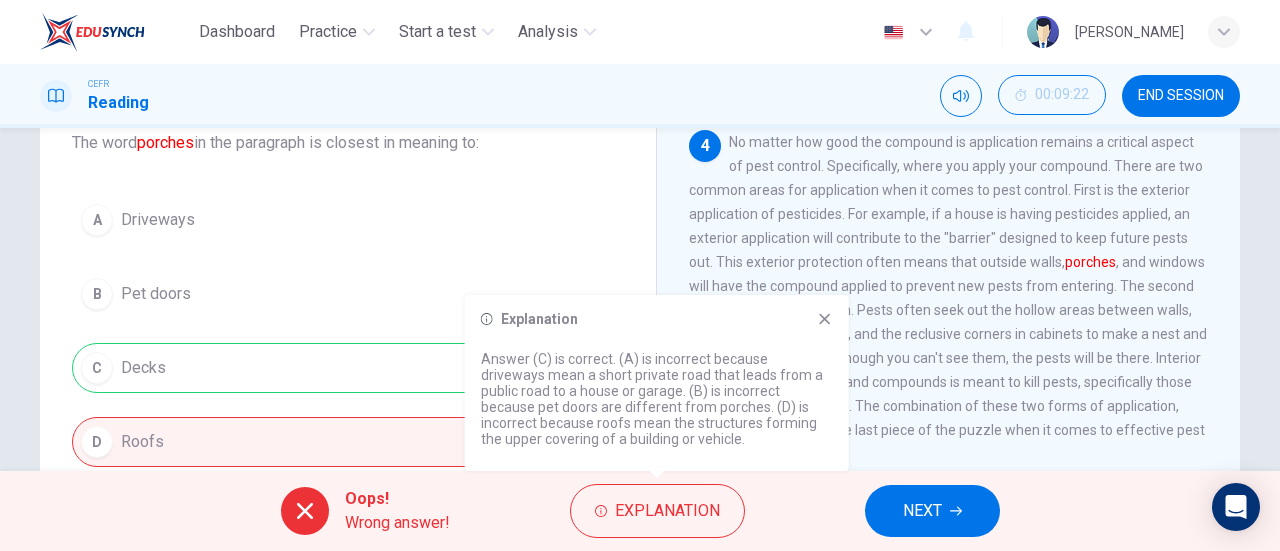 click 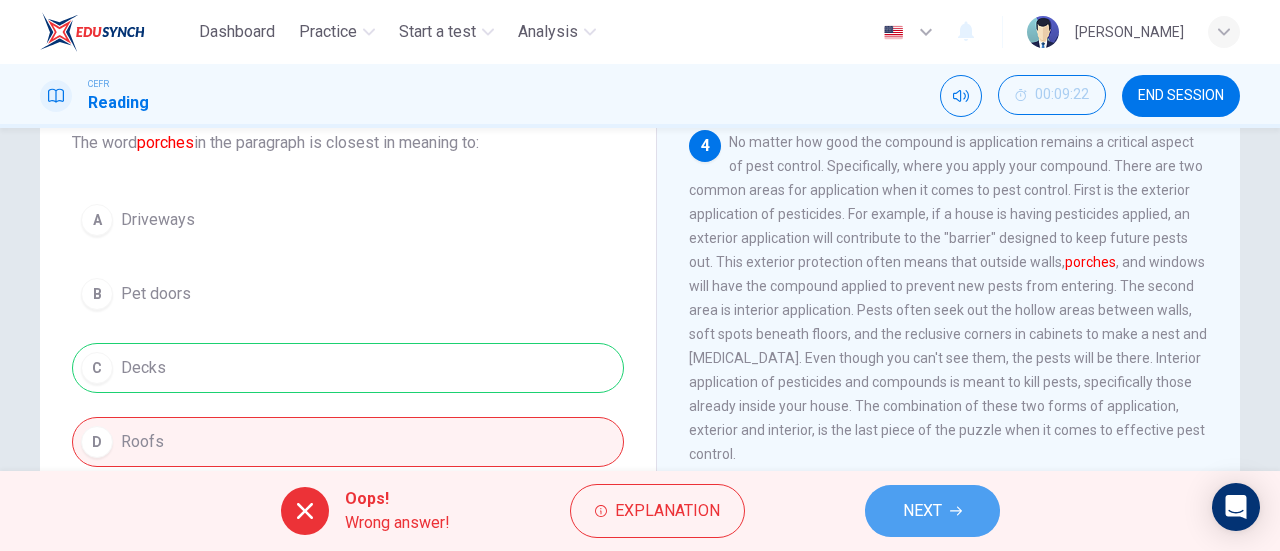 click on "NEXT" at bounding box center (922, 511) 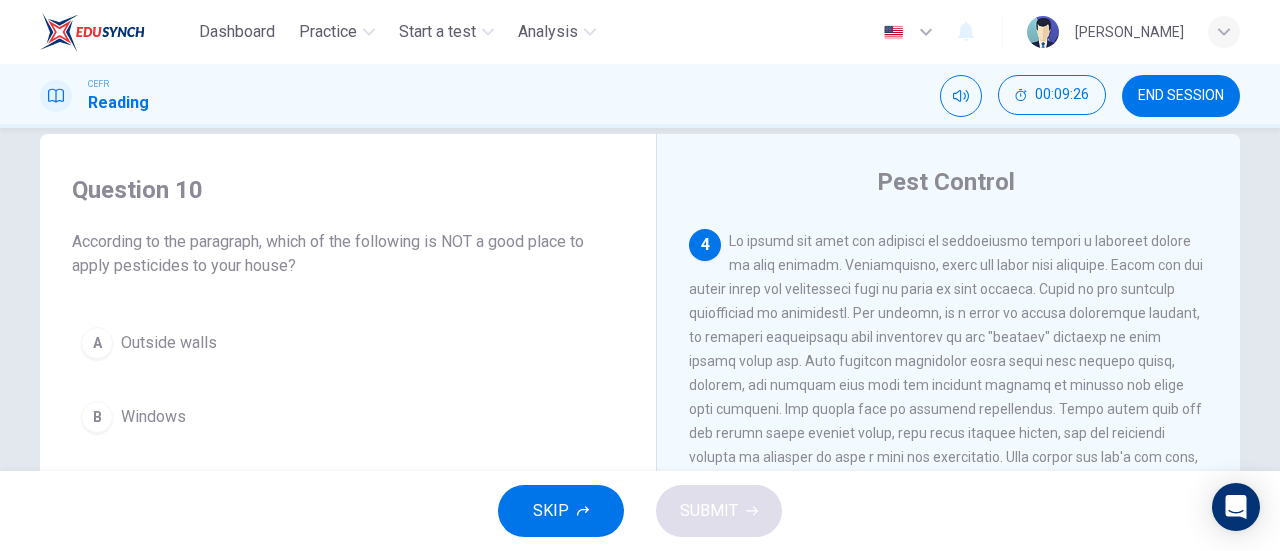 scroll, scrollTop: 218, scrollLeft: 0, axis: vertical 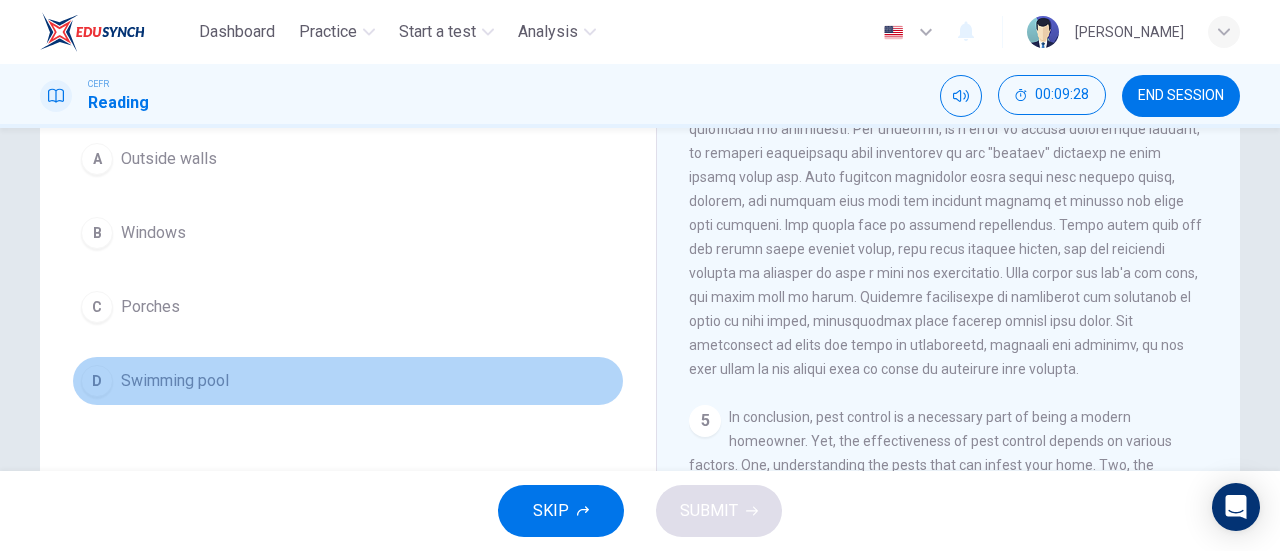 click on "D" at bounding box center [97, 381] 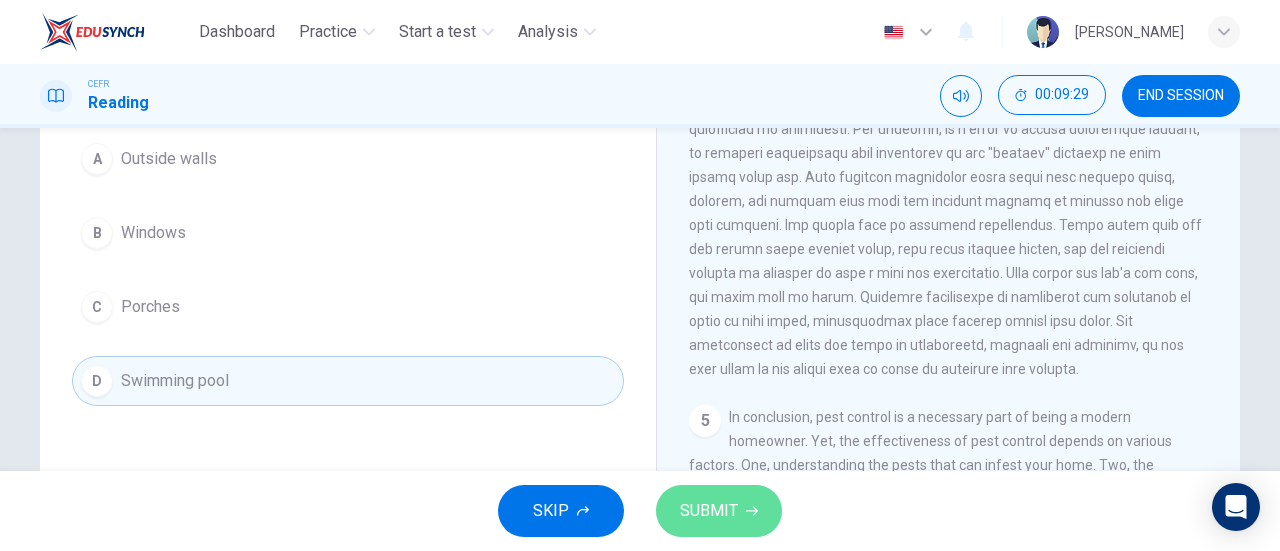 click on "SUBMIT" at bounding box center (719, 511) 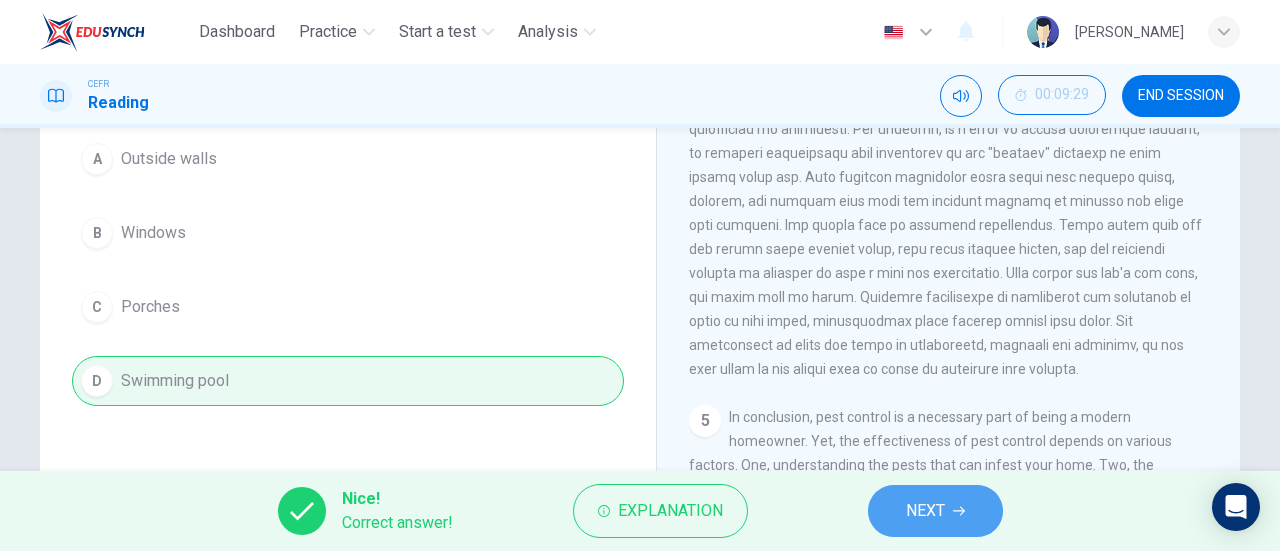click on "NEXT" at bounding box center [935, 511] 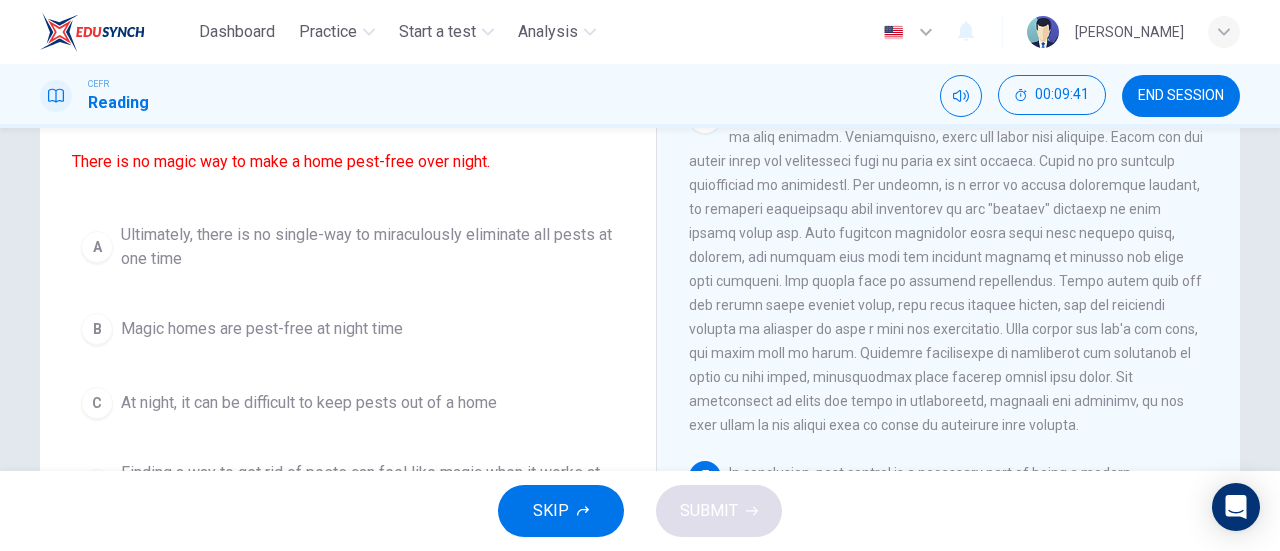 scroll, scrollTop: 161, scrollLeft: 0, axis: vertical 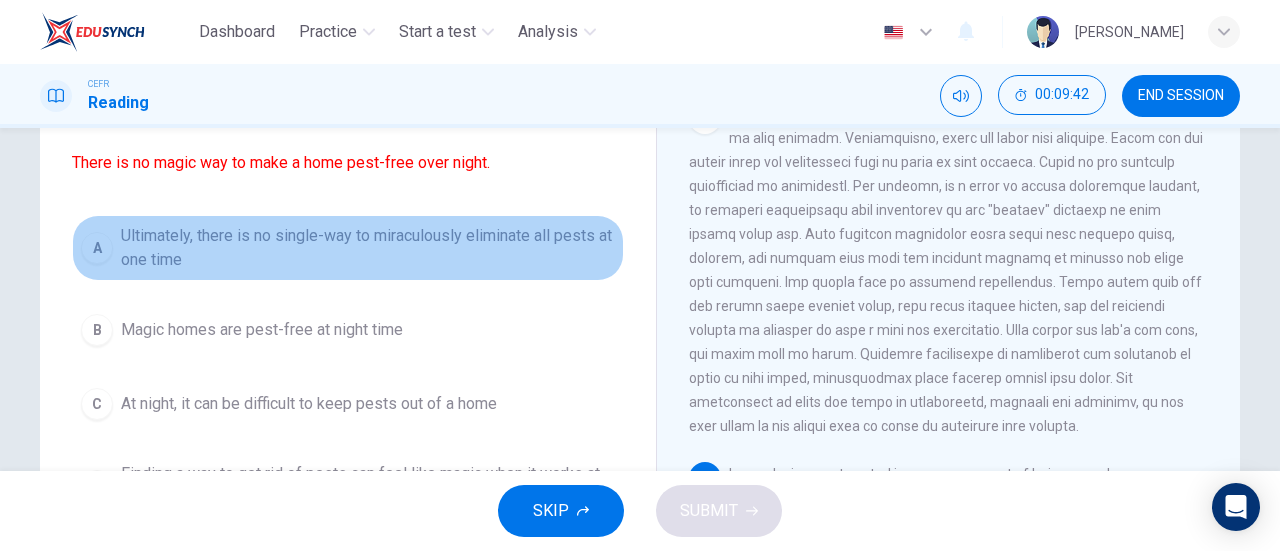 click on "A" at bounding box center (97, 248) 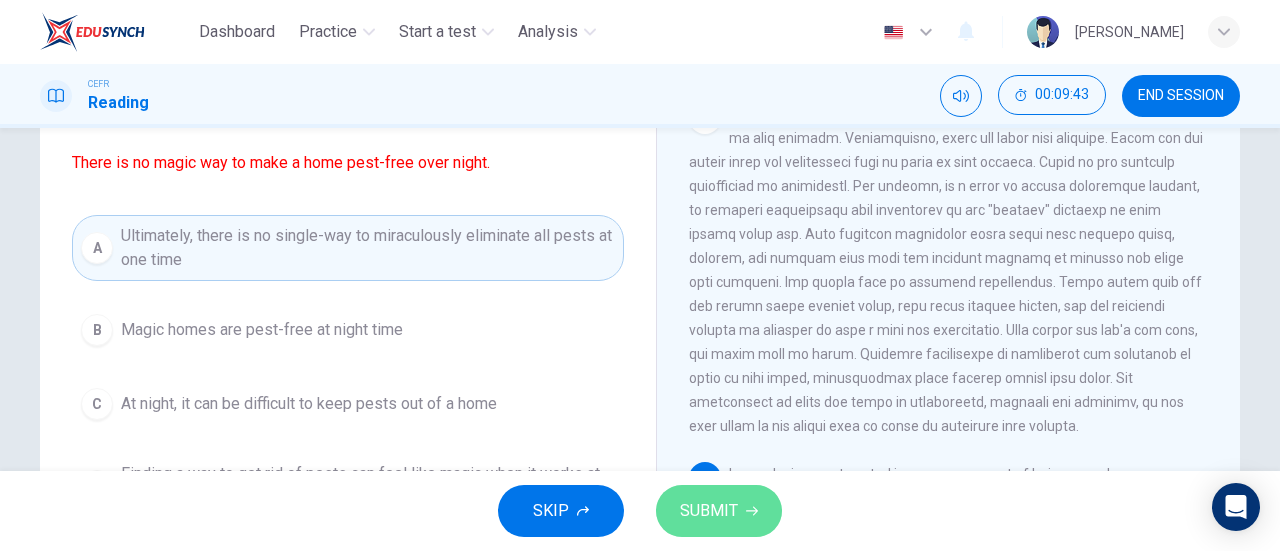 click on "SUBMIT" at bounding box center (719, 511) 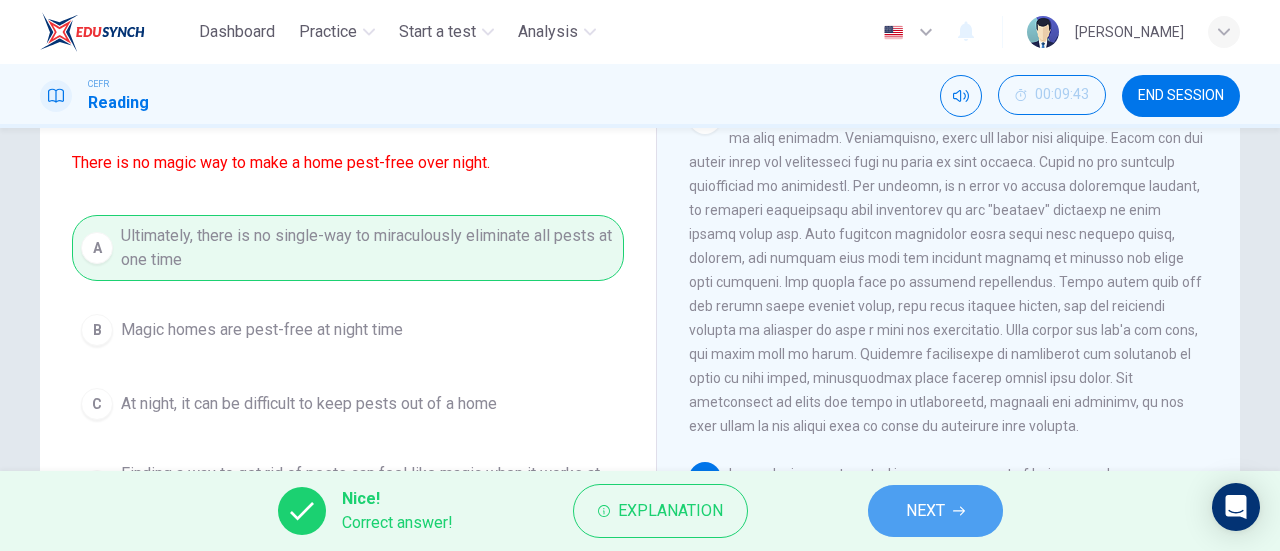 click on "NEXT" at bounding box center (935, 511) 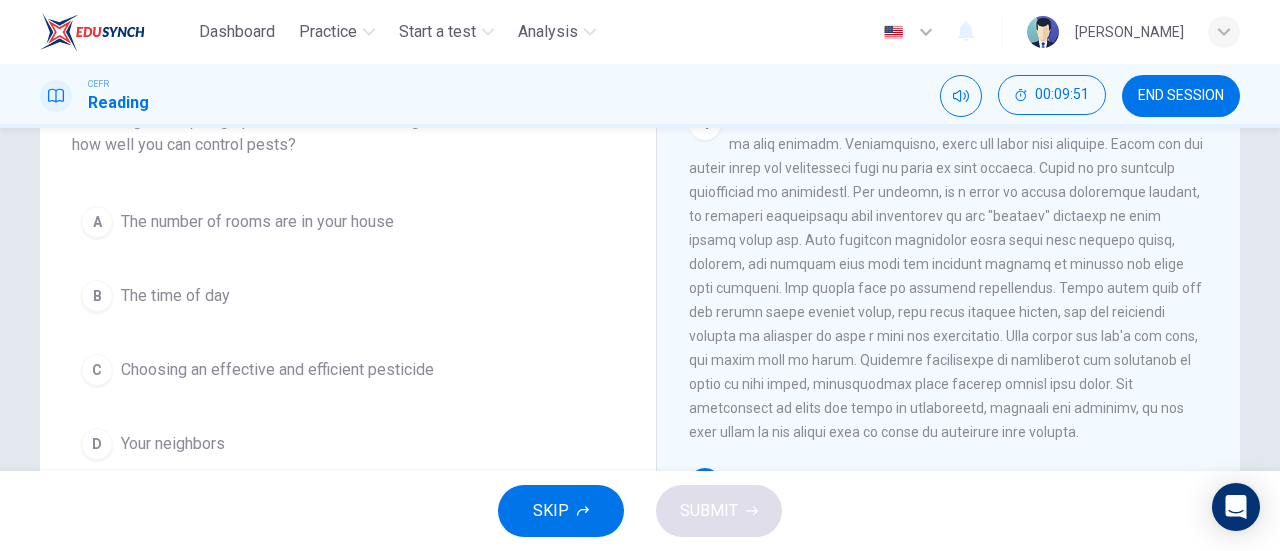 scroll, scrollTop: 156, scrollLeft: 0, axis: vertical 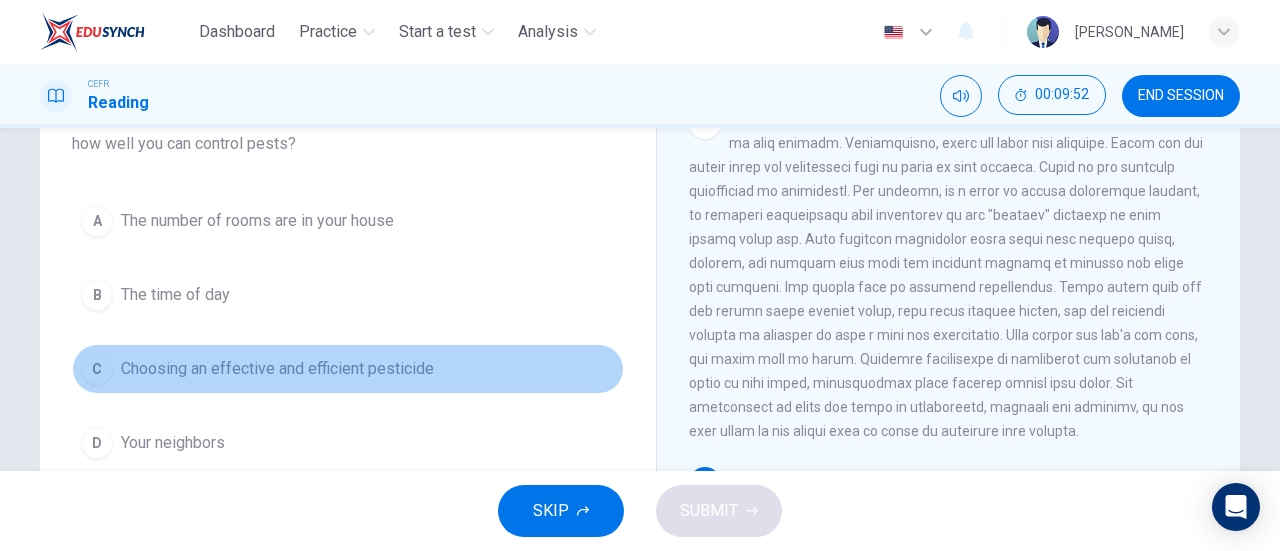 click on "C Choosing an effective and efficient pesticide" at bounding box center [348, 369] 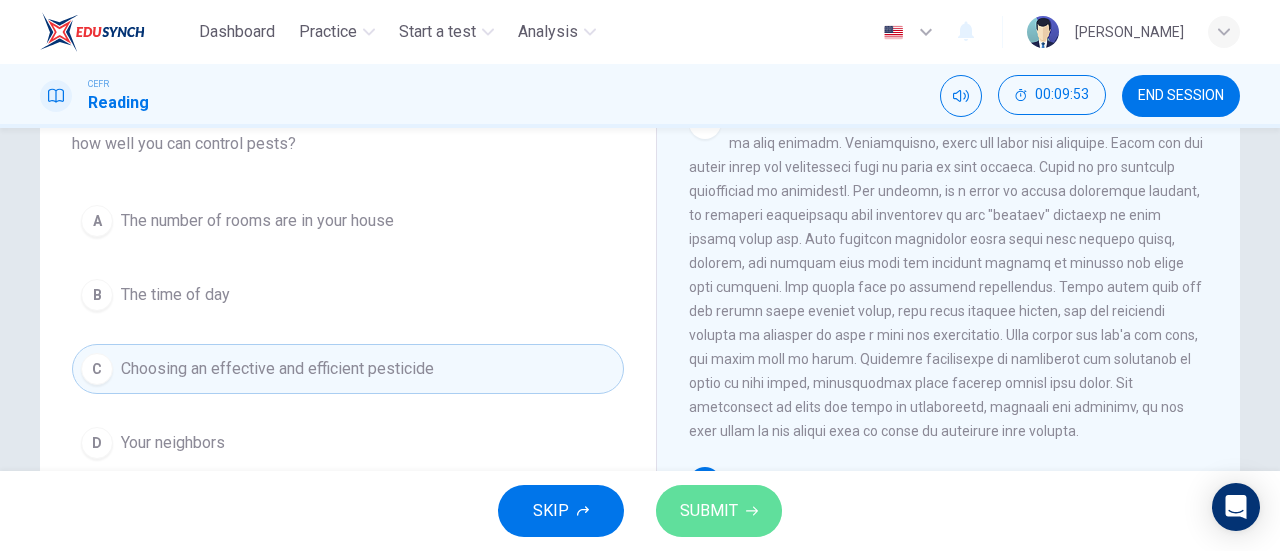 click on "SUBMIT" at bounding box center [709, 511] 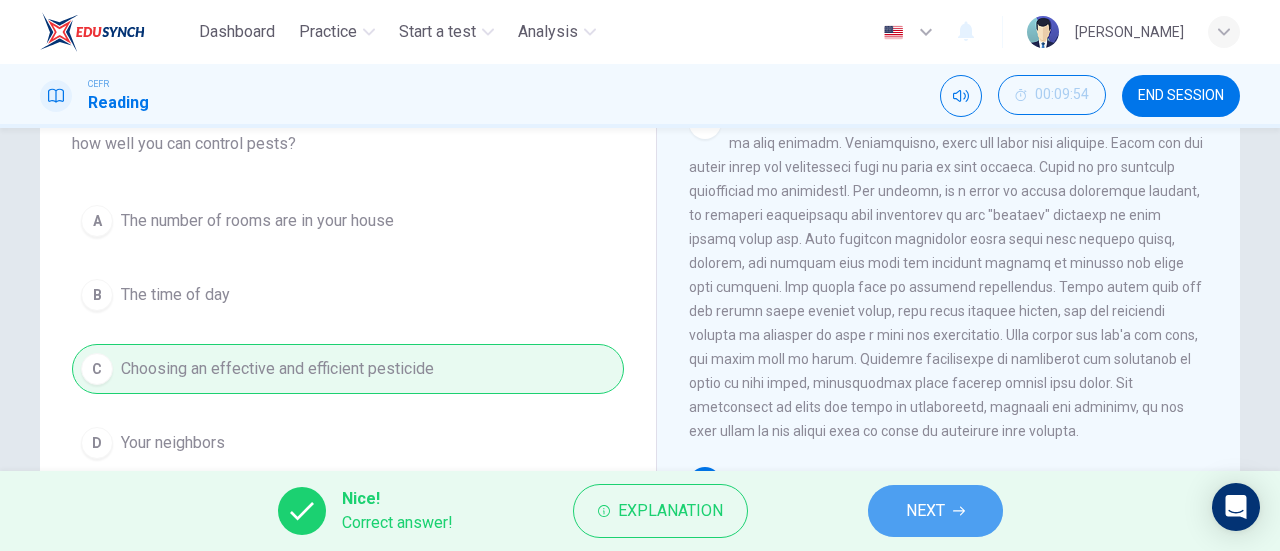 click on "NEXT" at bounding box center (935, 511) 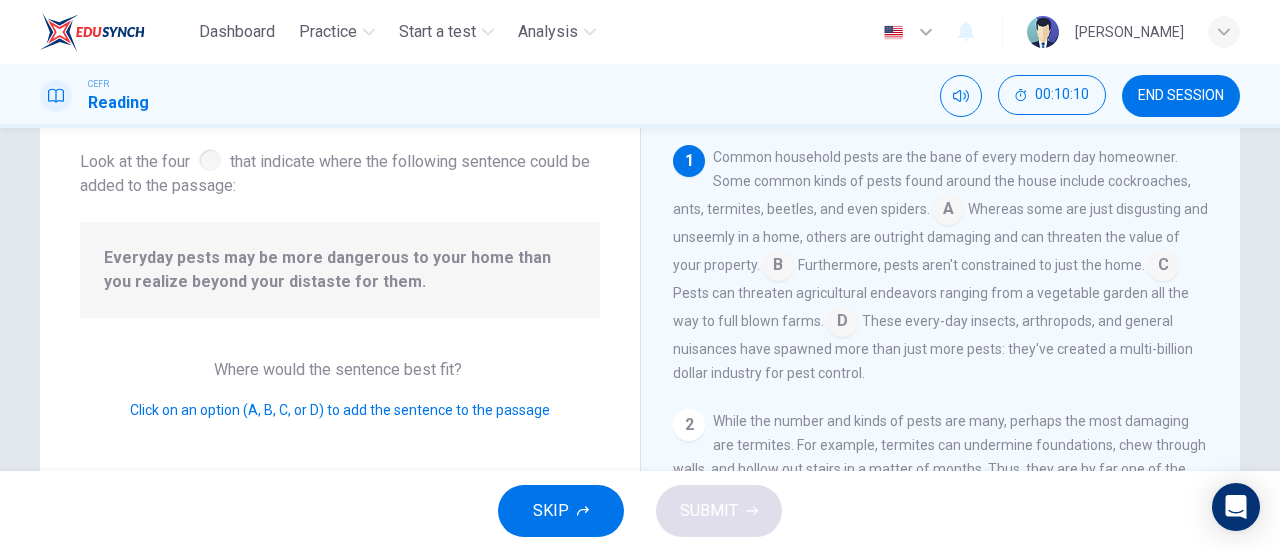 scroll, scrollTop: 110, scrollLeft: 0, axis: vertical 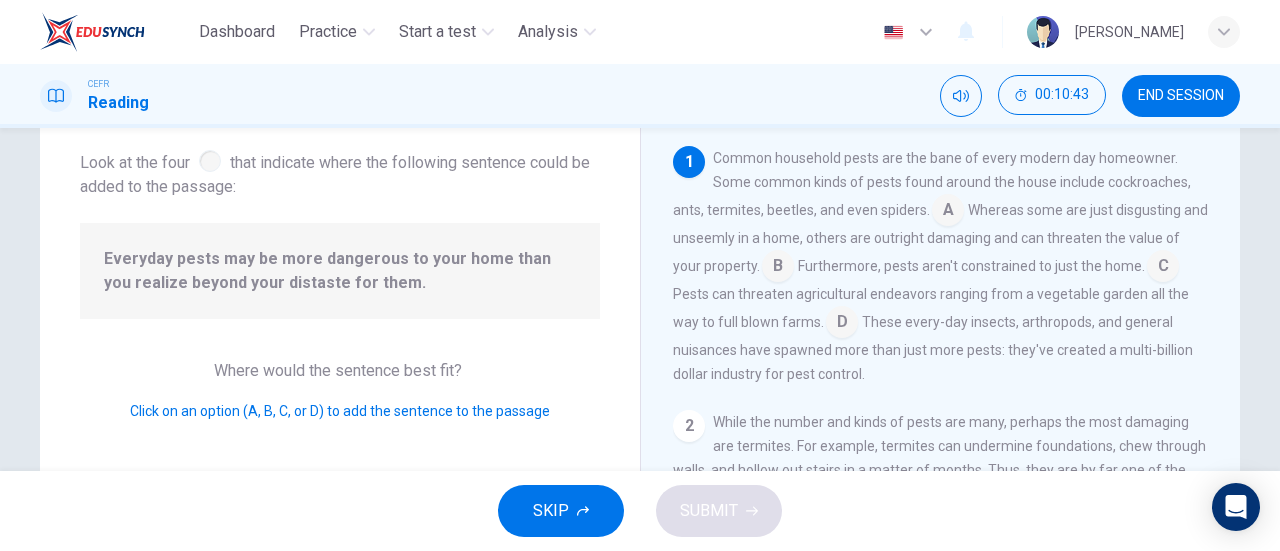 click at bounding box center [948, 212] 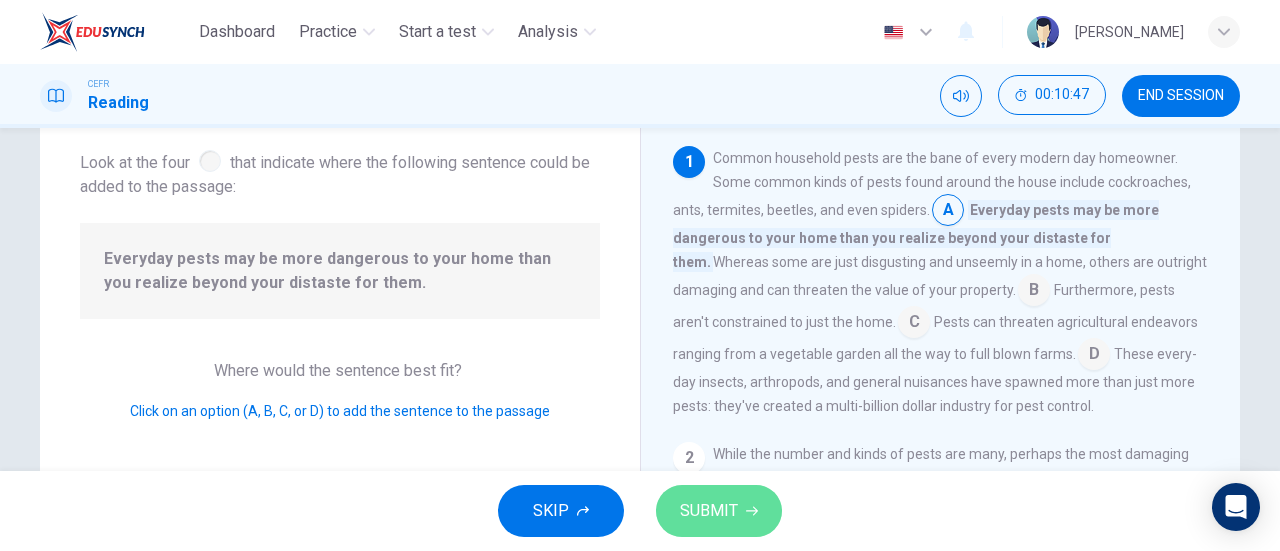 click on "SUBMIT" at bounding box center (719, 511) 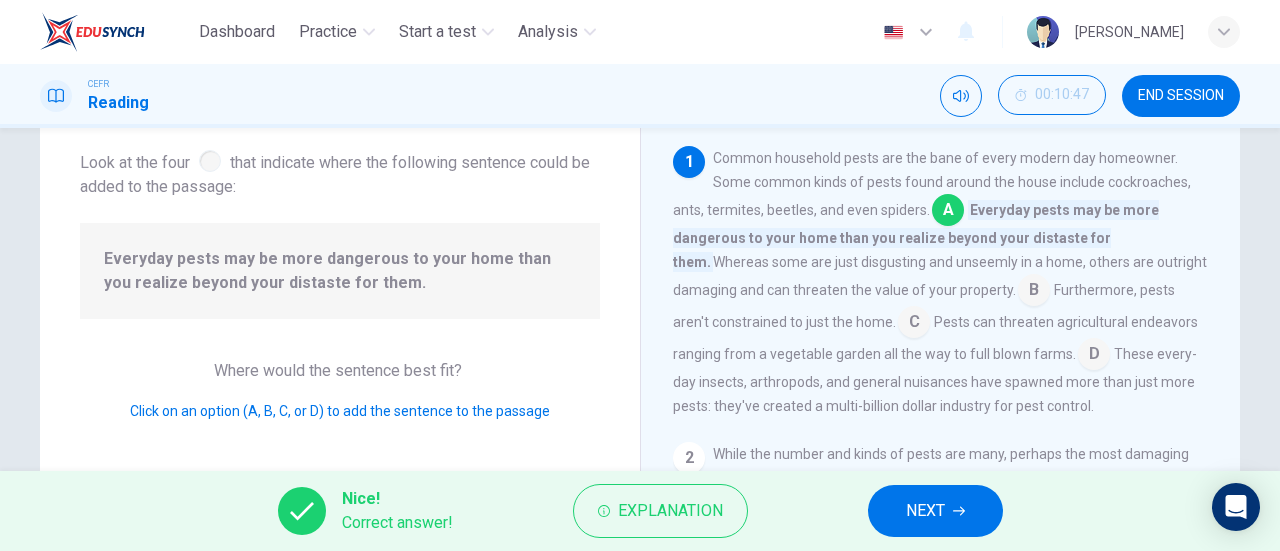 click on "NEXT" at bounding box center (925, 511) 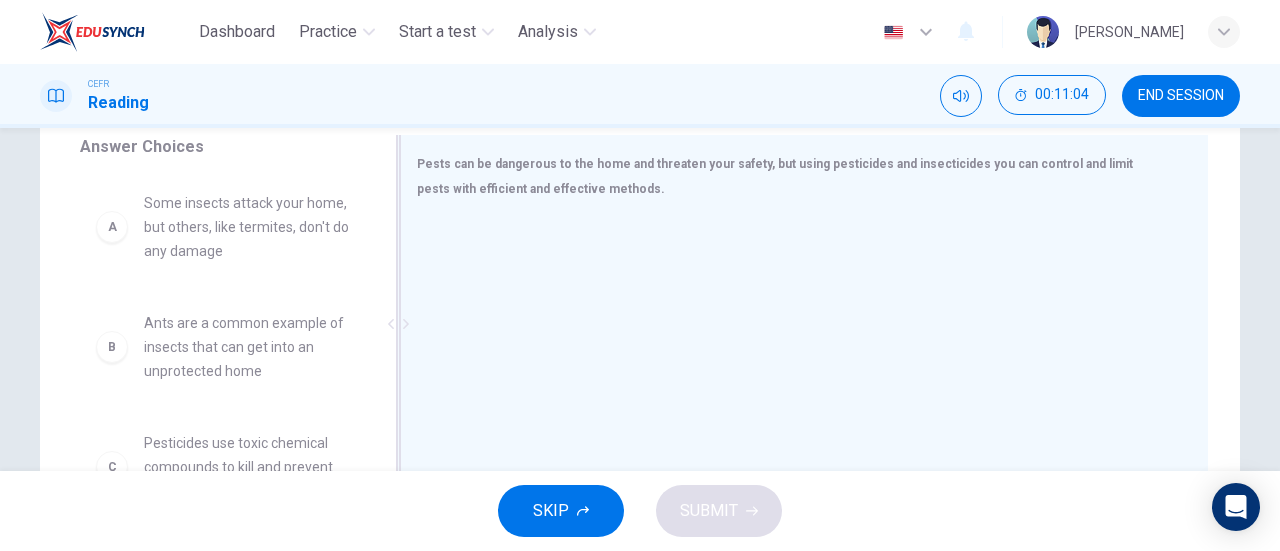 scroll, scrollTop: 339, scrollLeft: 0, axis: vertical 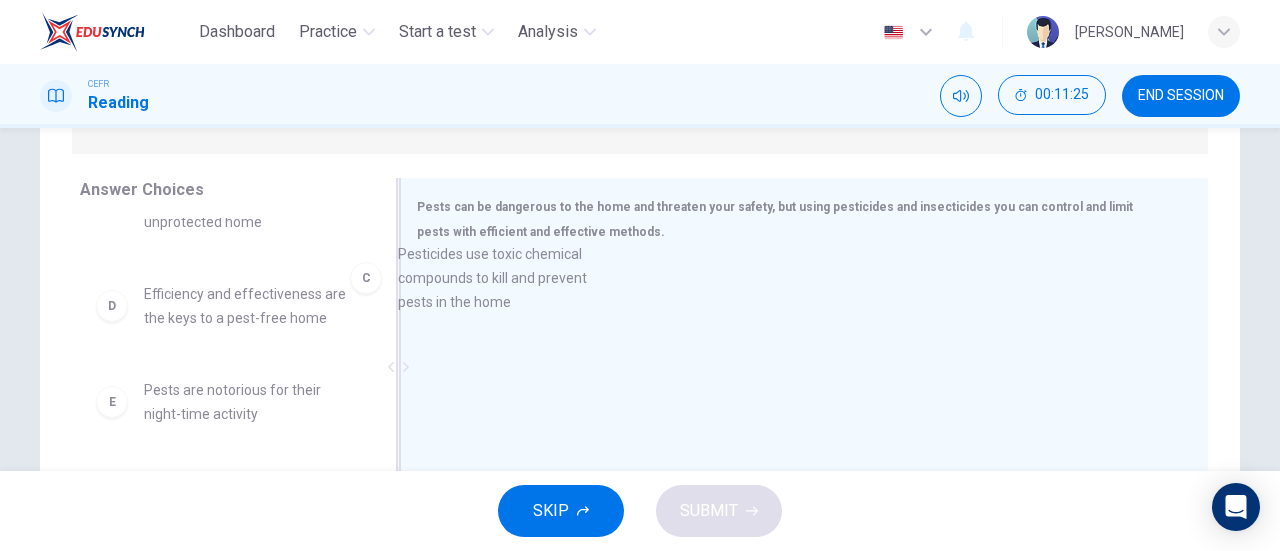 drag, startPoint x: 284, startPoint y: 319, endPoint x: 583, endPoint y: 285, distance: 300.9269 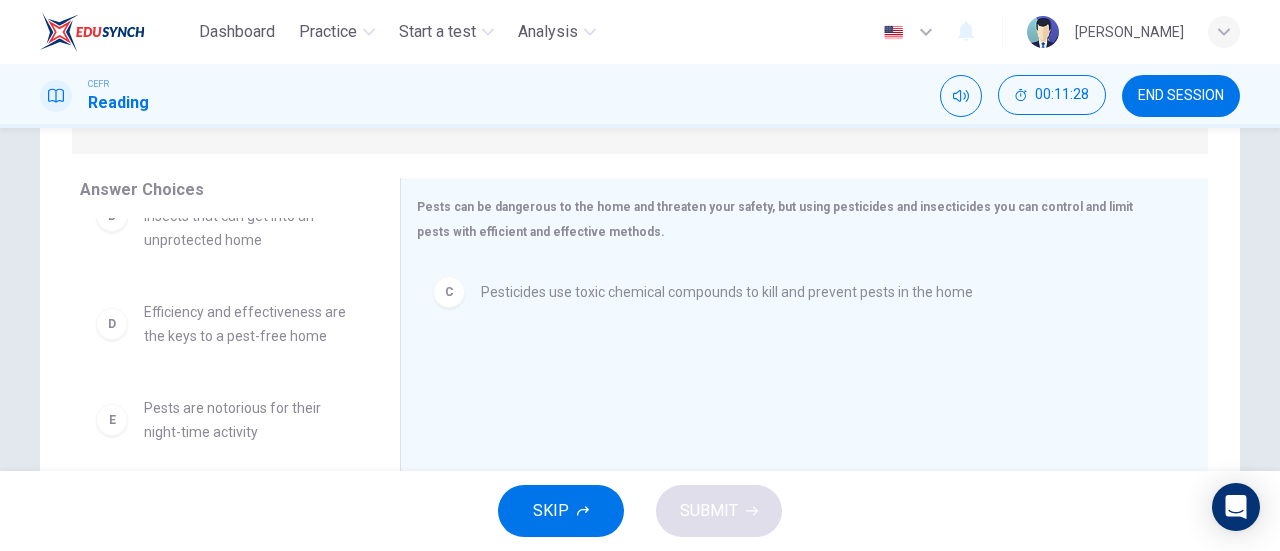 scroll, scrollTop: 204, scrollLeft: 0, axis: vertical 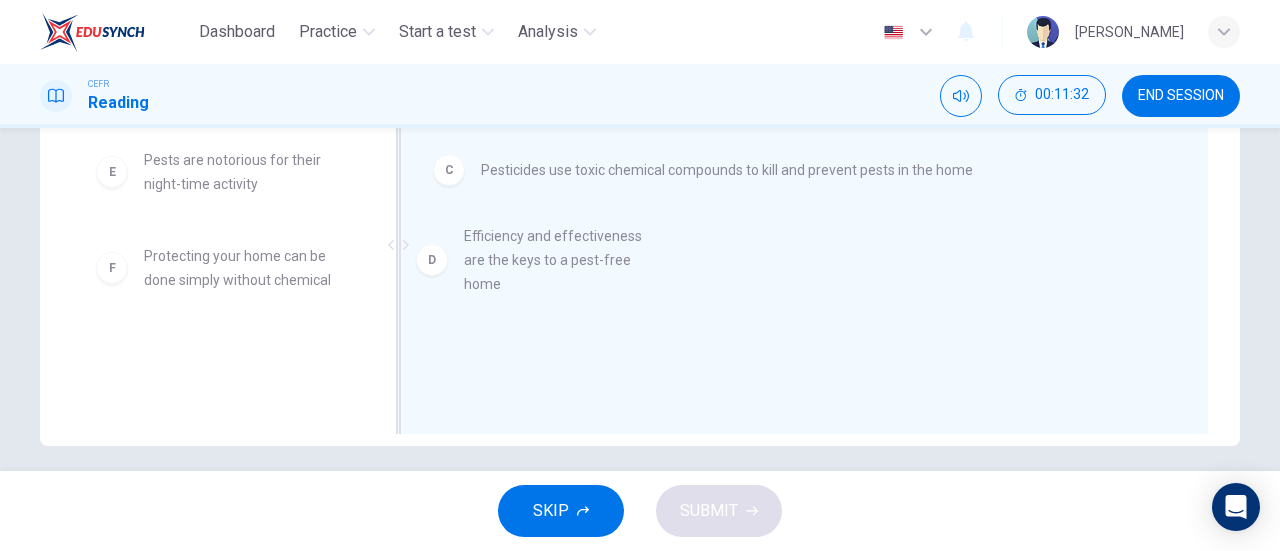 drag, startPoint x: 268, startPoint y: 200, endPoint x: 600, endPoint y: 276, distance: 340.58774 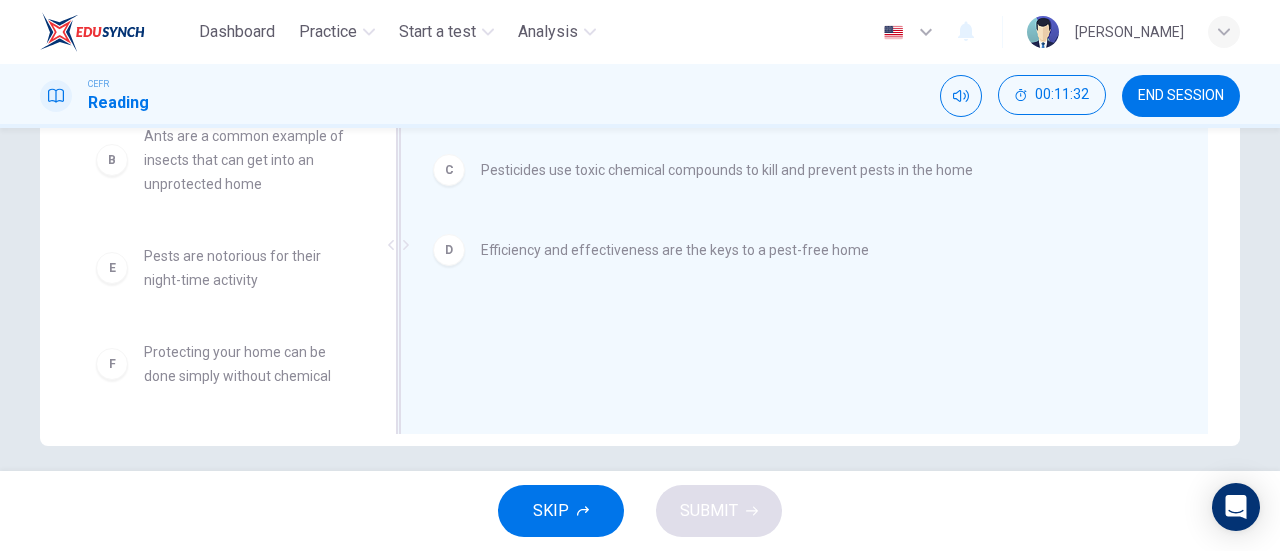 scroll, scrollTop: 108, scrollLeft: 0, axis: vertical 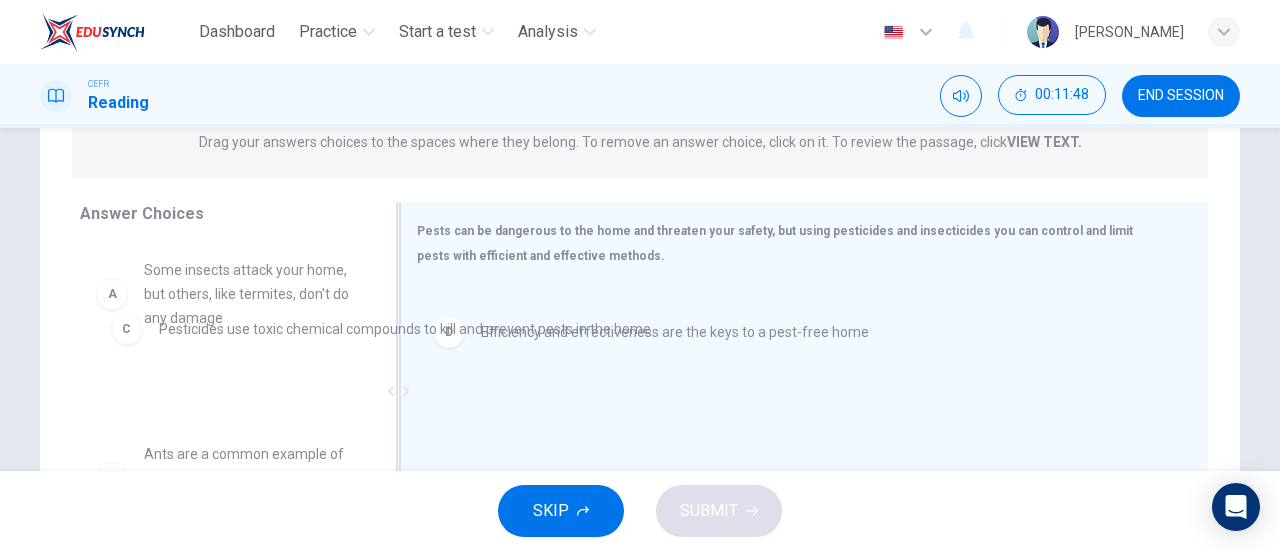 drag, startPoint x: 560, startPoint y: 323, endPoint x: 234, endPoint y: 336, distance: 326.2591 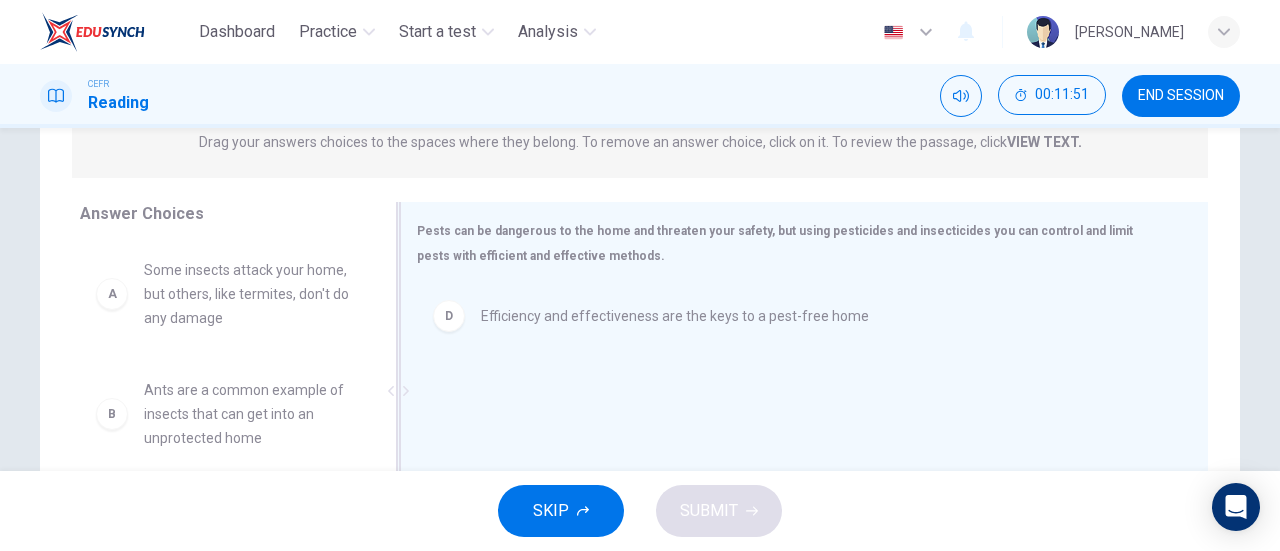 click on "SKIP SUBMIT" at bounding box center [640, 511] 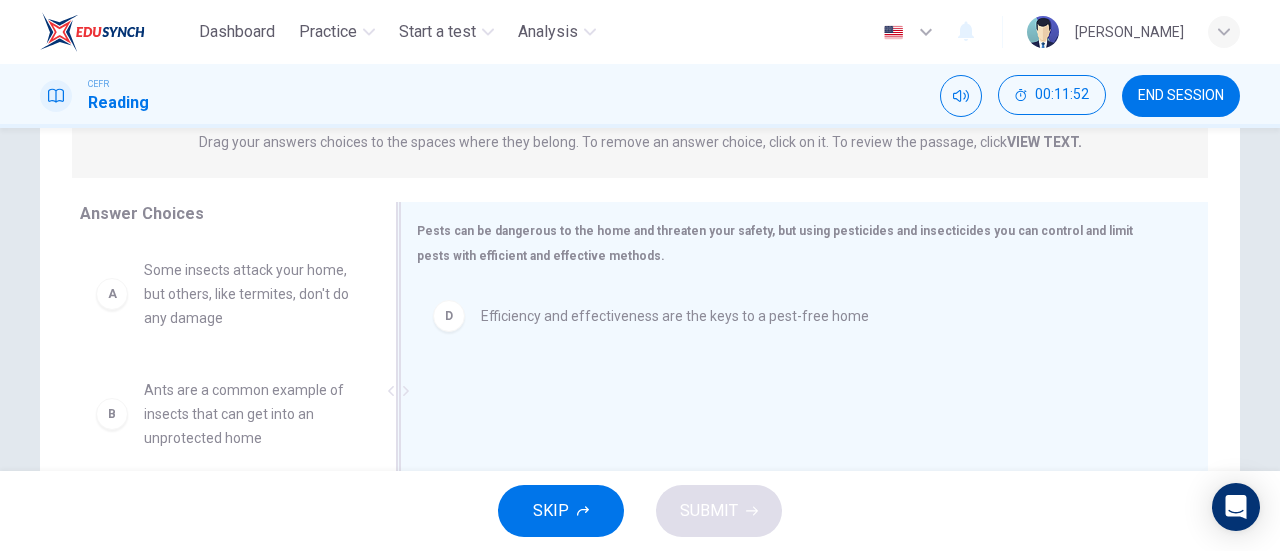 click on "SKIP SUBMIT" at bounding box center [640, 511] 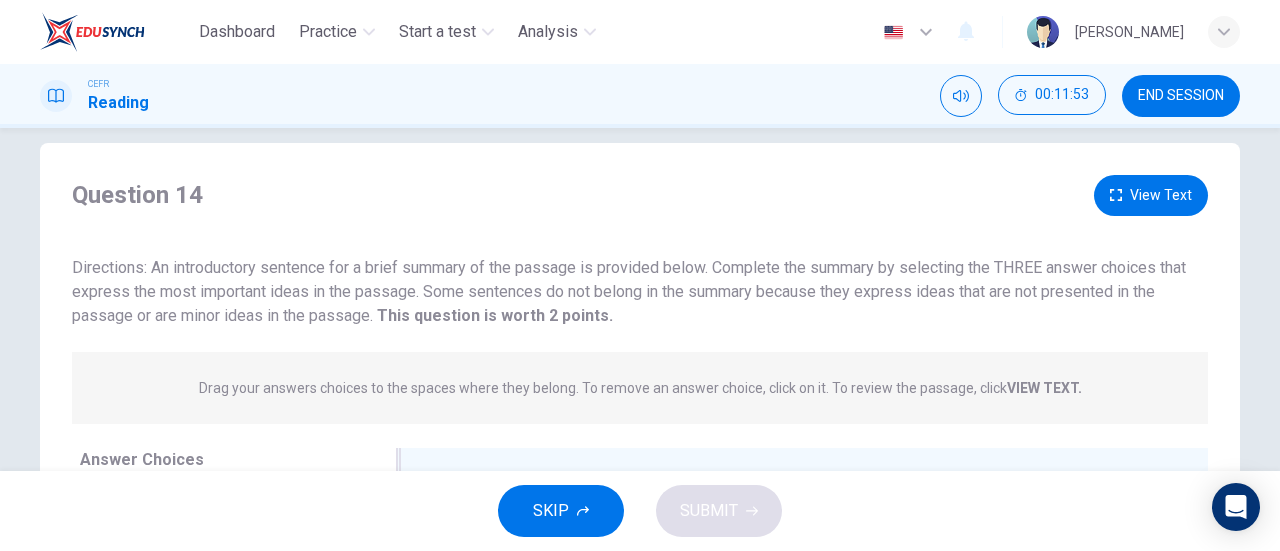 scroll, scrollTop: 7, scrollLeft: 0, axis: vertical 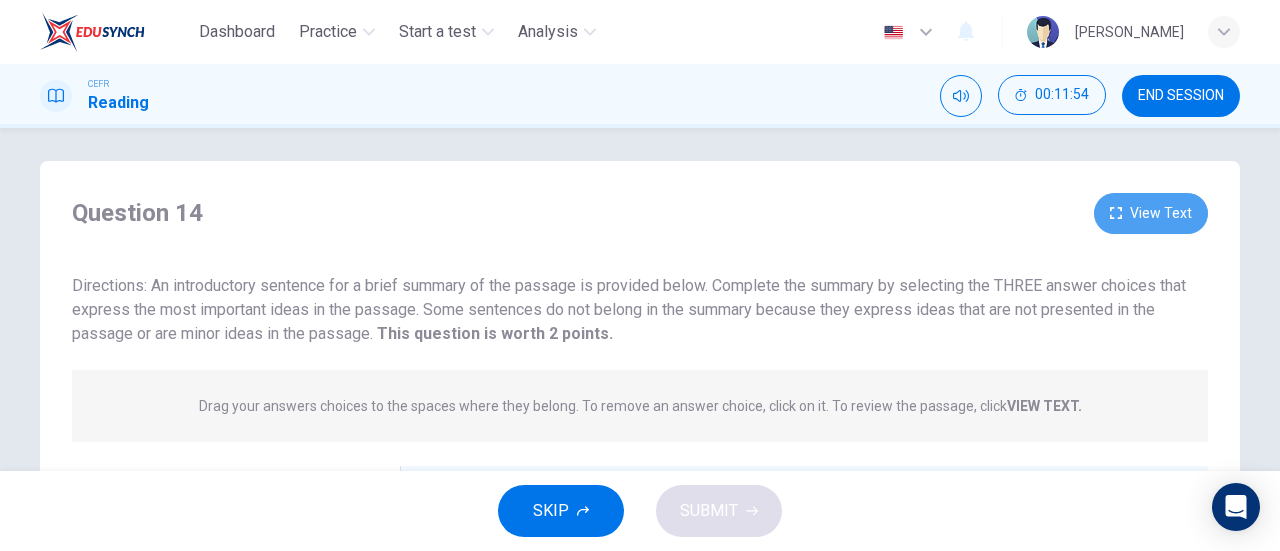 click on "View Text" at bounding box center (1151, 213) 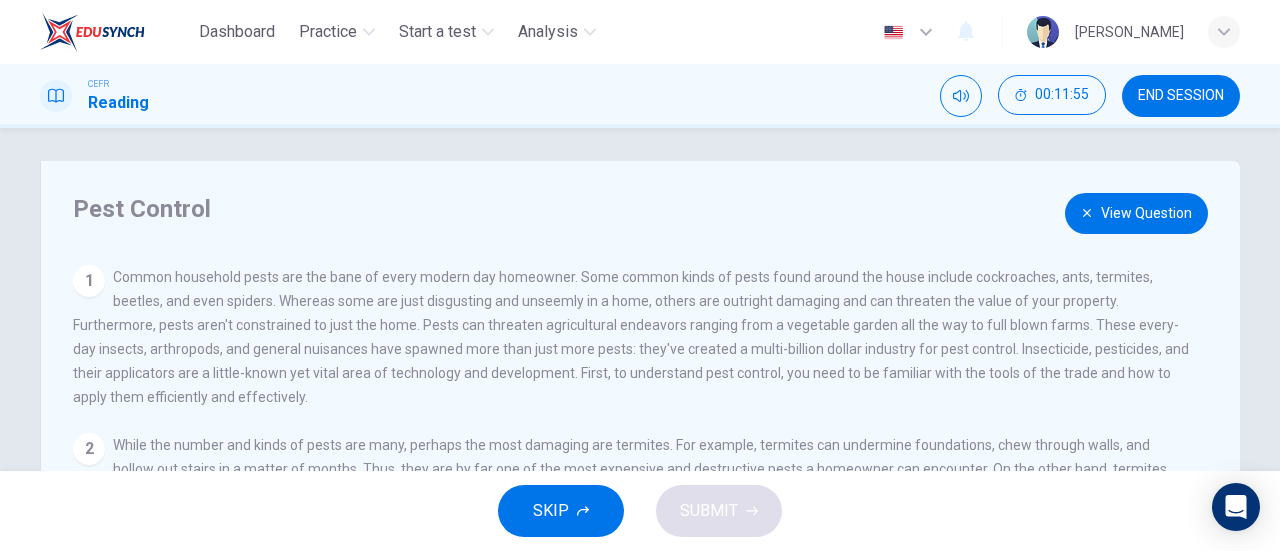 scroll, scrollTop: 260, scrollLeft: 0, axis: vertical 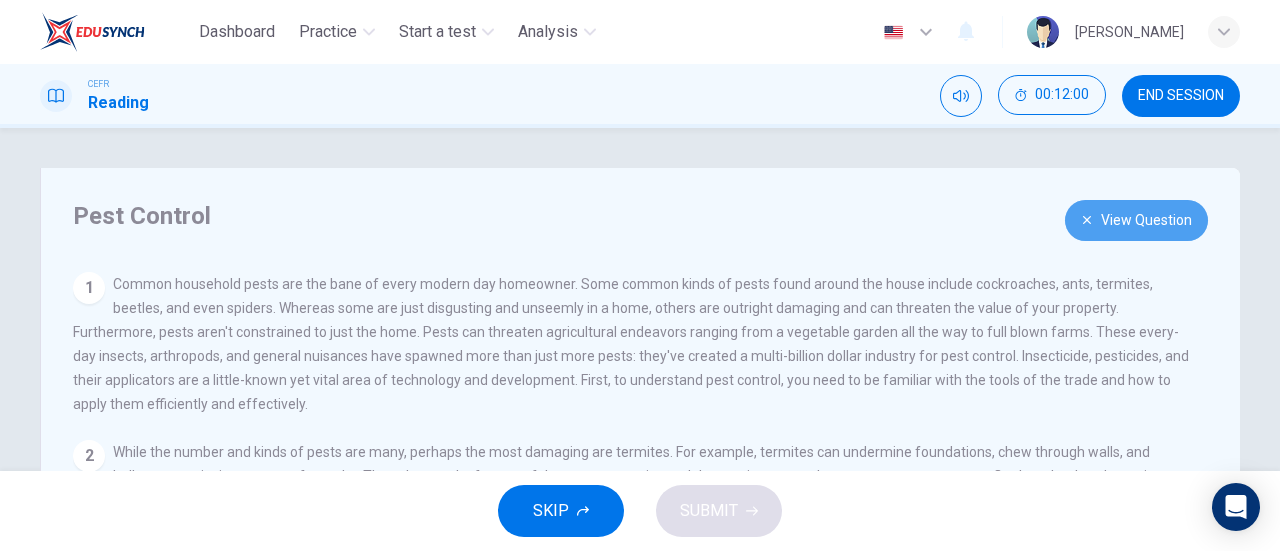 click on "View Question" at bounding box center [1136, 220] 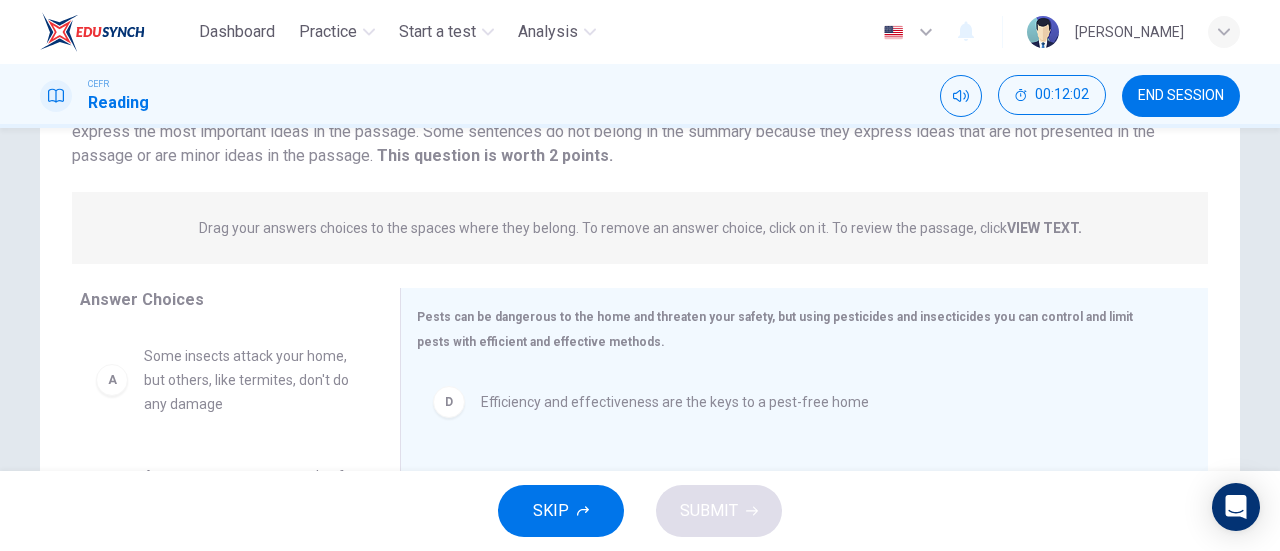 scroll, scrollTop: 186, scrollLeft: 0, axis: vertical 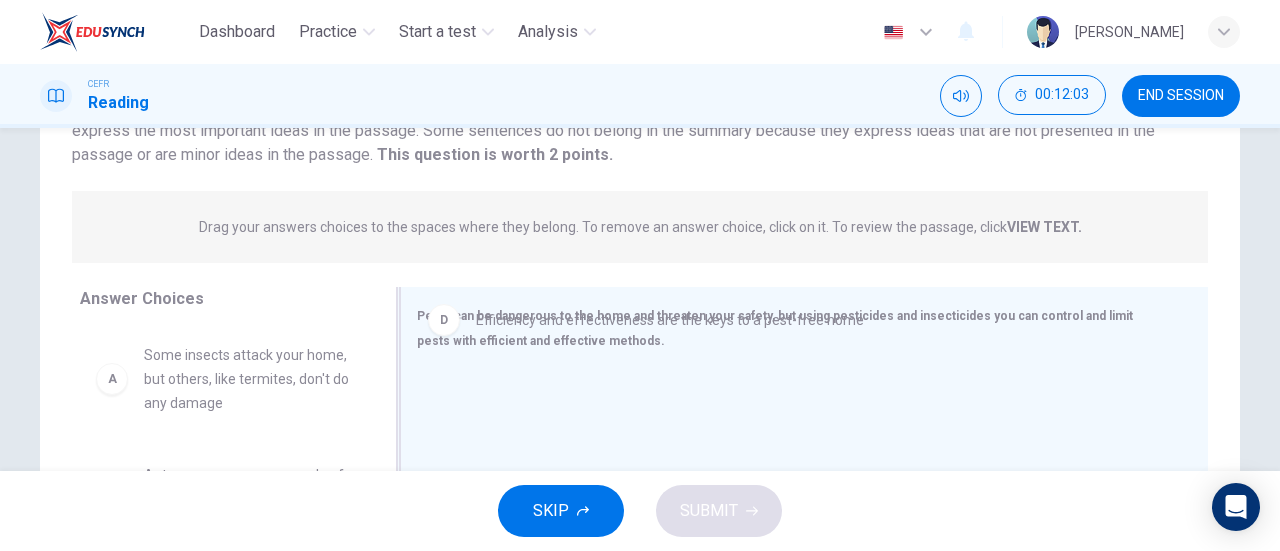 drag, startPoint x: 481, startPoint y: 407, endPoint x: 481, endPoint y: 319, distance: 88 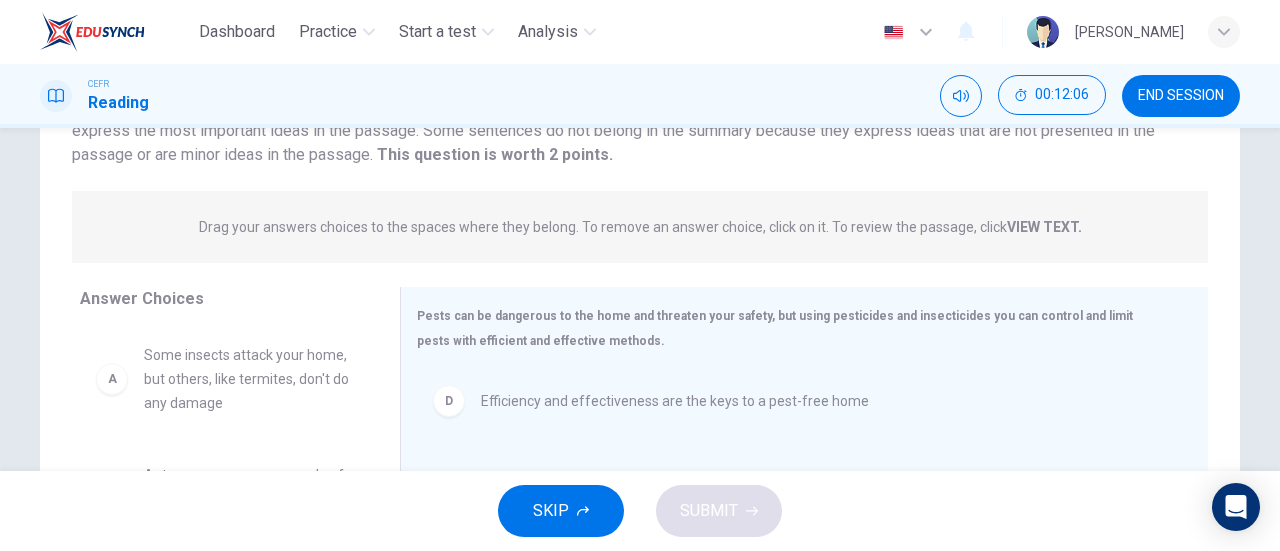 click on "Efficiency and effectiveness are the keys to a pest-free home" at bounding box center [675, 401] 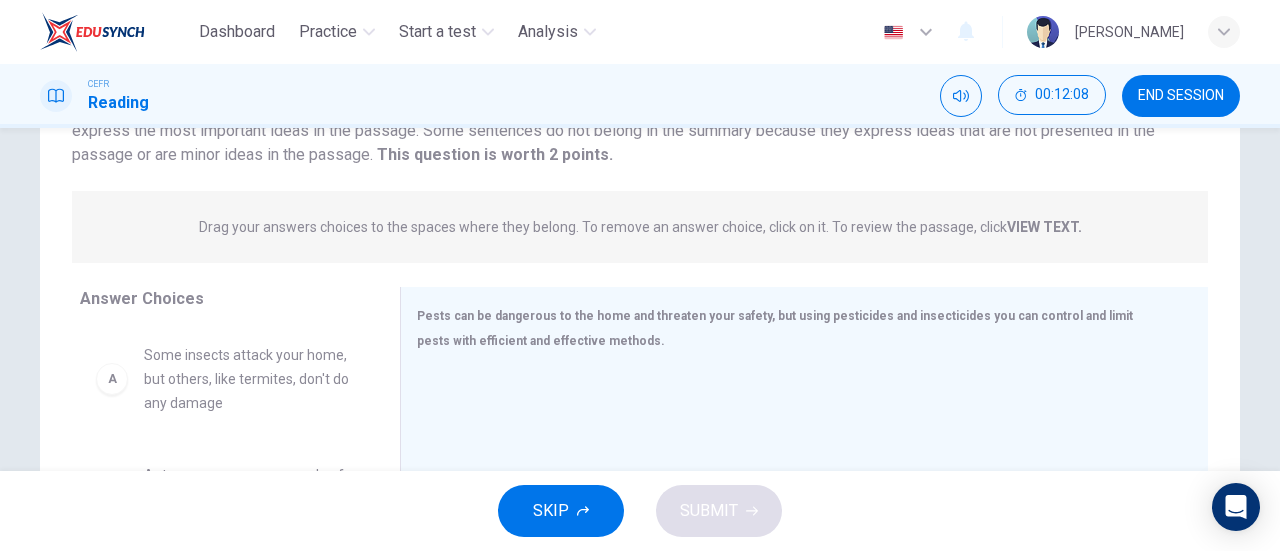 scroll, scrollTop: 432, scrollLeft: 0, axis: vertical 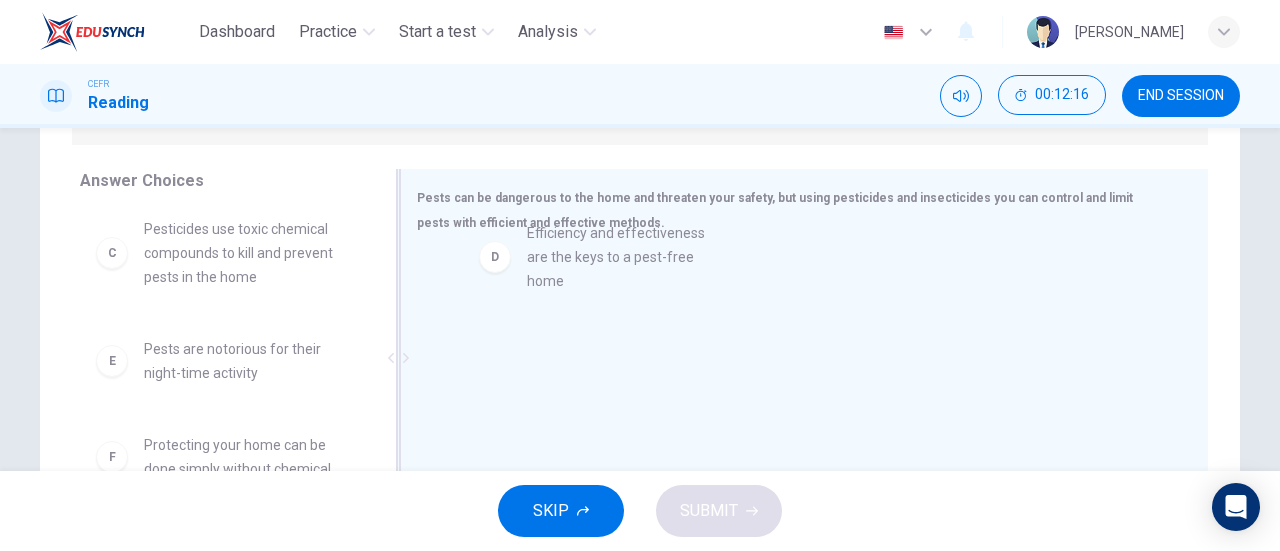 drag, startPoint x: 308, startPoint y: 361, endPoint x: 696, endPoint y: 256, distance: 401.95645 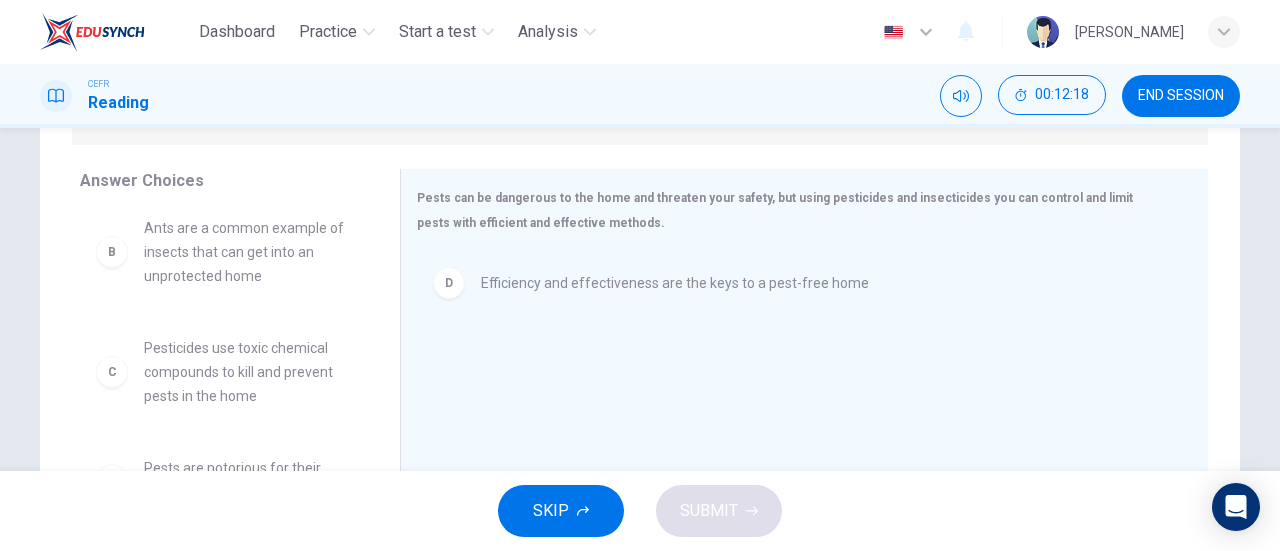scroll, scrollTop: 111, scrollLeft: 0, axis: vertical 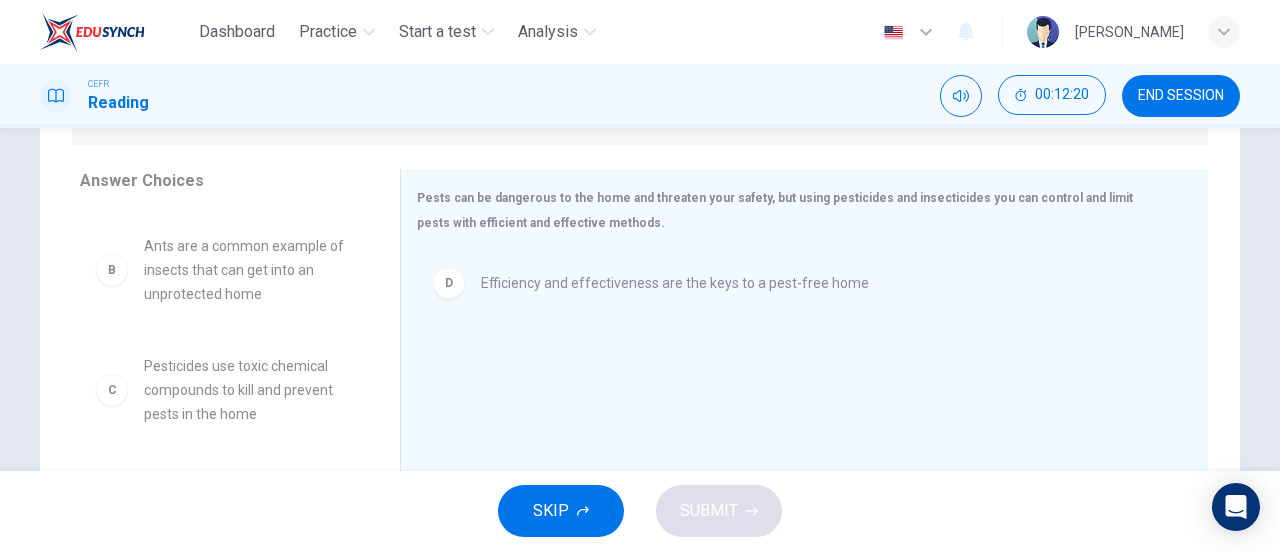 click on "Pesticides use toxic chemical compounds to kill and prevent pests in the home" at bounding box center [248, 390] 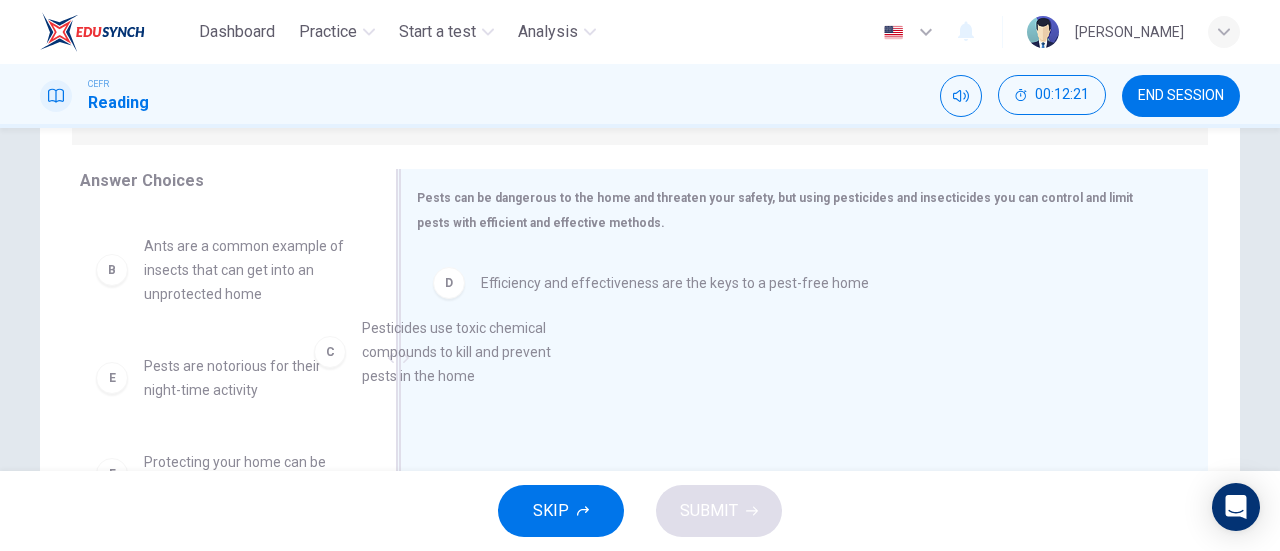 drag, startPoint x: 290, startPoint y: 393, endPoint x: 565, endPoint y: 347, distance: 278.82074 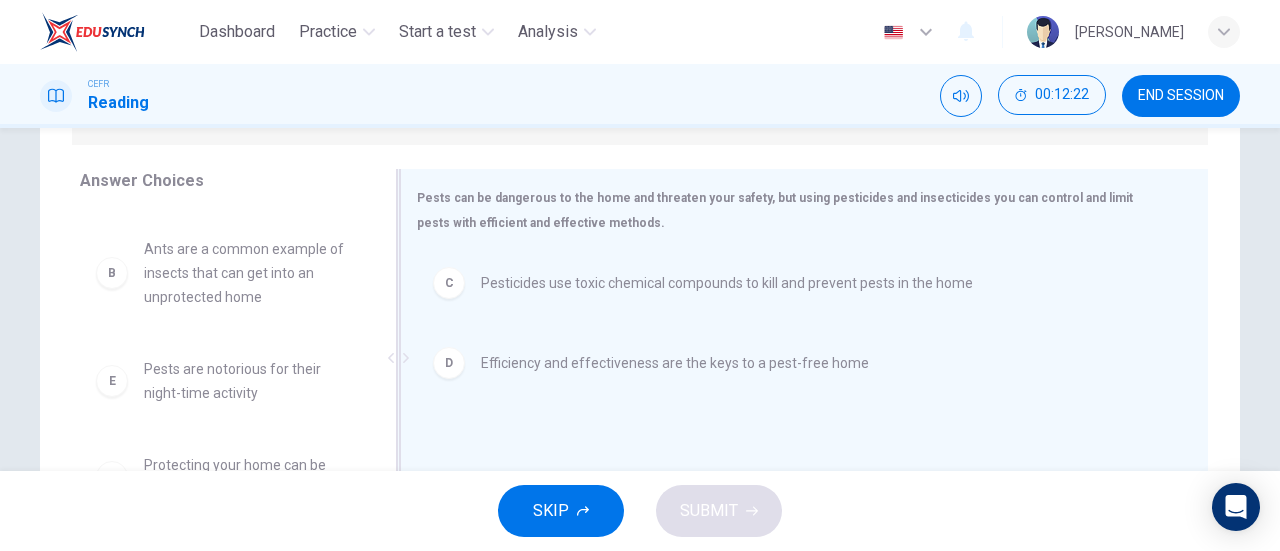 scroll, scrollTop: 108, scrollLeft: 0, axis: vertical 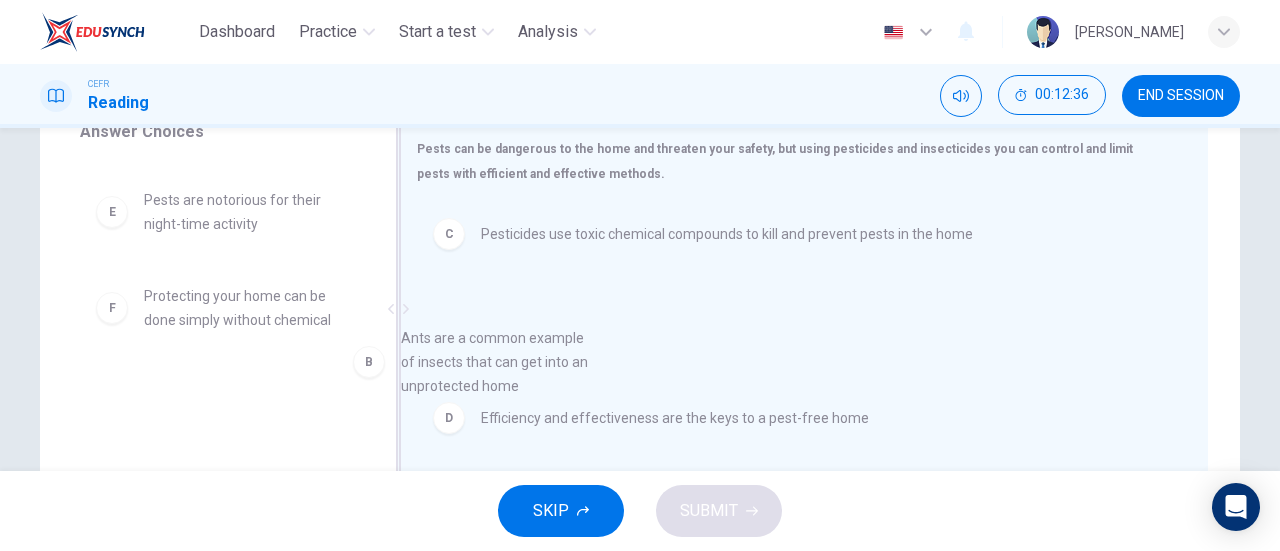 drag, startPoint x: 260, startPoint y: 251, endPoint x: 553, endPoint y: 384, distance: 321.77322 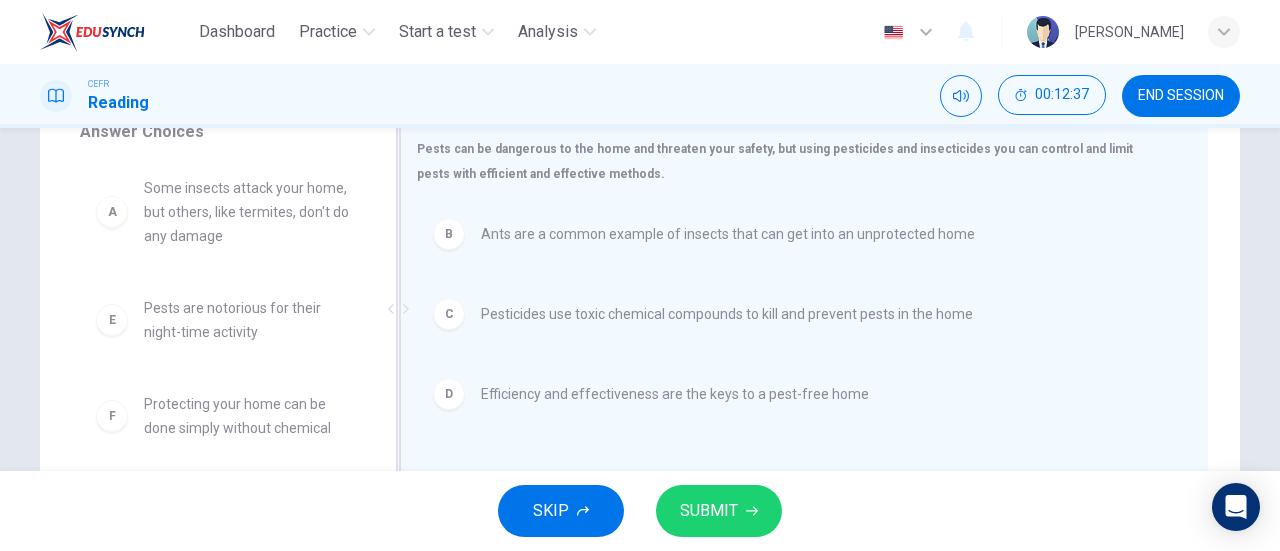 scroll, scrollTop: 0, scrollLeft: 0, axis: both 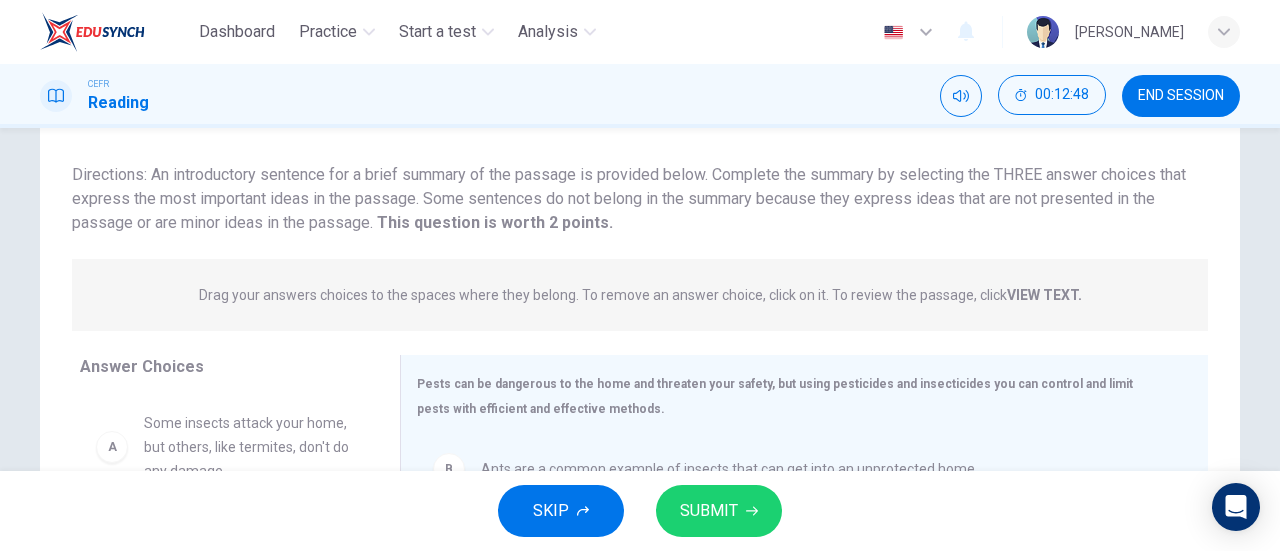 click on "VIEW TEXT." at bounding box center [1044, 295] 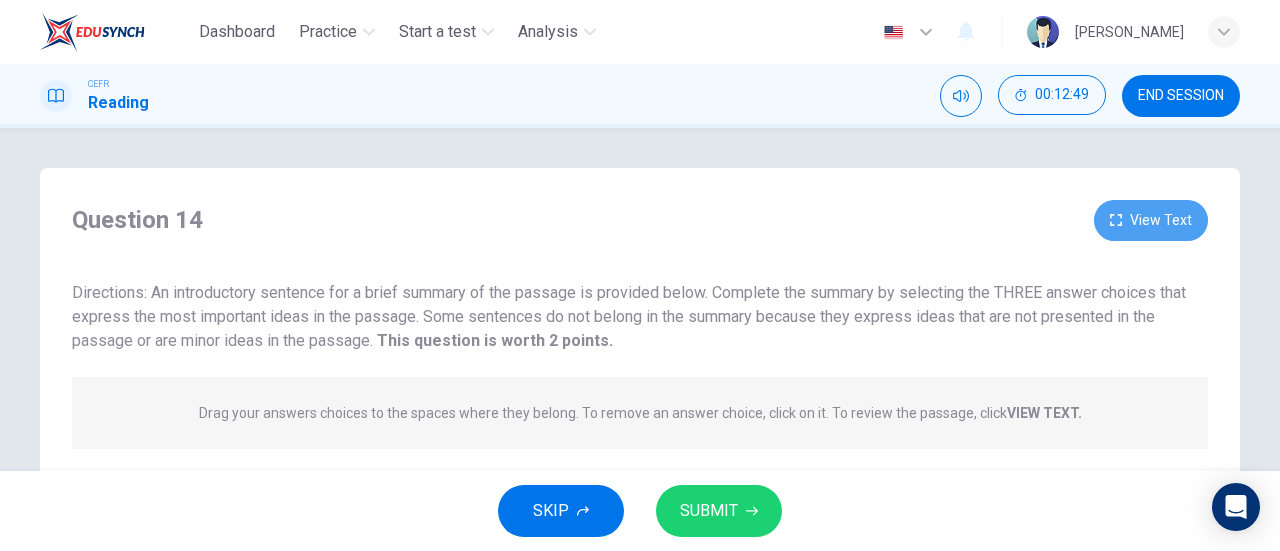 click on "View Text" at bounding box center (1151, 220) 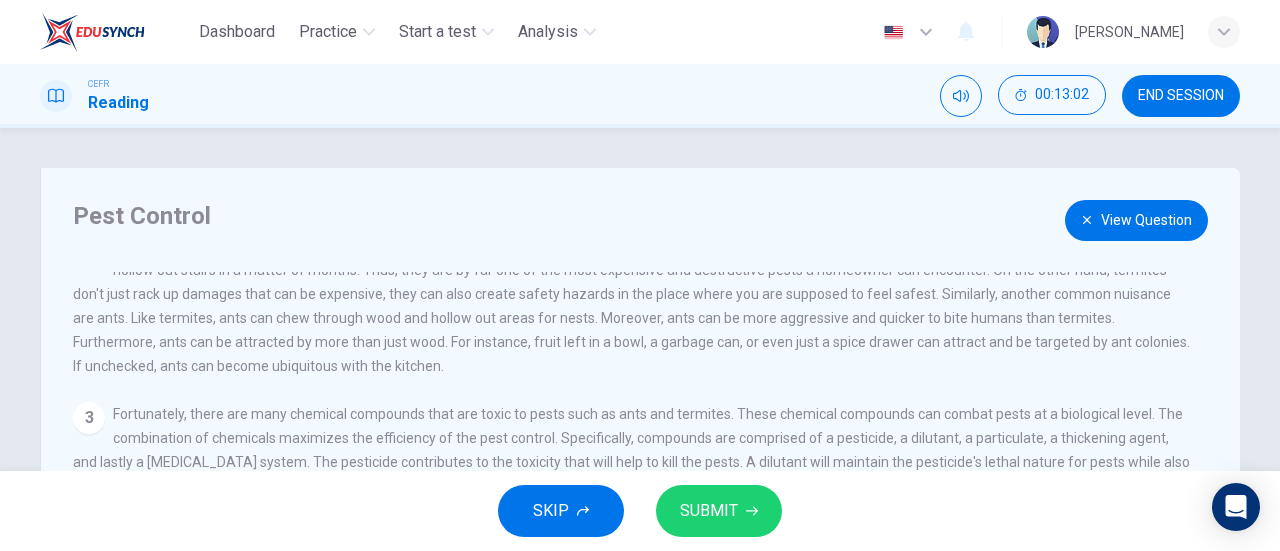 scroll, scrollTop: 260, scrollLeft: 0, axis: vertical 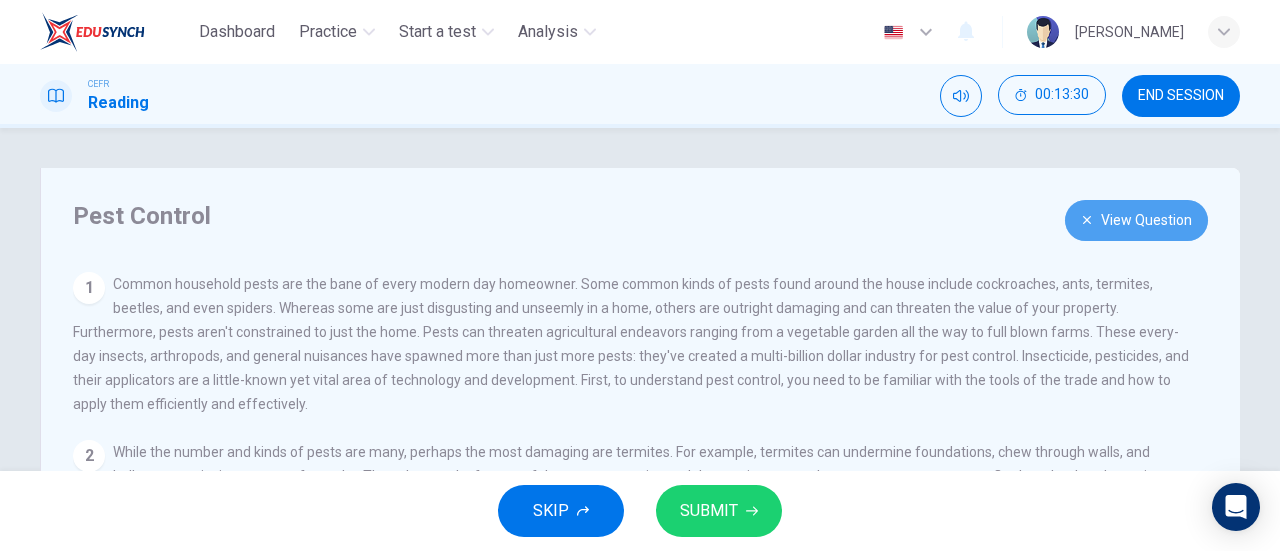 click on "View Question" at bounding box center (1136, 220) 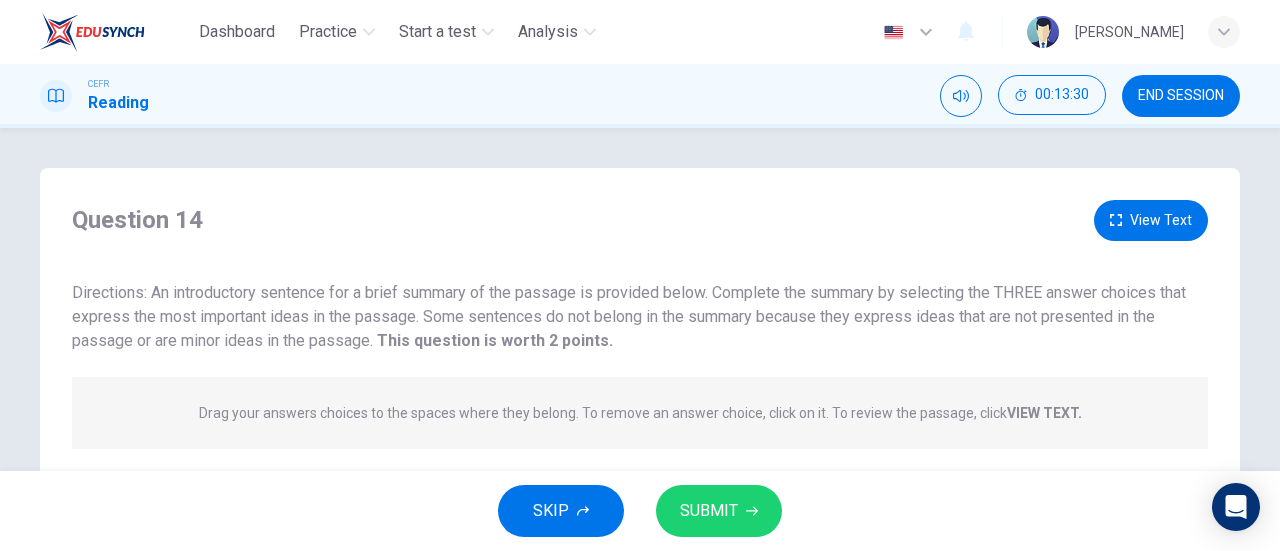 click on "Question 14 View Text" at bounding box center [640, 220] 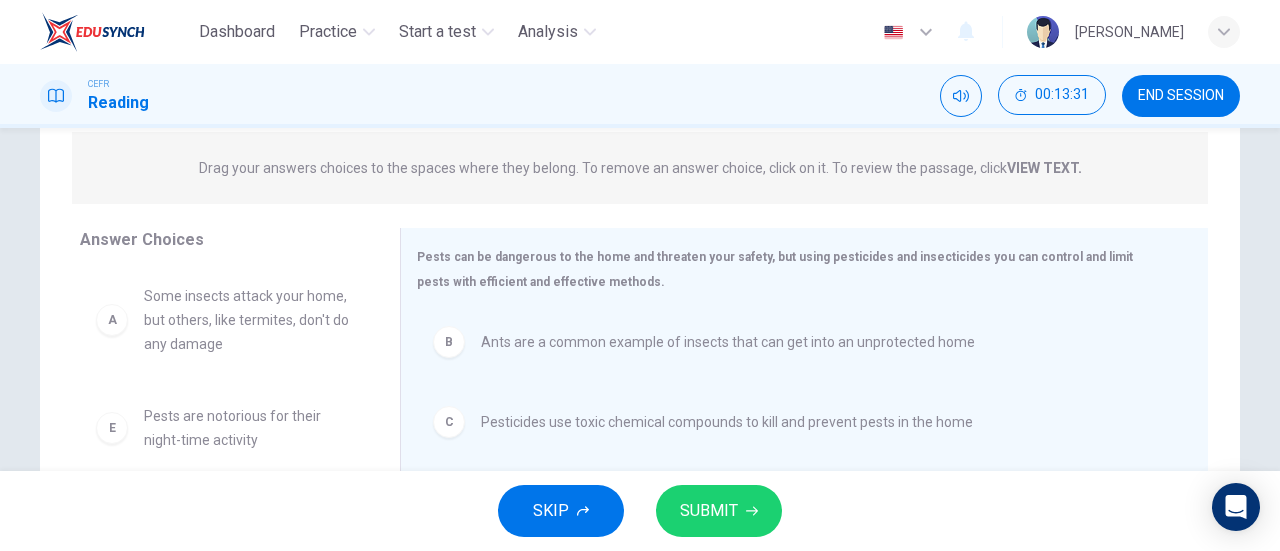 scroll, scrollTop: 263, scrollLeft: 0, axis: vertical 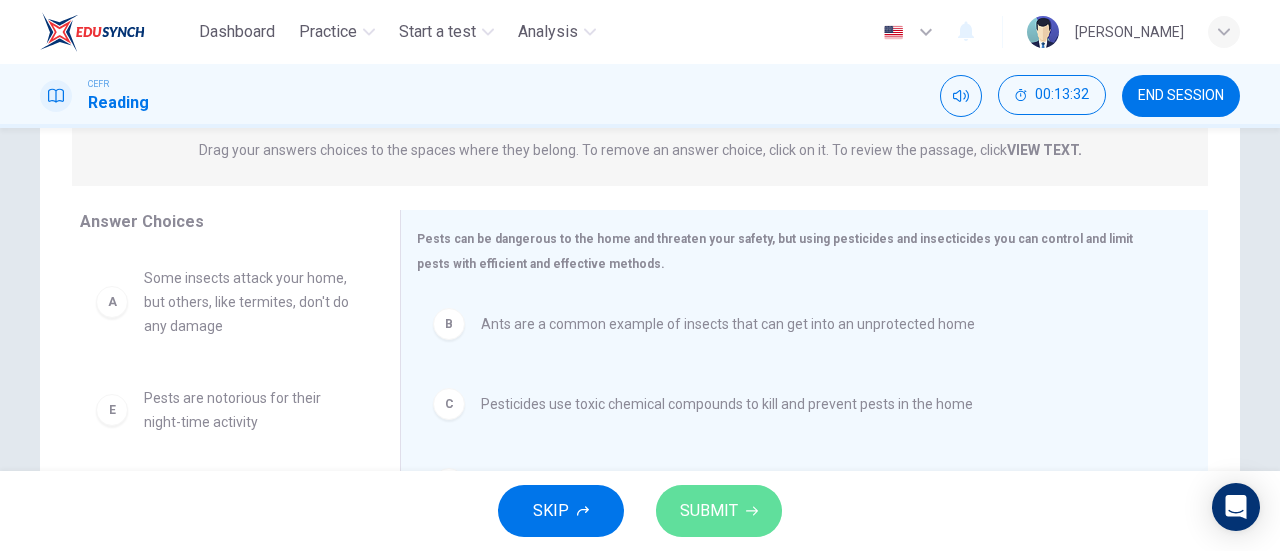 click on "SUBMIT" at bounding box center [709, 511] 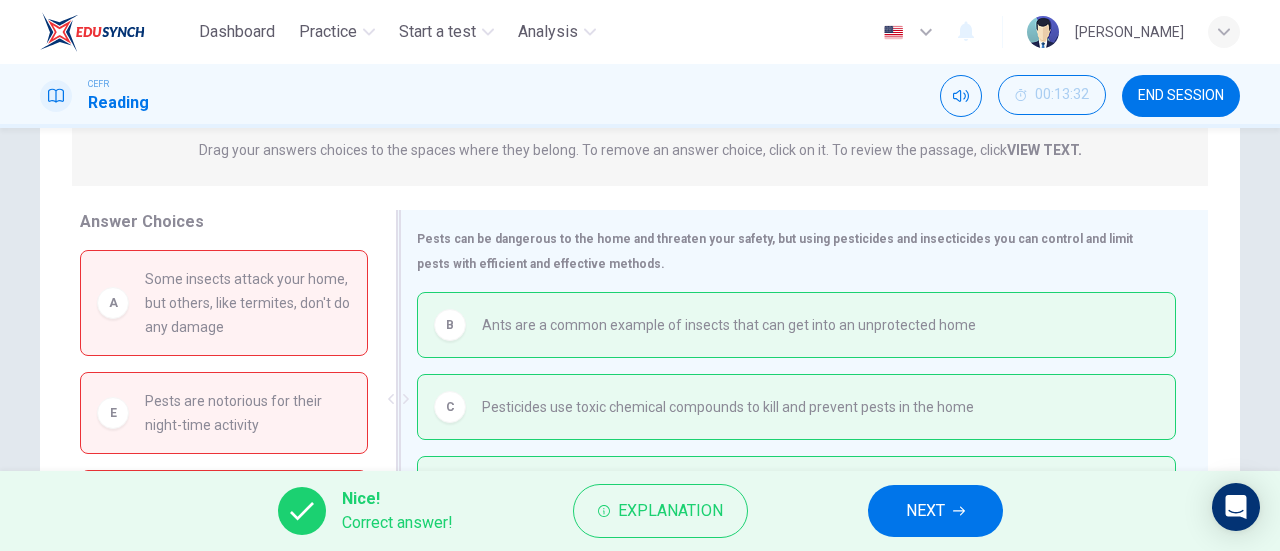 scroll, scrollTop: 432, scrollLeft: 0, axis: vertical 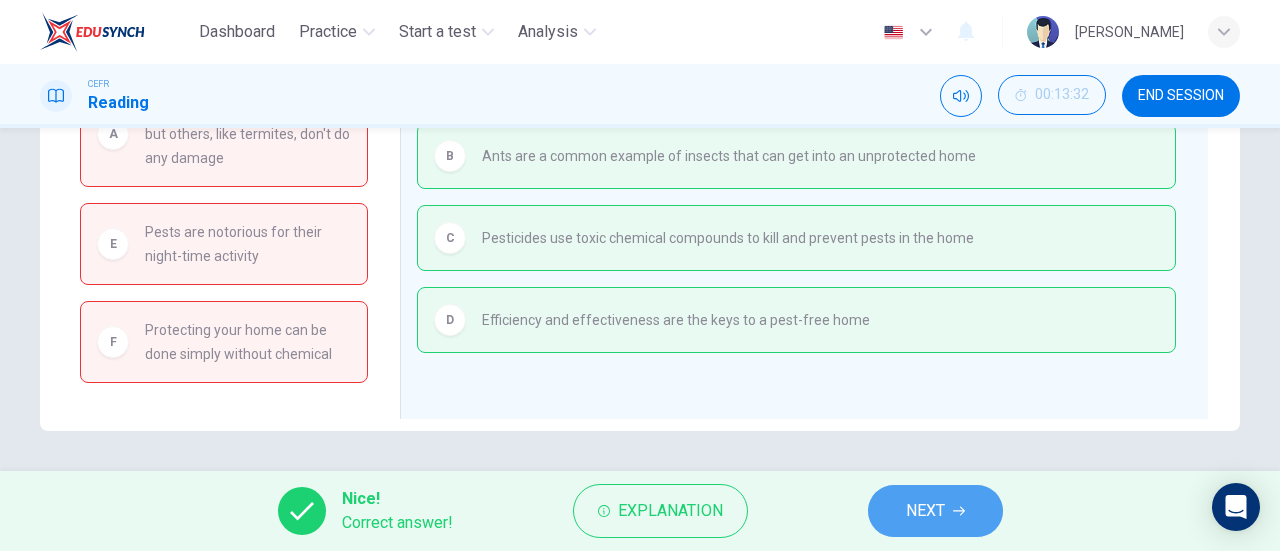 click on "NEXT" at bounding box center [925, 511] 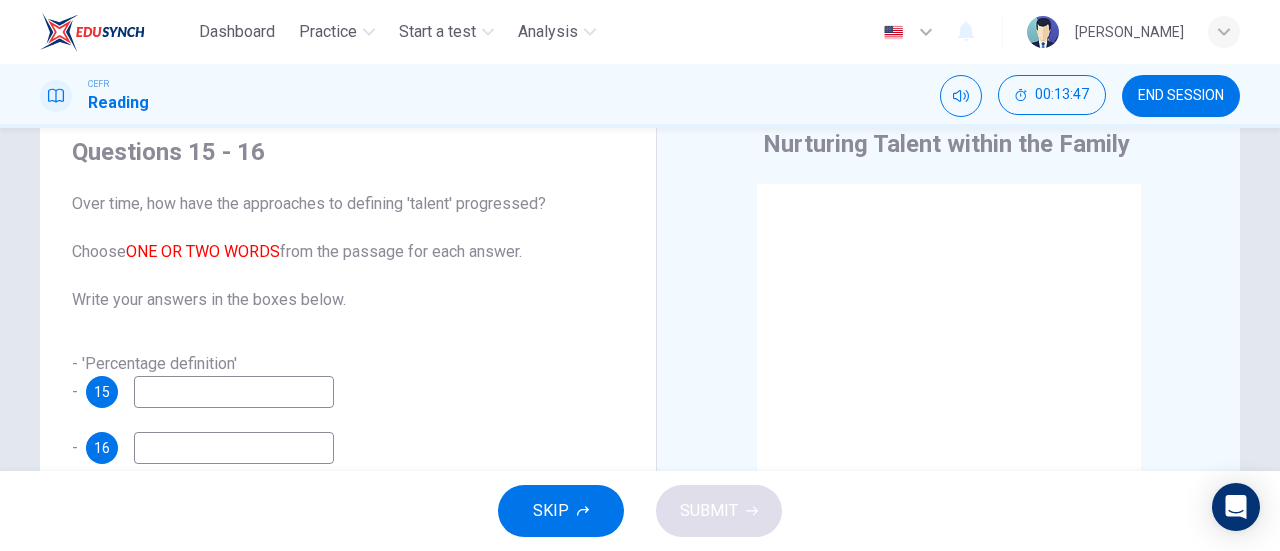 scroll, scrollTop: 71, scrollLeft: 0, axis: vertical 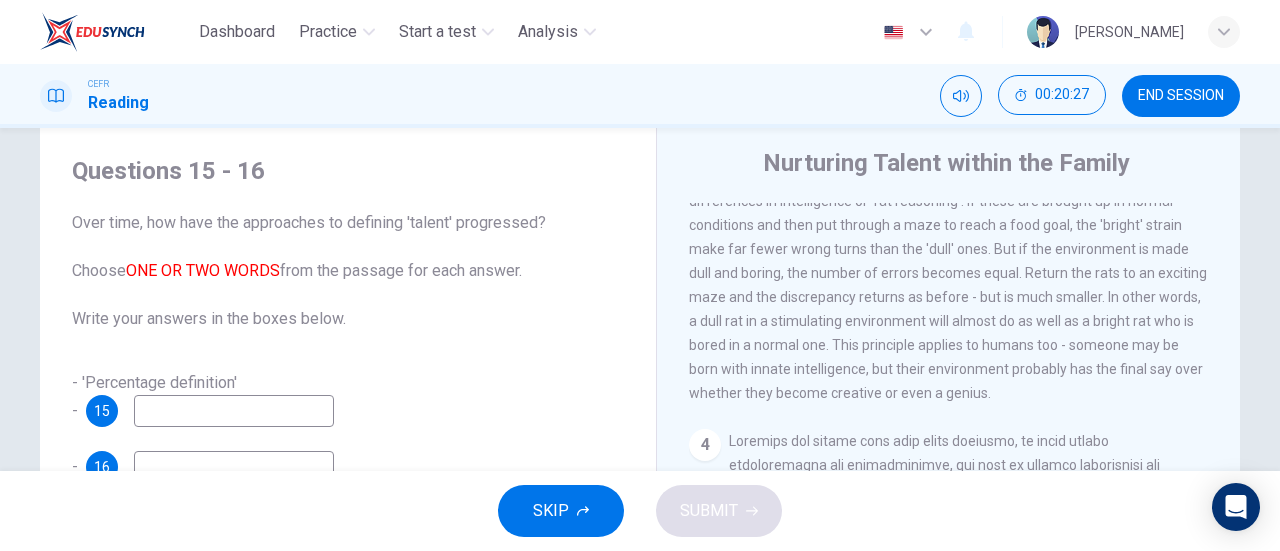 drag, startPoint x: 767, startPoint y: 338, endPoint x: 896, endPoint y: 339, distance: 129.00388 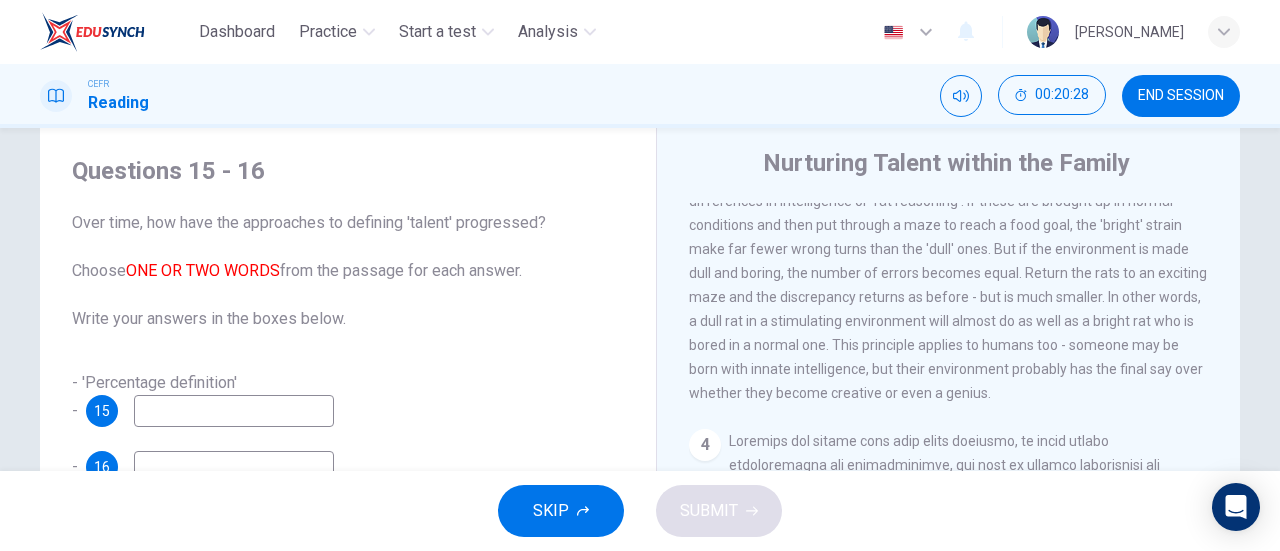 click at bounding box center [234, 411] 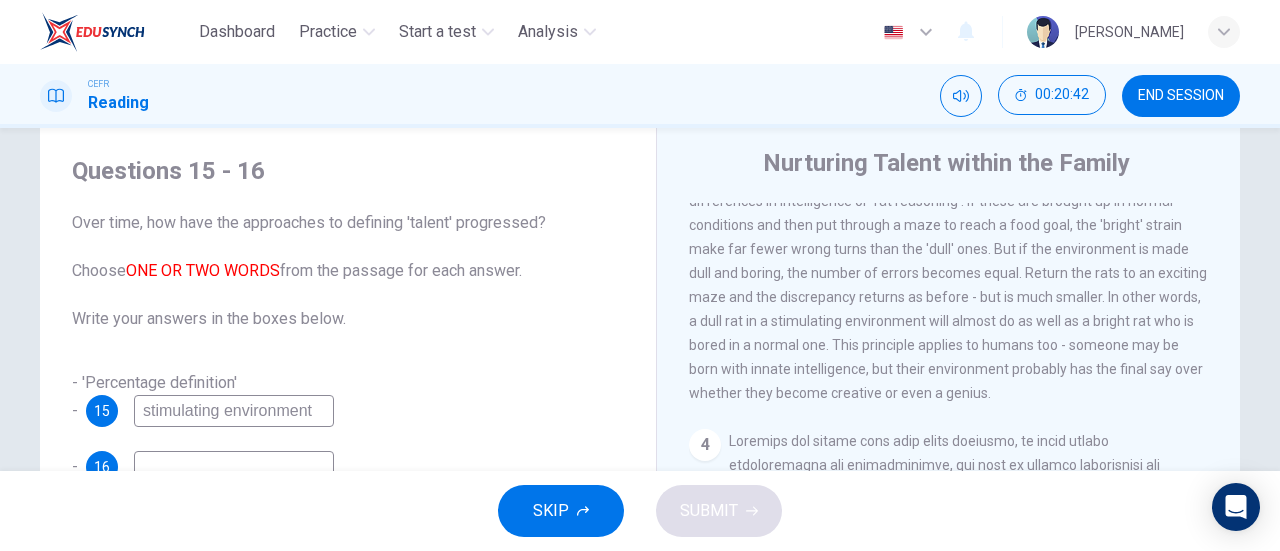 scroll, scrollTop: 133, scrollLeft: 0, axis: vertical 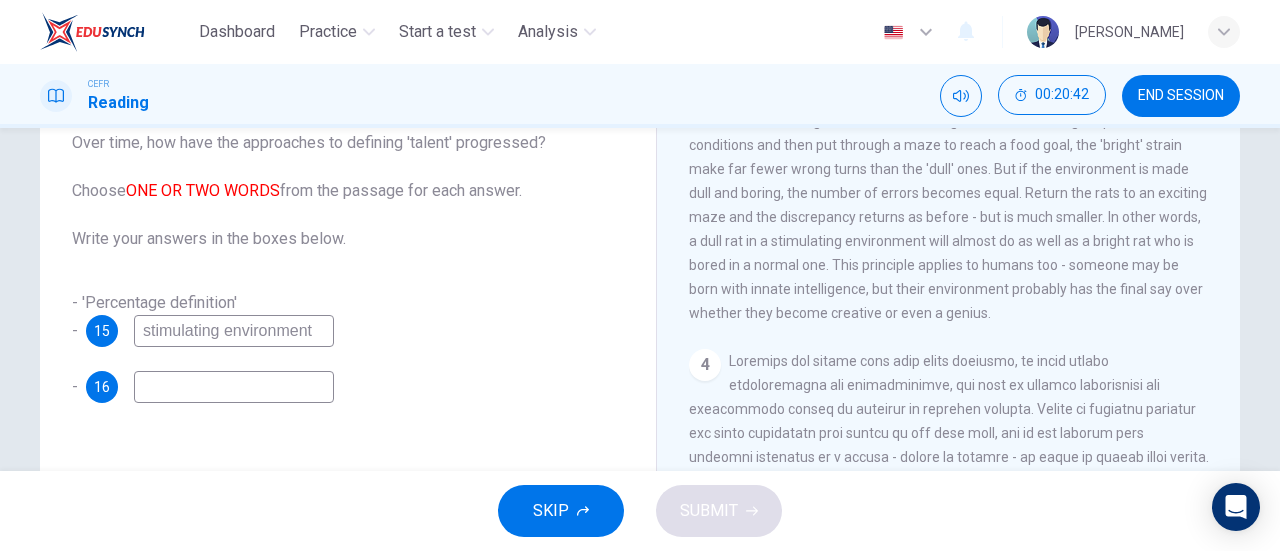 type on "stimulating environment" 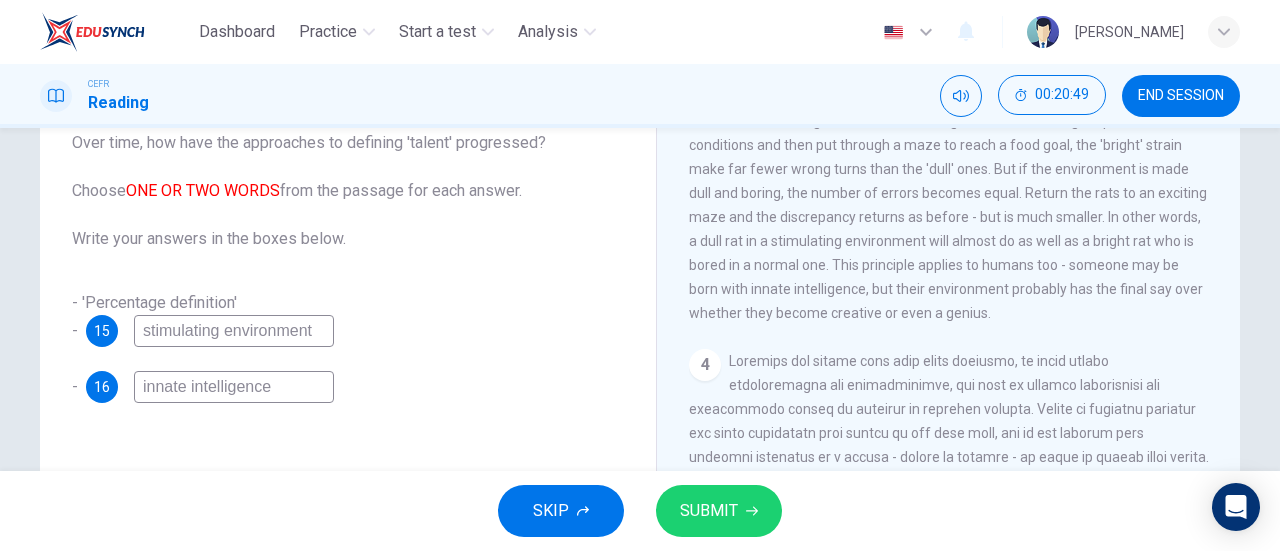 type on "innate intelligence" 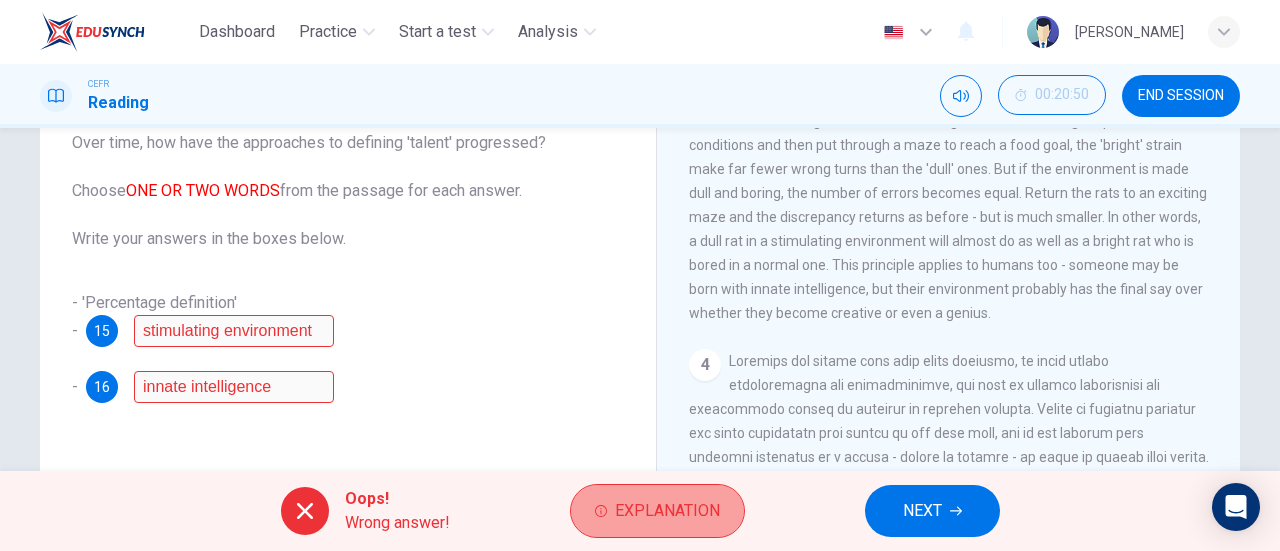 click on "Explanation" at bounding box center (657, 511) 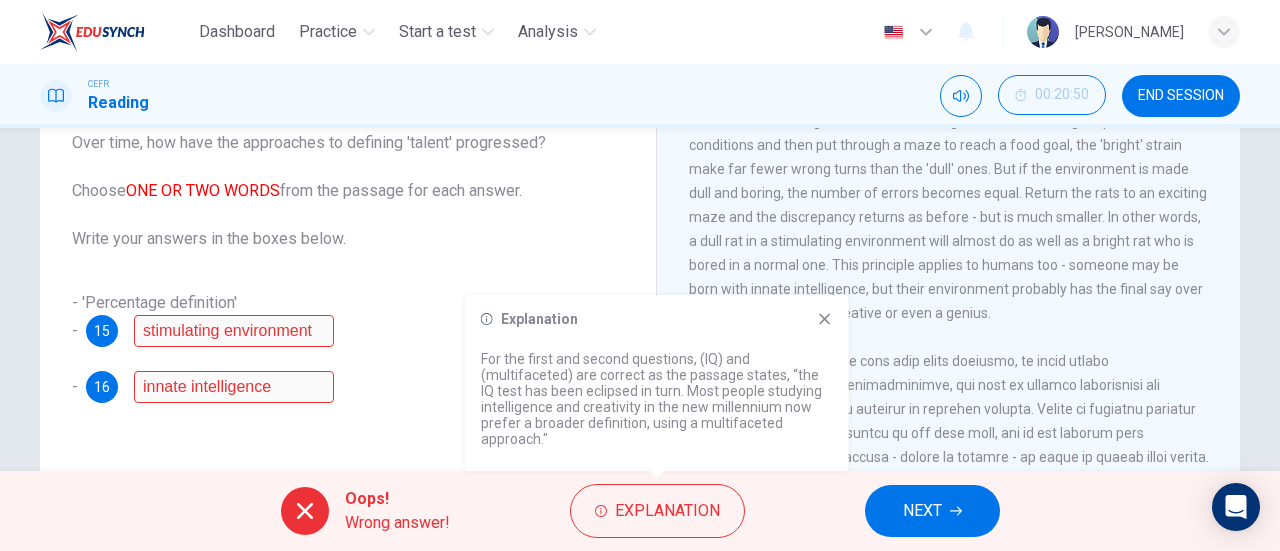 click 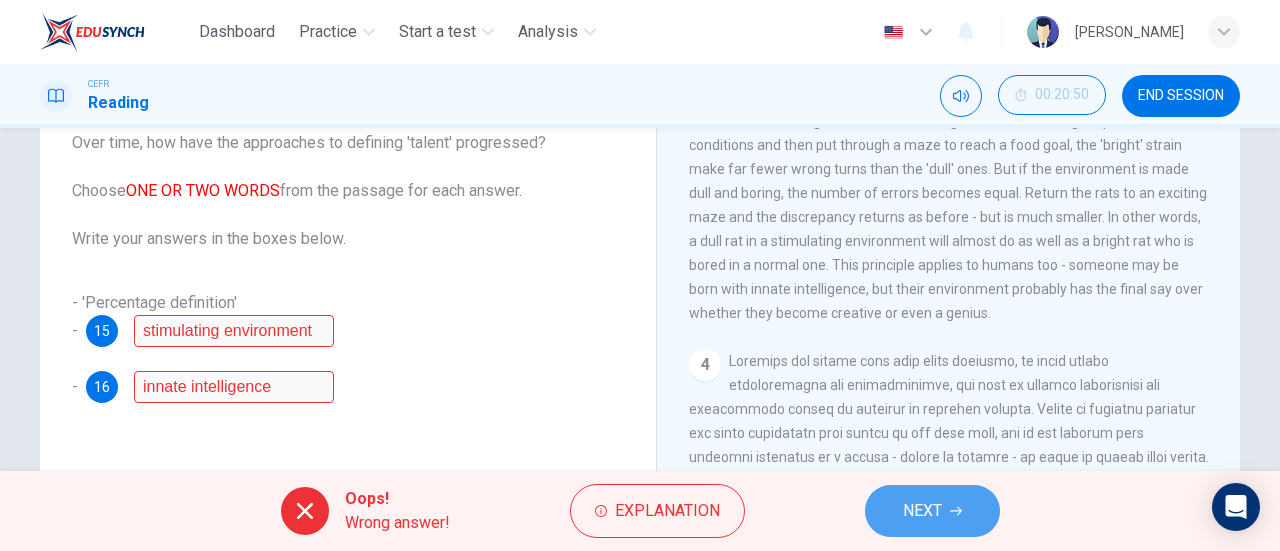click on "NEXT" at bounding box center (922, 511) 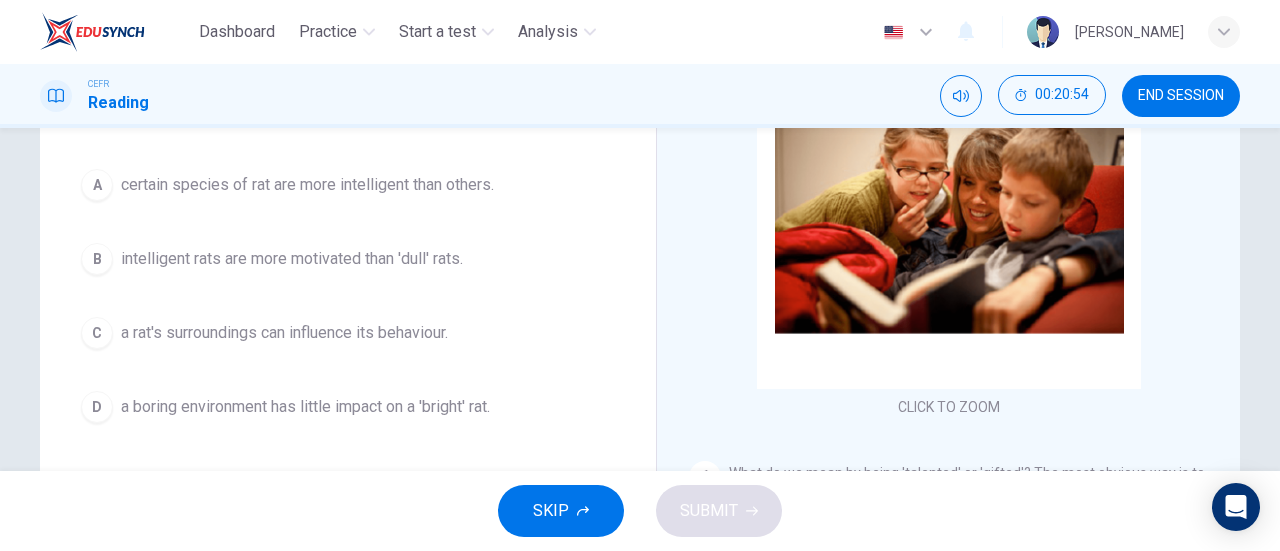 scroll, scrollTop: 217, scrollLeft: 0, axis: vertical 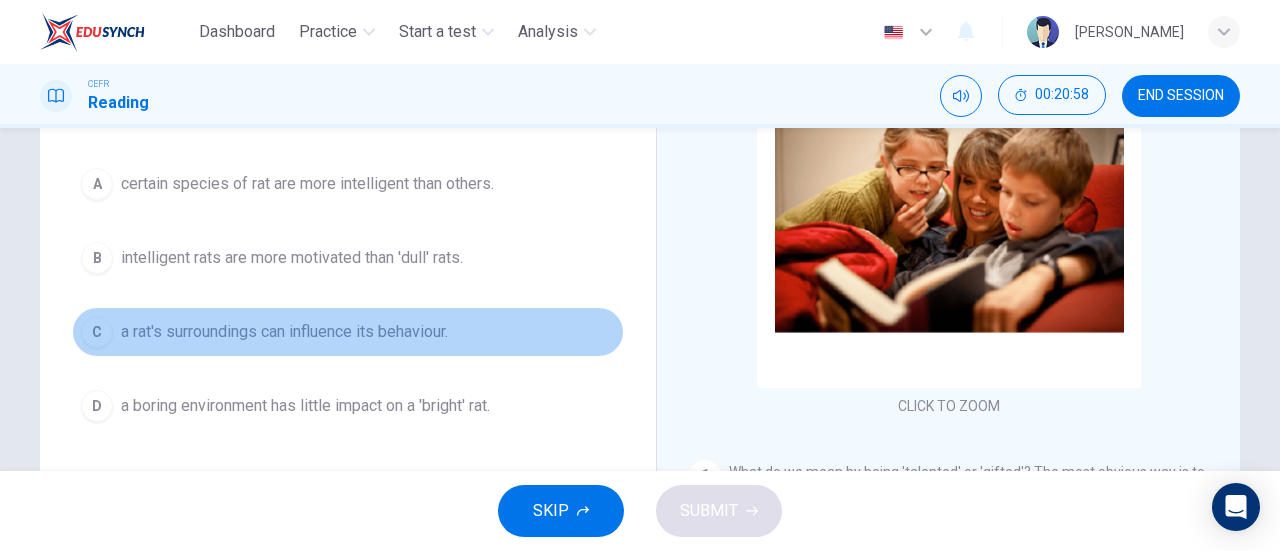 click on "C" at bounding box center [97, 332] 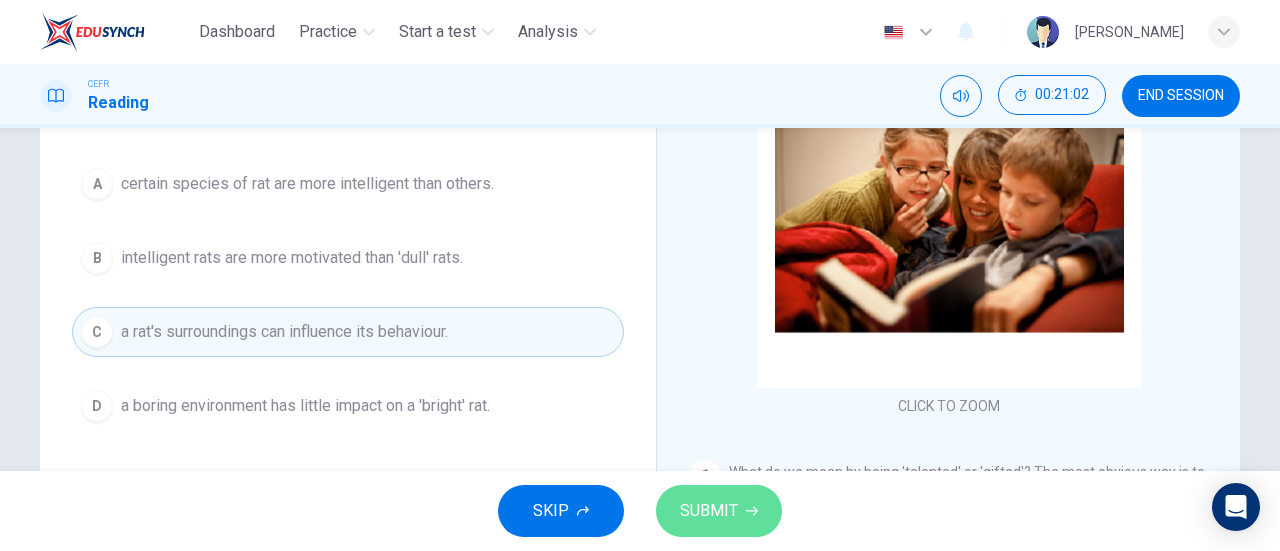 click on "SUBMIT" at bounding box center [709, 511] 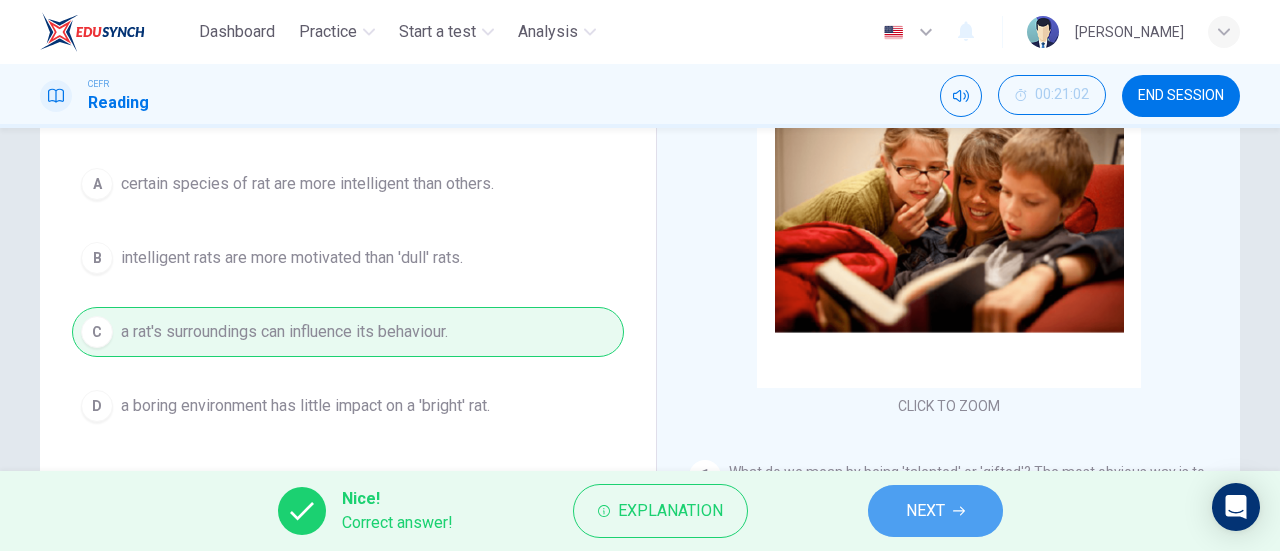 click on "NEXT" at bounding box center [935, 511] 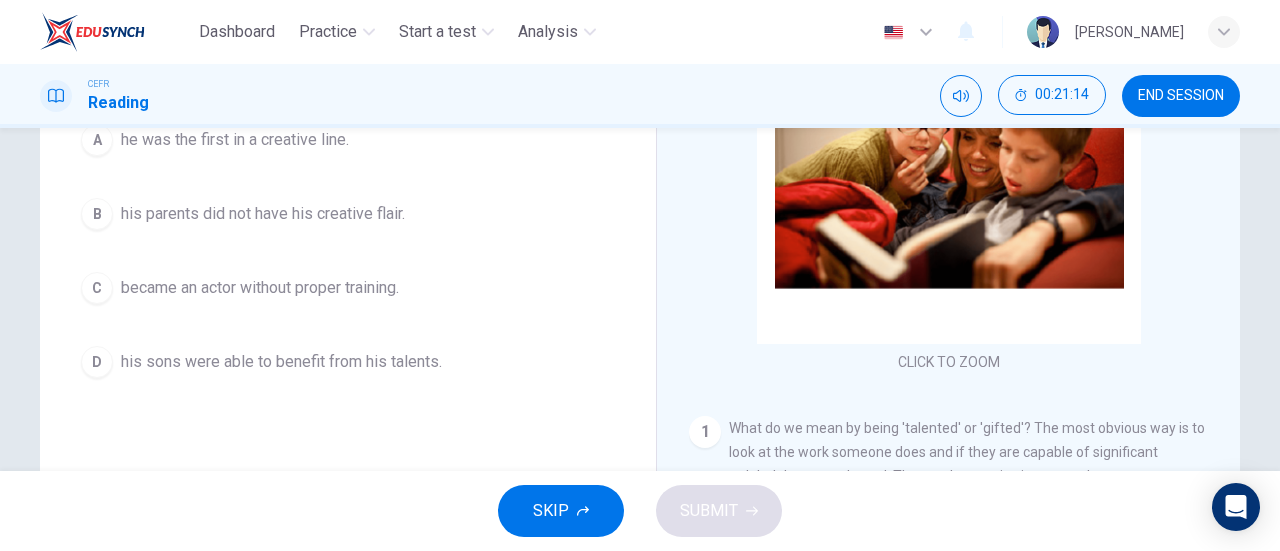 scroll, scrollTop: 262, scrollLeft: 0, axis: vertical 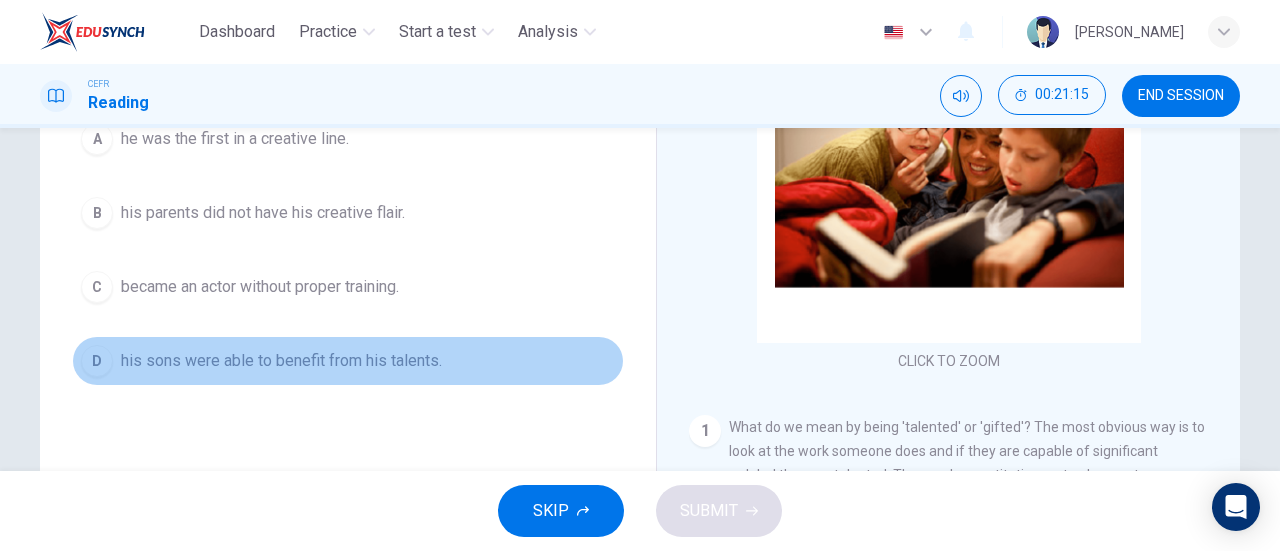 click on "D" at bounding box center (97, 361) 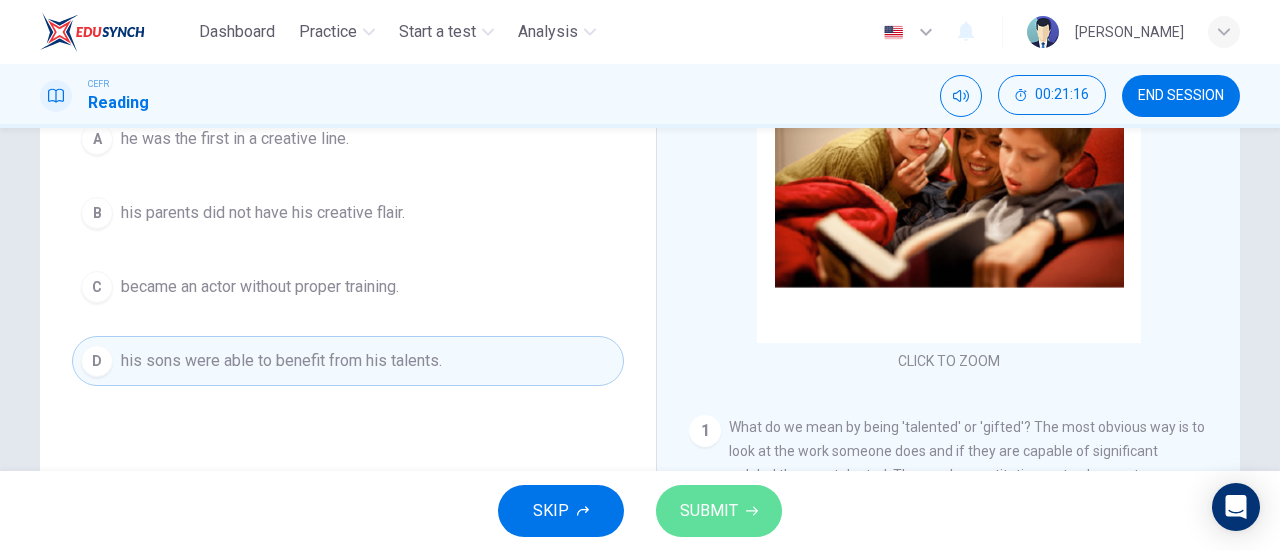 click on "SUBMIT" at bounding box center [709, 511] 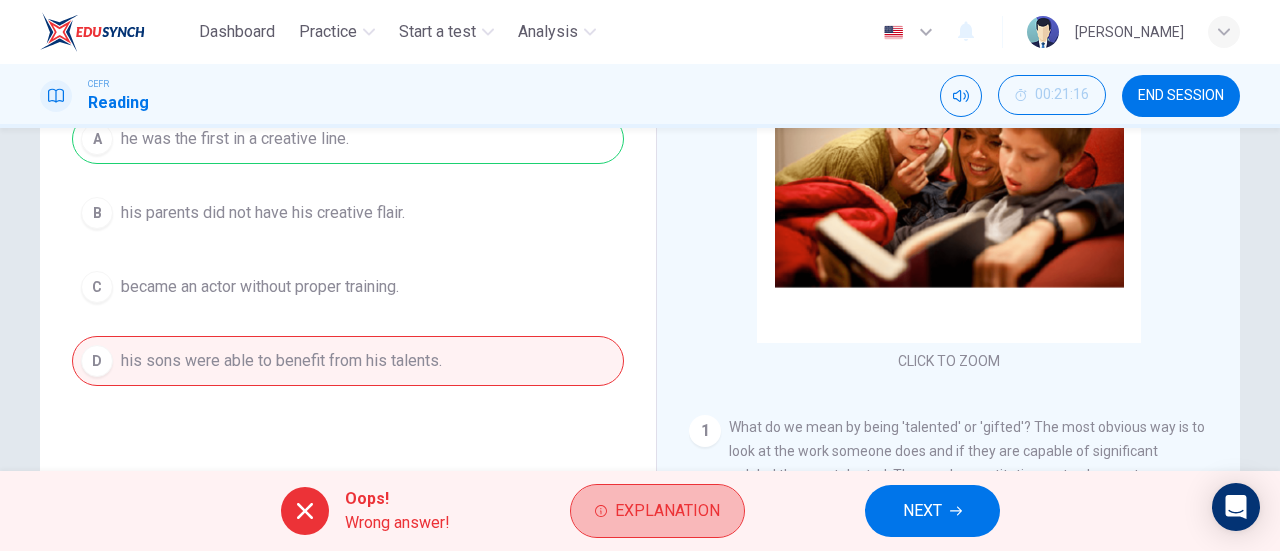 click on "Explanation" at bounding box center [667, 511] 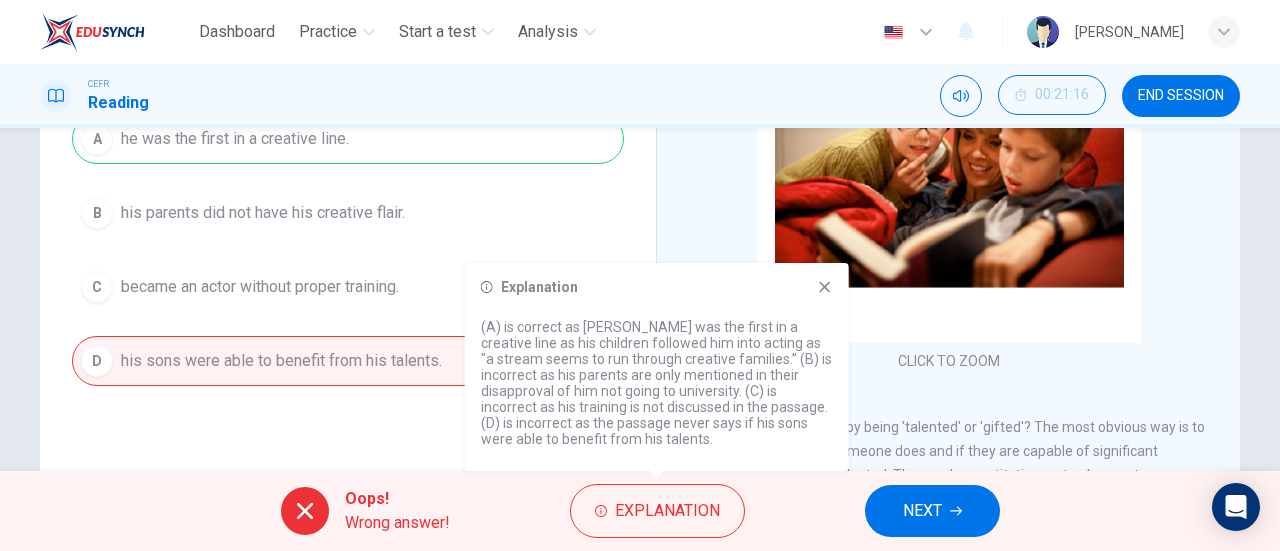click 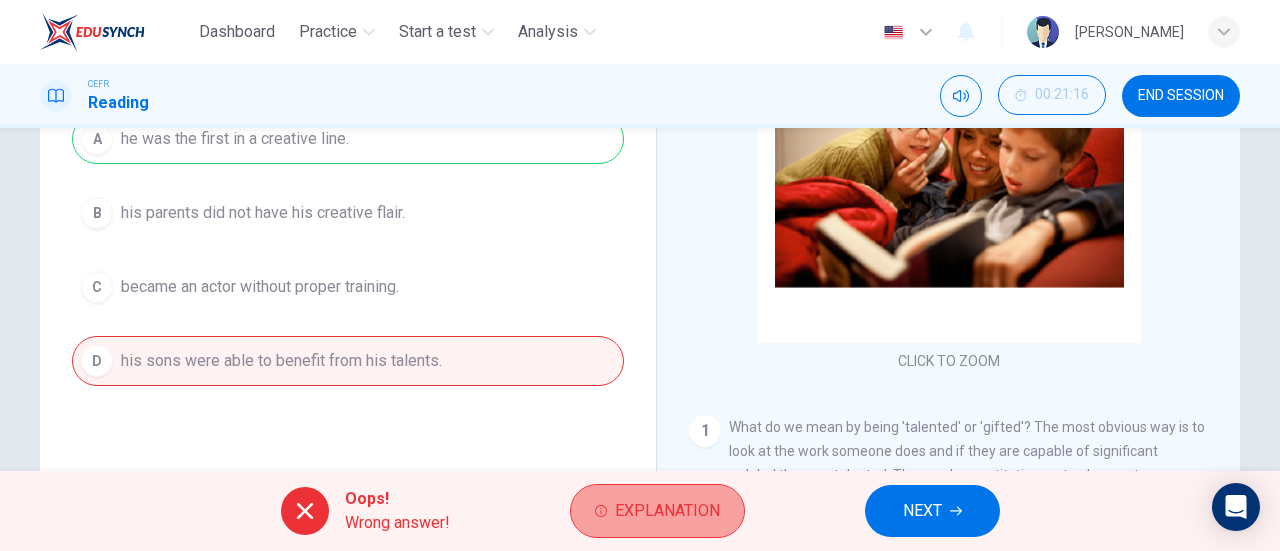 click on "Explanation" at bounding box center (667, 511) 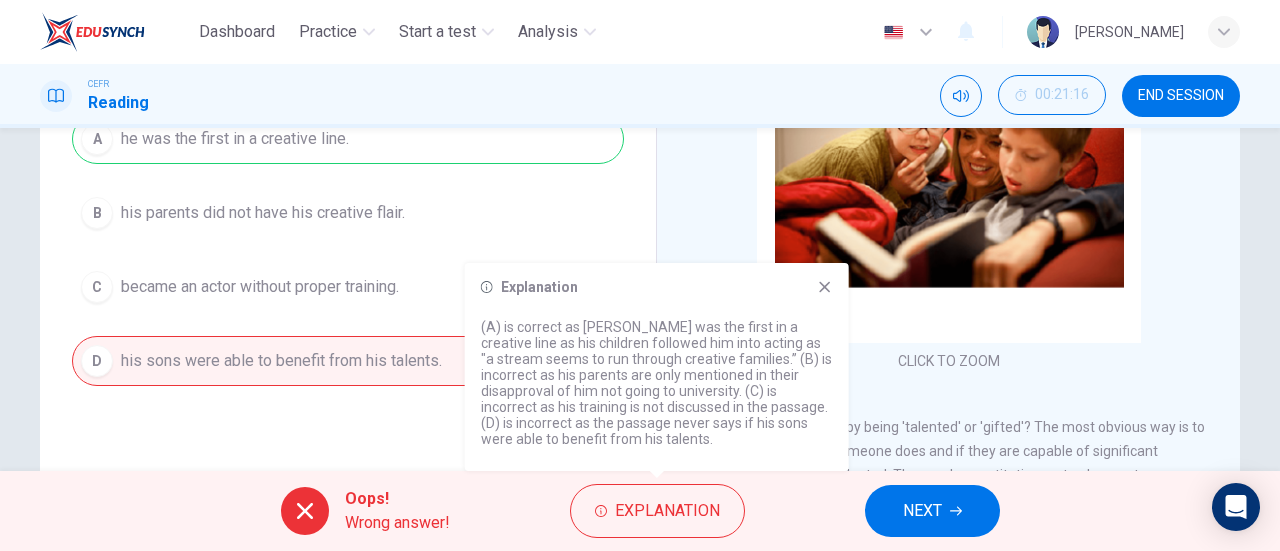 click 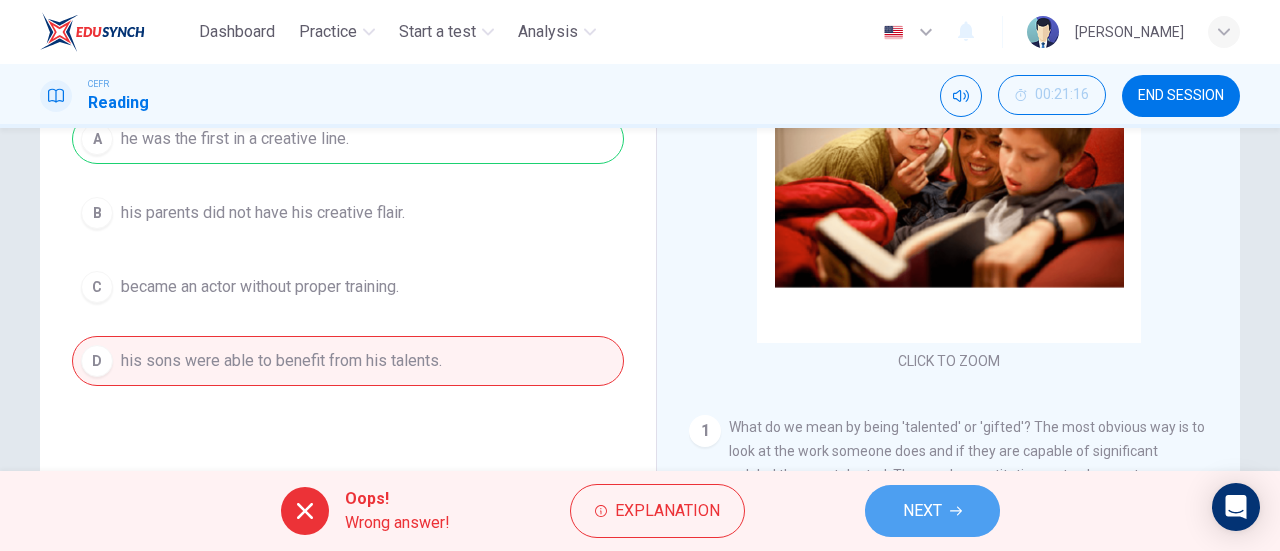 click on "NEXT" at bounding box center (932, 511) 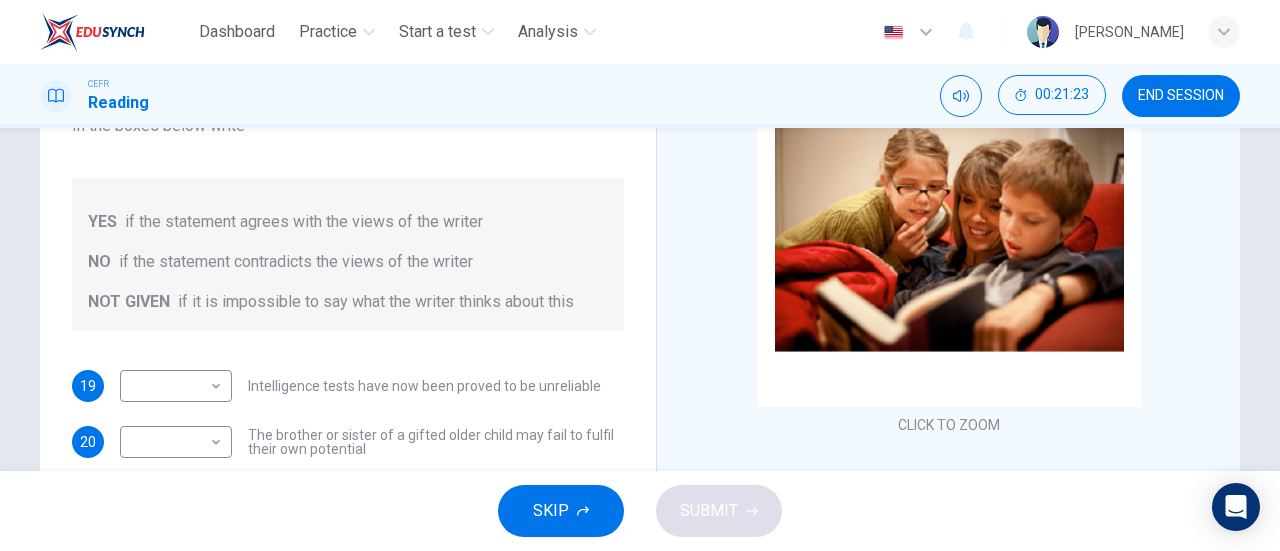 scroll, scrollTop: 199, scrollLeft: 0, axis: vertical 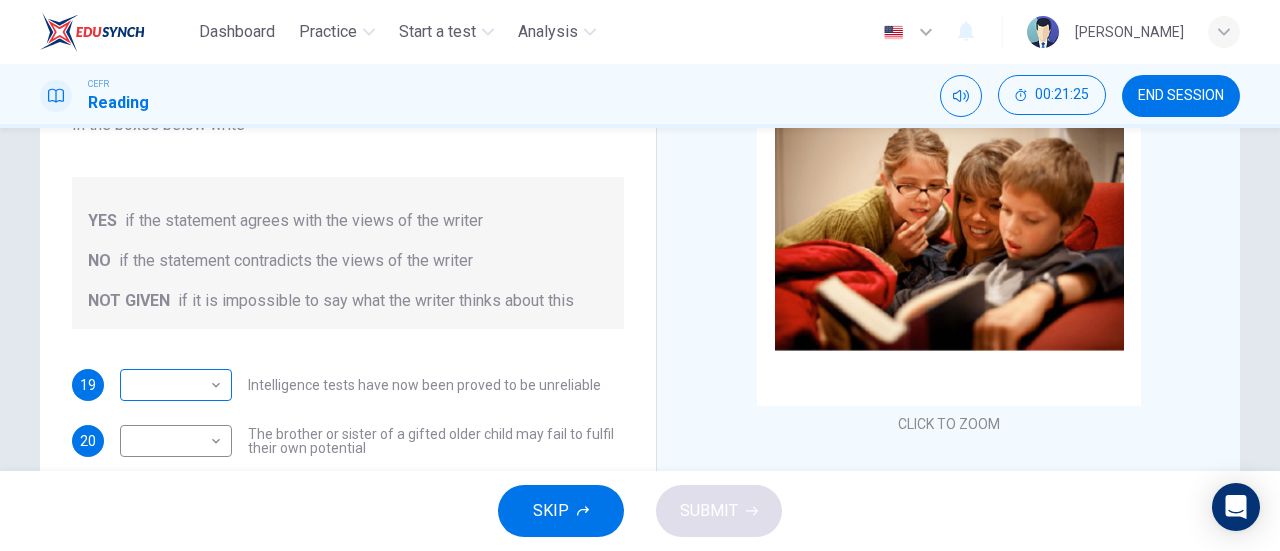 click on "Dashboard Practice Start a test Analysis English en ​ NUR [PERSON_NAME] CEFR Reading 00:21:25 END SESSION Questions 19 - 23 Do the following statements agree with the claims of the writer in the Reading Passage?
In the boxes below write YES if the statement agrees with the views of the writer NO if the statement contradicts the views of the writer NOT GIVEN if it is impossible to say what the writer thinks about this 19 ​ ​ Intelligence tests have now been proved to be unreliable 20 ​ ​ The brother or sister of a gifted older child may fail to fulfil their own potential 21 ​ ​ The importance of luck in the genius equation tends to be ignored 22 ​ ​ [PERSON_NAME] was acutely aware of his own remarkable talent 23 ​ ​ [PERSON_NAME] and [PERSON_NAME] would have achieved success in any era Nurturing Talent within the Family CLICK TO ZOOM Click to Zoom 1 2 3 4 5 6 7 8 SKIP SUBMIT EduSynch - Online Language Proficiency Testing
Dashboard Practice Start a test Analysis Notifications © Copyright  2025" at bounding box center (640, 275) 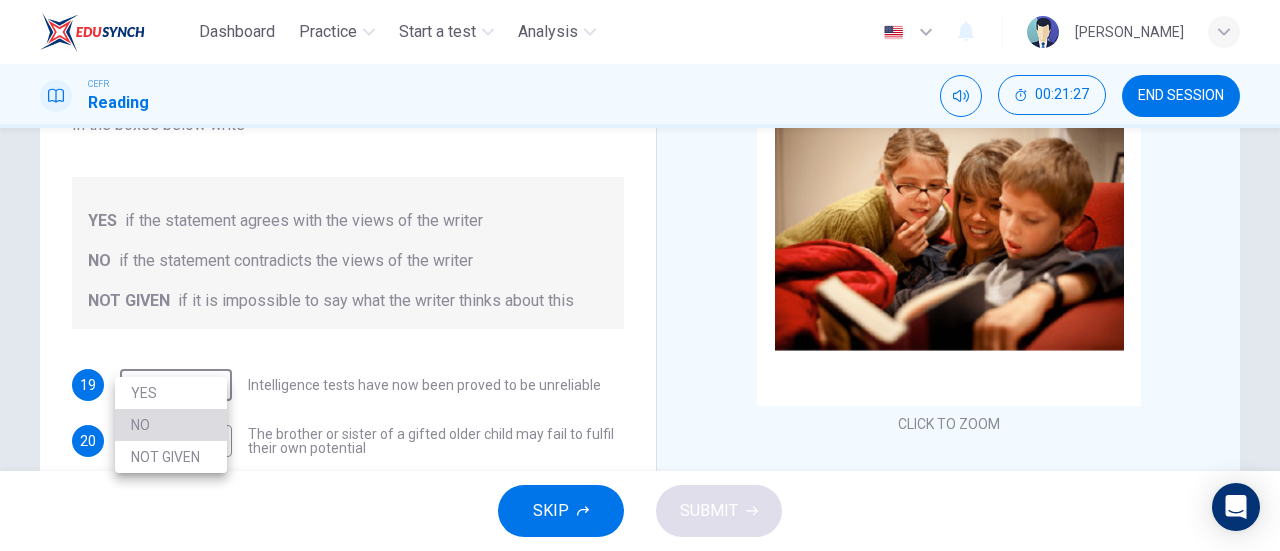 click on "NO" at bounding box center (171, 425) 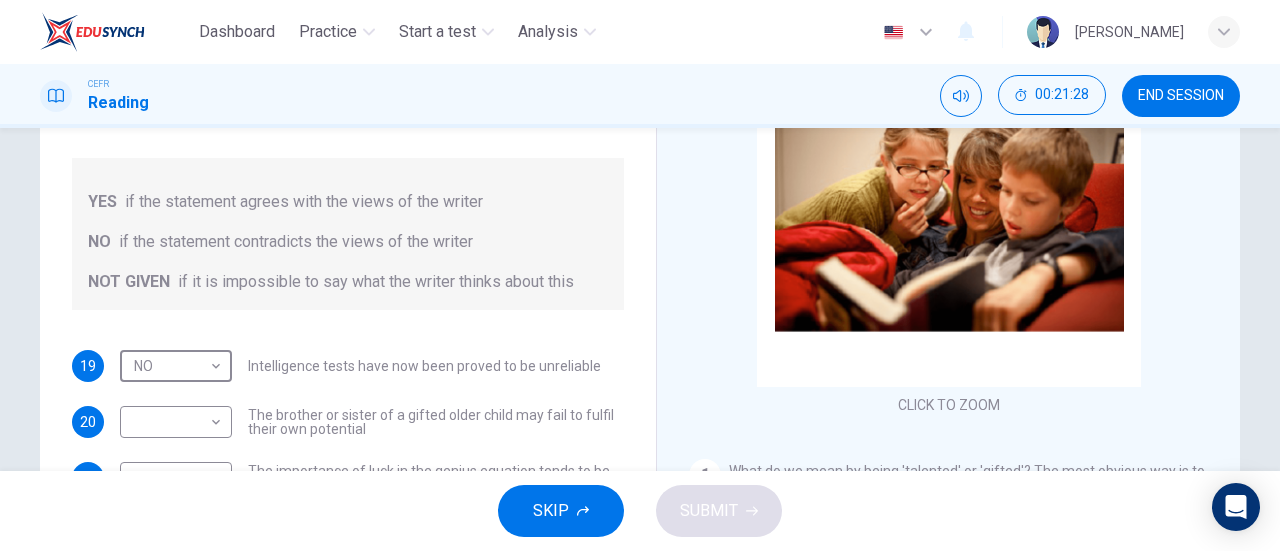 scroll, scrollTop: 223, scrollLeft: 0, axis: vertical 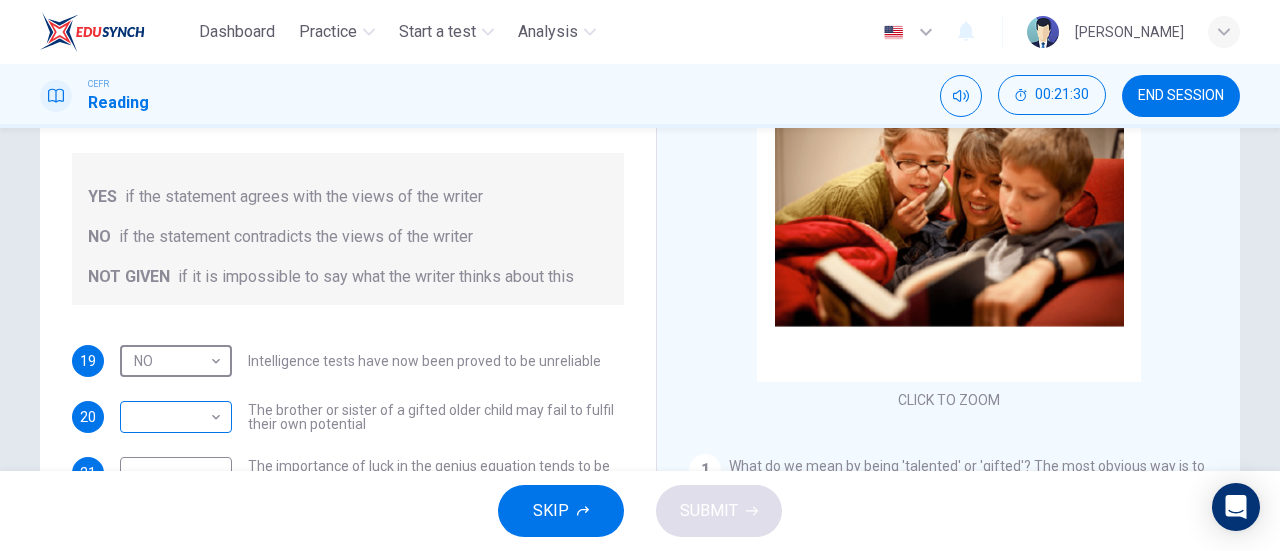 click on "Dashboard Practice Start a test Analysis English en ​ NUR [PERSON_NAME] CEFR Reading 00:21:30 END SESSION Questions 19 - 23 Do the following statements agree with the claims of the writer in the Reading Passage?
In the boxes below write YES if the statement agrees with the views of the writer NO if the statement contradicts the views of the writer NOT GIVEN if it is impossible to say what the writer thinks about this 19 NO NO ​ Intelligence tests have now been proved to be unreliable 20 ​ ​ The brother or sister of a gifted older child may fail to fulfil their own potential 21 ​ ​ The importance of luck in the genius equation tends to be ignored 22 ​ ​ [PERSON_NAME] was acutely aware of his own remarkable talent 23 ​ ​ [PERSON_NAME] and [PERSON_NAME] would have achieved success in any era Nurturing Talent within the Family CLICK TO ZOOM Click to Zoom 1 2 3 4 5 6 7 8 SKIP SUBMIT EduSynch - Online Language Proficiency Testing
Dashboard Practice Start a test Analysis Notifications © Copyright" at bounding box center (640, 275) 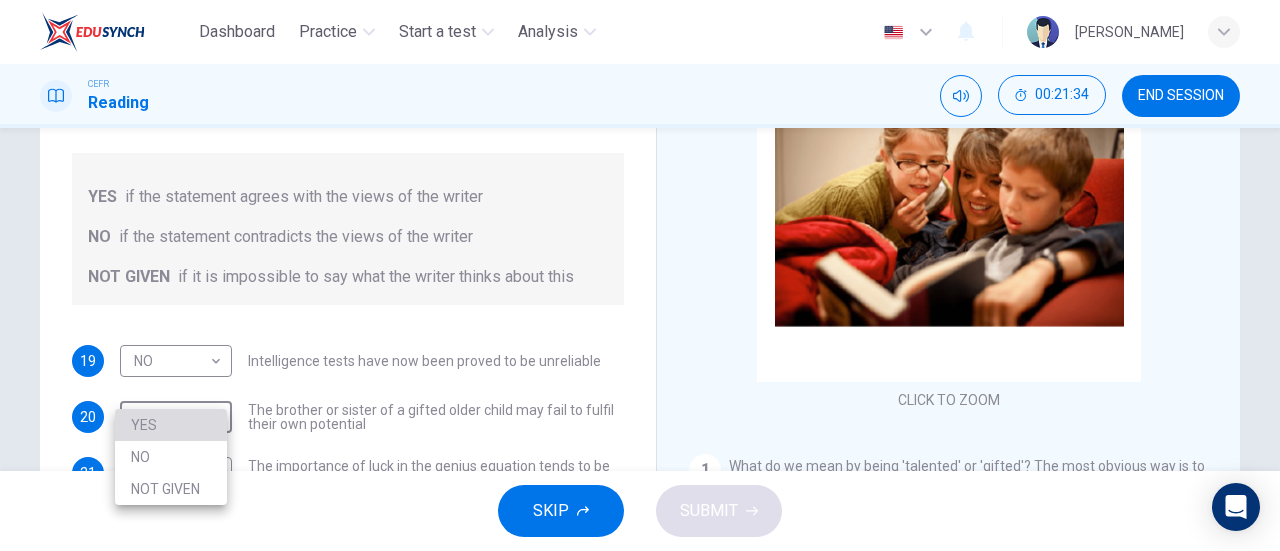 click on "YES" at bounding box center [171, 425] 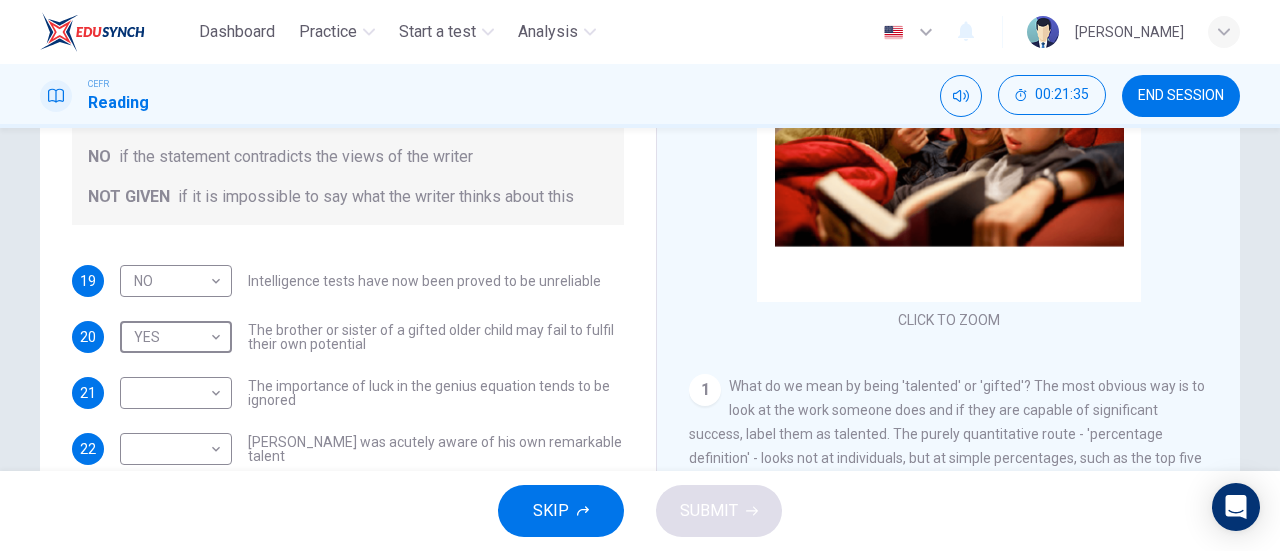 scroll, scrollTop: 308, scrollLeft: 0, axis: vertical 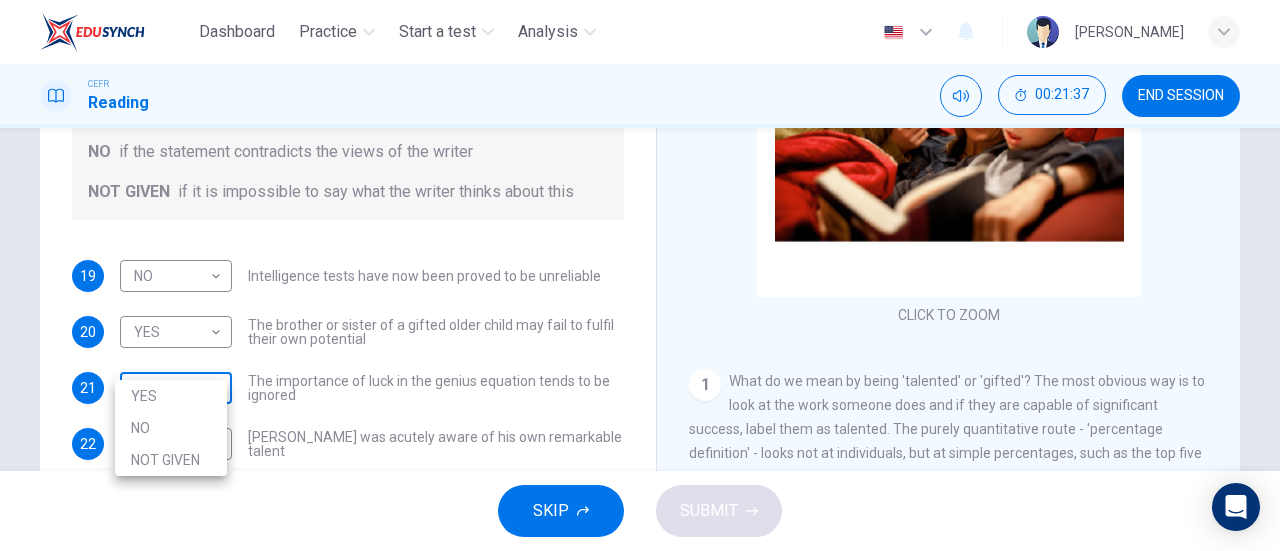 click on "Dashboard Practice Start a test Analysis English en ​ NUR [PERSON_NAME] CEFR Reading 00:21:37 END SESSION Questions 19 - 23 Do the following statements agree with the claims of the writer in the Reading Passage?
In the boxes below write YES if the statement agrees with the views of the writer NO if the statement contradicts the views of the writer NOT GIVEN if it is impossible to say what the writer thinks about this 19 NO NO ​ Intelligence tests have now been proved to be unreliable 20 YES YES ​ The brother or sister of a gifted older child may fail to fulfil their own potential 21 ​ ​ The importance of luck in the genius equation tends to be ignored 22 ​ ​ [PERSON_NAME] was acutely aware of his own remarkable talent 23 ​ ​ [PERSON_NAME] and [PERSON_NAME] would have achieved success in any era Nurturing Talent within the Family CLICK TO ZOOM Click to Zoom 1 2 3 4 5 6 7 8 SKIP SUBMIT EduSynch - Online Language Proficiency Testing
Dashboard Practice Start a test Analysis Notifications 2025 YES NO" at bounding box center (640, 275) 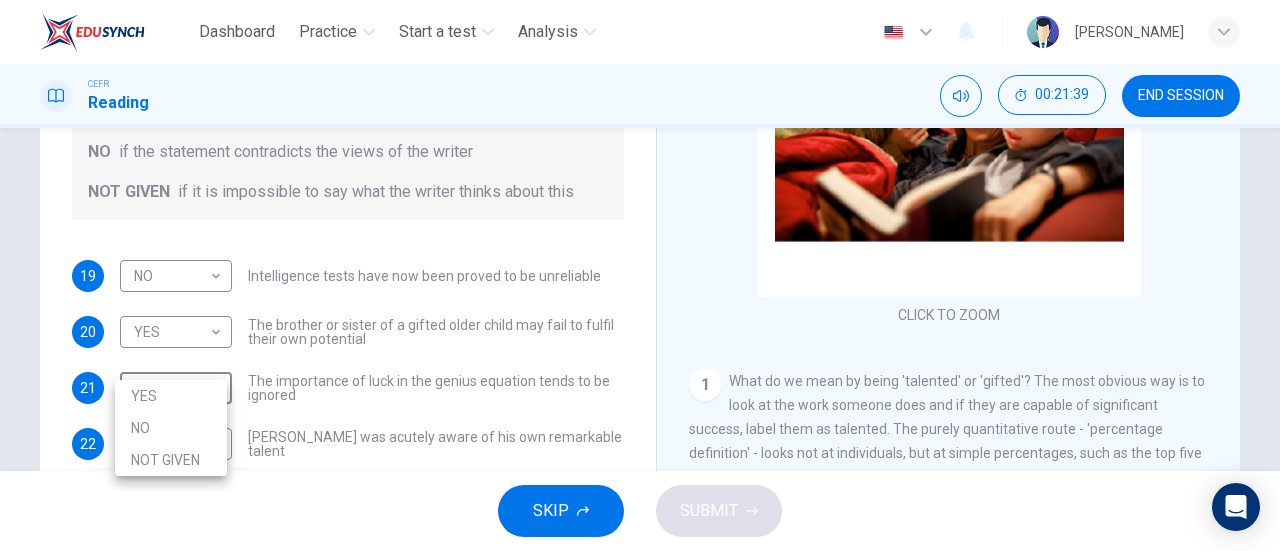 click on "YES" at bounding box center [171, 396] 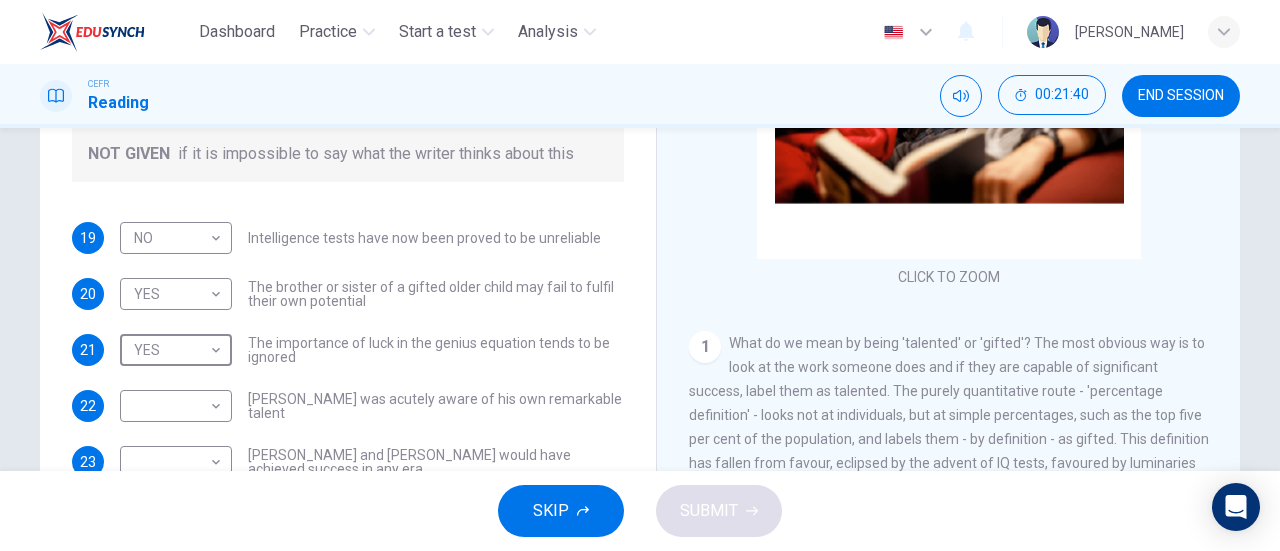 scroll, scrollTop: 349, scrollLeft: 0, axis: vertical 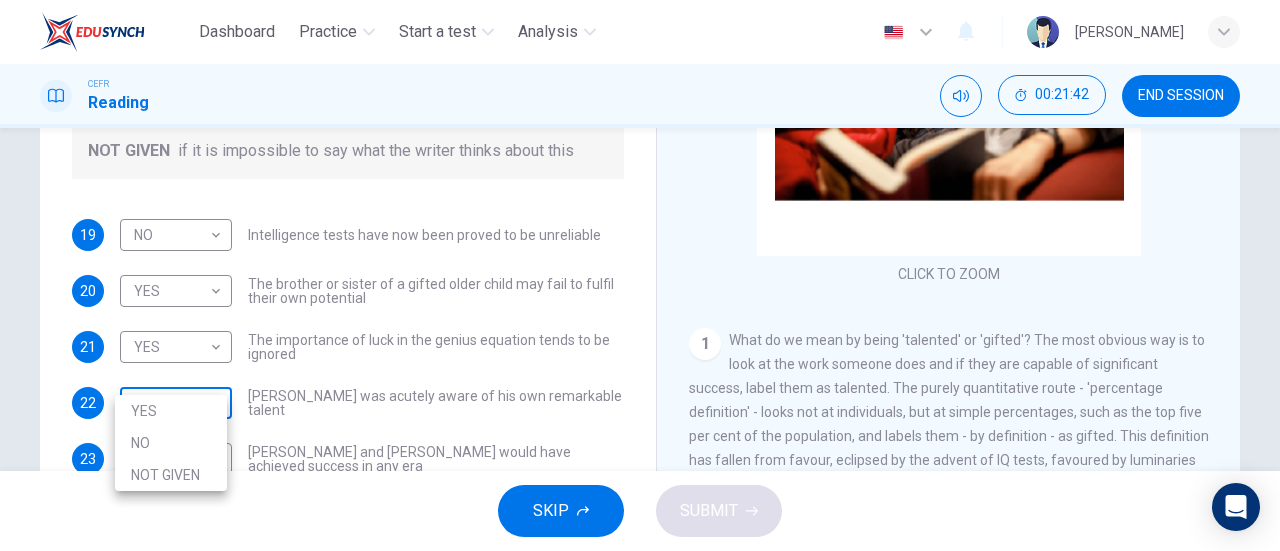 click on "Dashboard Practice Start a test Analysis English en ​ NUR [PERSON_NAME] CEFR Reading 00:21:42 END SESSION Questions 19 - 23 Do the following statements agree with the claims of the writer in the Reading Passage?
In the boxes below write YES if the statement agrees with the views of the writer NO if the statement contradicts the views of the writer NOT GIVEN if it is impossible to say what the writer thinks about this 19 NO NO ​ Intelligence tests have now been proved to be unreliable 20 YES YES ​ The brother or sister of a gifted older child may fail to fulfil their own potential 21 YES YES ​ The importance of luck in the genius equation tends to be ignored 22 ​ ​ [PERSON_NAME] was acutely aware of his own remarkable talent 23 ​ ​ [PERSON_NAME] and [PERSON_NAME] would have achieved success in any era Nurturing Talent within the Family CLICK TO ZOOM Click to Zoom 1 2 3 4 5 6 7 8 SKIP SUBMIT EduSynch - Online Language Proficiency Testing
Dashboard Practice Start a test Analysis Notifications 2025 YES" at bounding box center (640, 275) 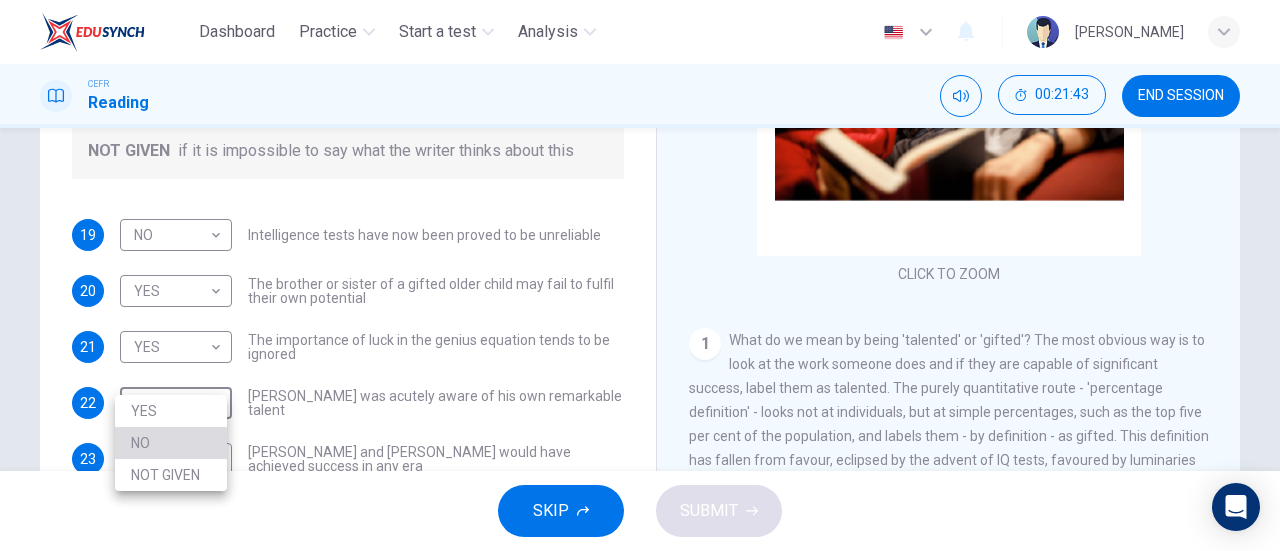 click on "NO" at bounding box center [171, 443] 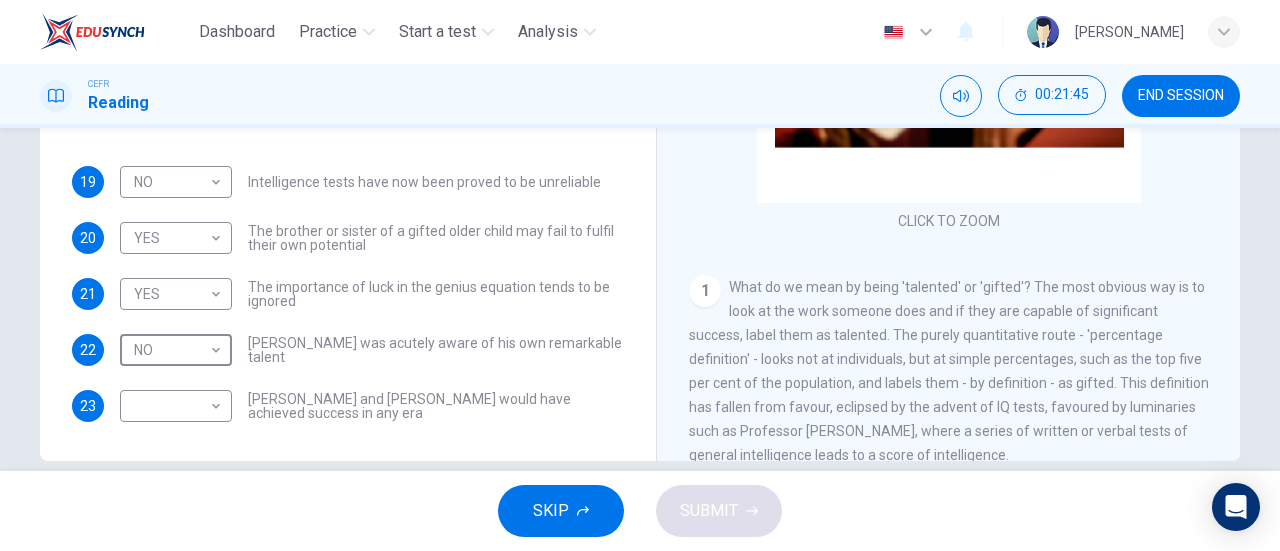 scroll, scrollTop: 403, scrollLeft: 0, axis: vertical 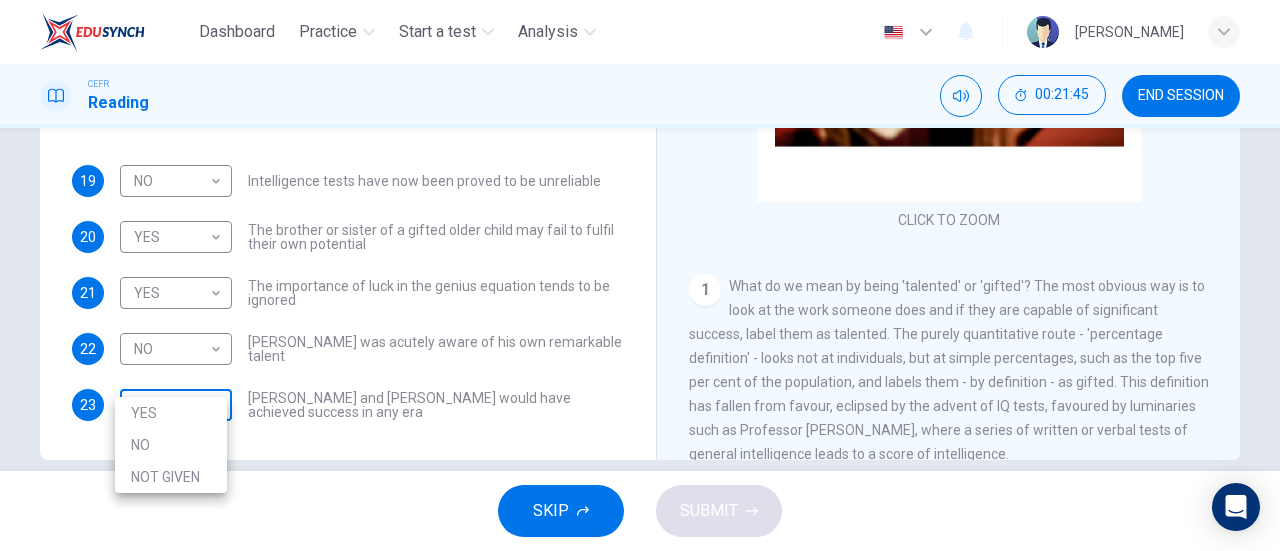 click on "Dashboard Practice Start a test Analysis English en ​ NUR [PERSON_NAME] CEFR Reading 00:21:45 END SESSION Questions 19 - 23 Do the following statements agree with the claims of the writer in the Reading Passage?
In the boxes below write YES if the statement agrees with the views of the writer NO if the statement contradicts the views of the writer NOT GIVEN if it is impossible to say what the writer thinks about this 19 NO NO ​ Intelligence tests have now been proved to be unreliable 20 YES YES ​ The brother or sister of a gifted older child may fail to fulfil their own potential 21 YES YES ​ The importance of luck in the genius equation tends to be ignored 22 NO NO ​ [PERSON_NAME] was acutely aware of his own remarkable talent 23 ​ ​ [PERSON_NAME] and [PERSON_NAME] would have achieved success in any era Nurturing Talent within the Family CLICK TO ZOOM Click to Zoom 1 2 3 4 5 6 7 8 SKIP SUBMIT EduSynch - Online Language Proficiency Testing
Dashboard Practice Start a test Analysis Notifications 2025" at bounding box center [640, 275] 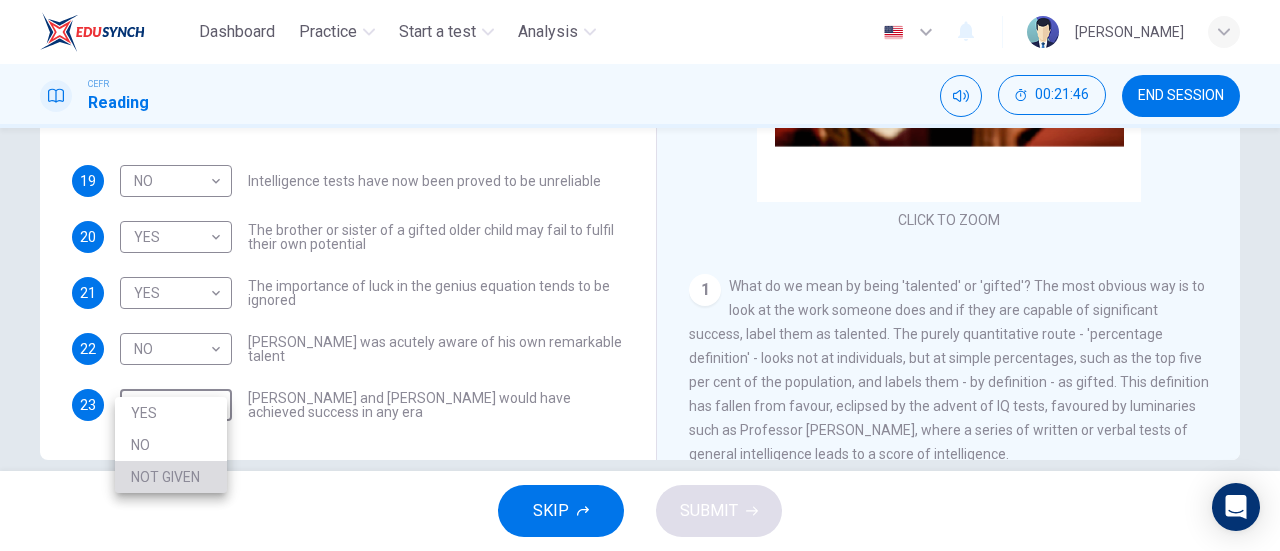 click on "NOT GIVEN" at bounding box center [171, 477] 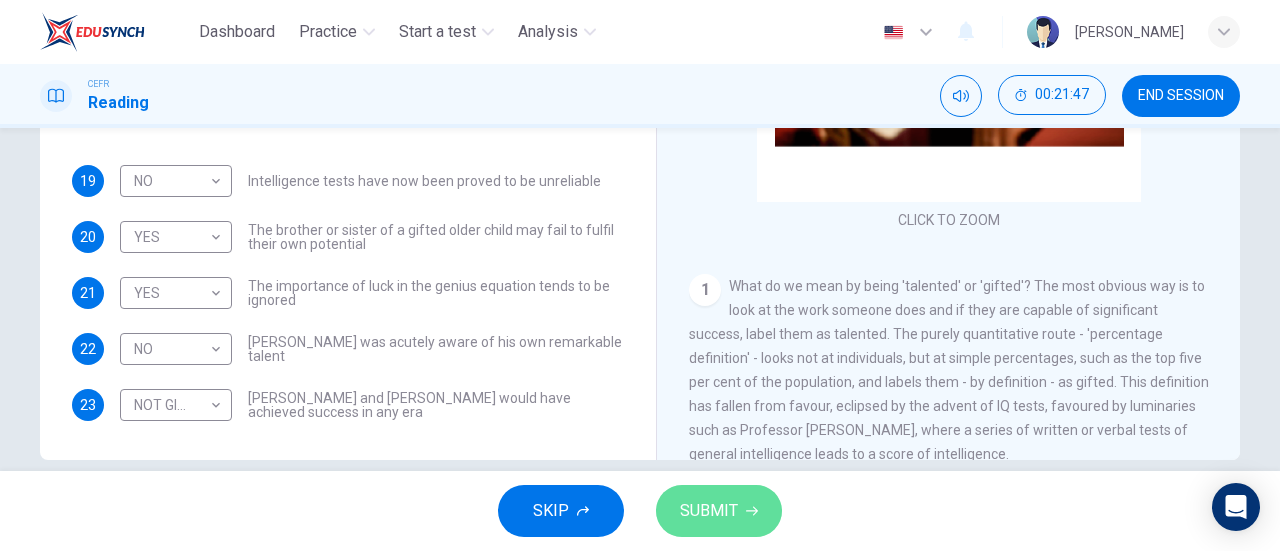 click on "SUBMIT" at bounding box center (709, 511) 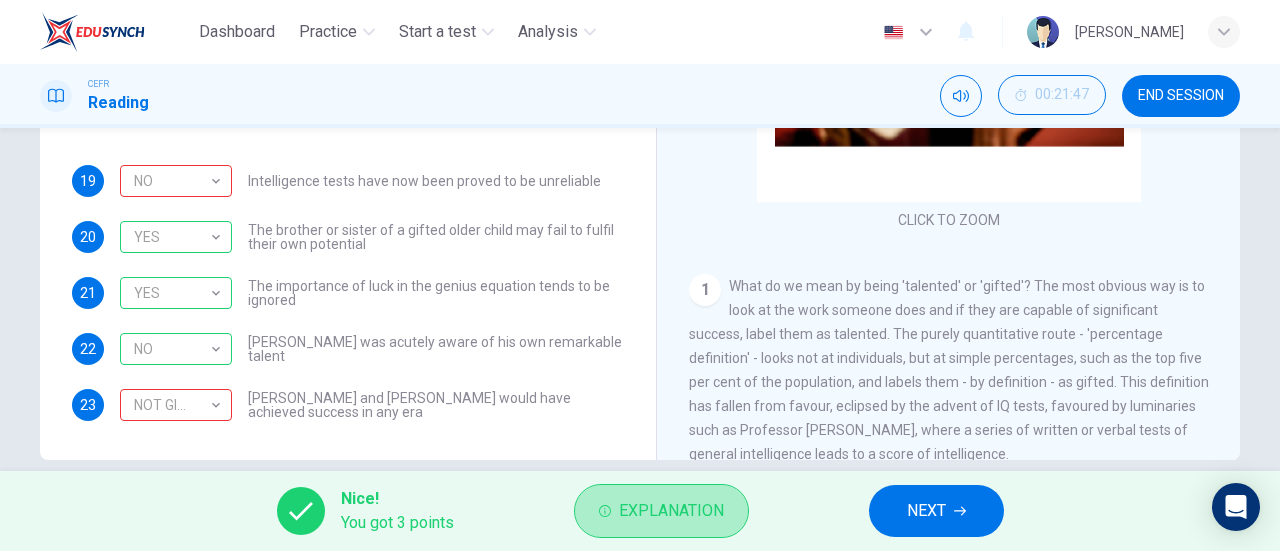 click on "Explanation" at bounding box center [671, 511] 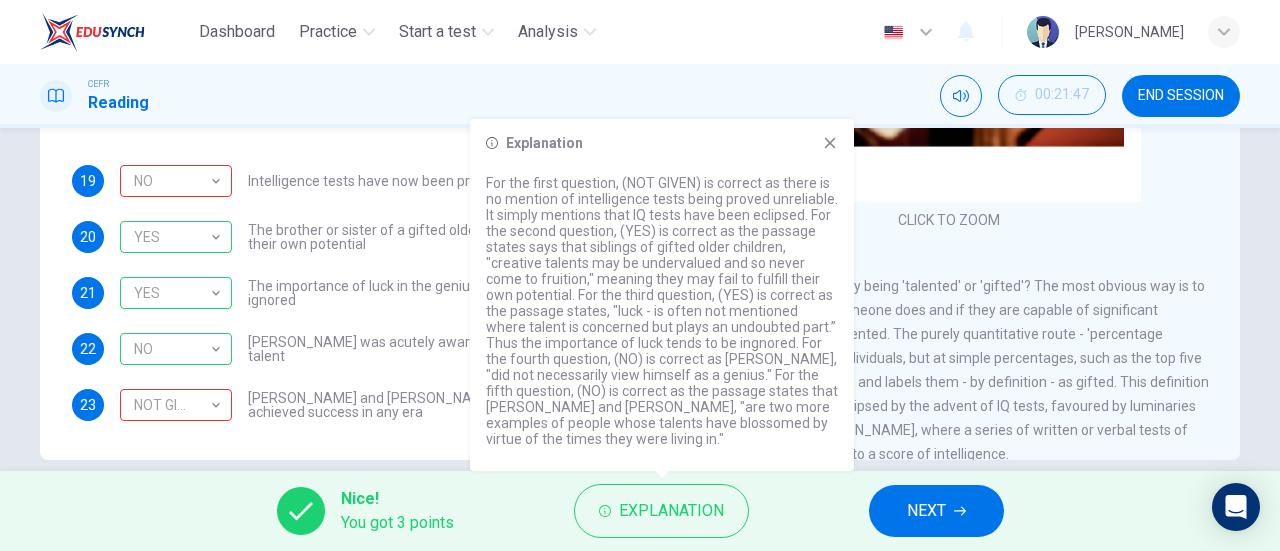 click on "1 What do we mean by being 'talented' or 'gifted'? The most obvious way is to look at the work someone does and if they are capable of significant success, label them as talented. The purely quantitative route - 'percentage definition' - looks not at individuals, but at simple percentages, such as the top five per cent of the population, and labels them - by definition - as gifted. This definition has fallen from favour, eclipsed by the advent of IQ tests, favoured by luminaries such as Professor [PERSON_NAME], where a series of written or verbal tests of general intelligence leads to a score of intelligence." at bounding box center [949, 370] 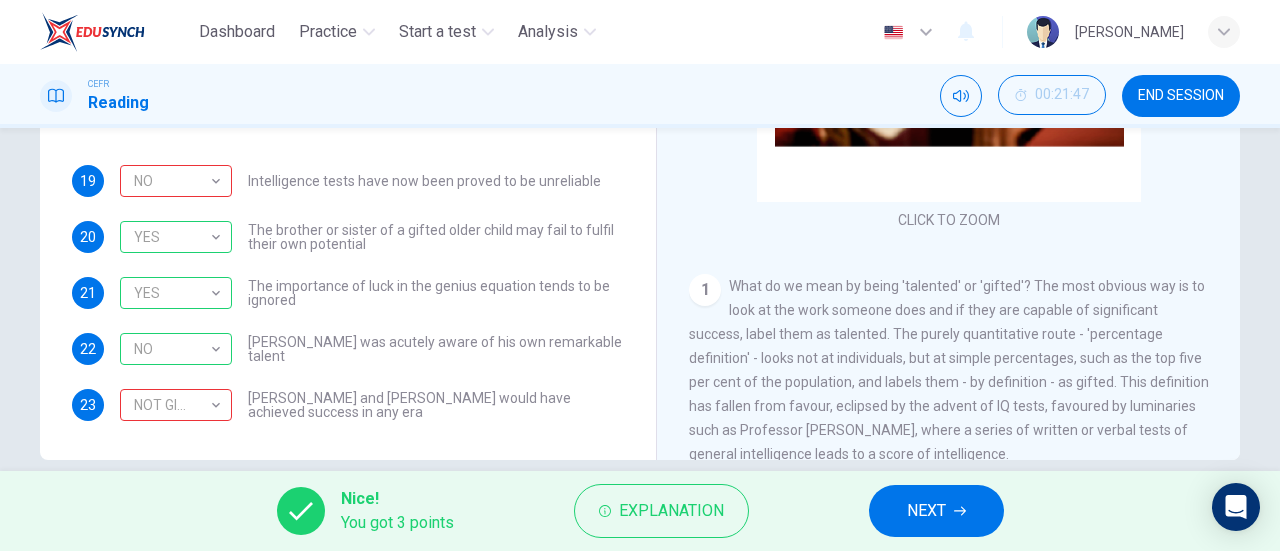 scroll, scrollTop: 340, scrollLeft: 0, axis: vertical 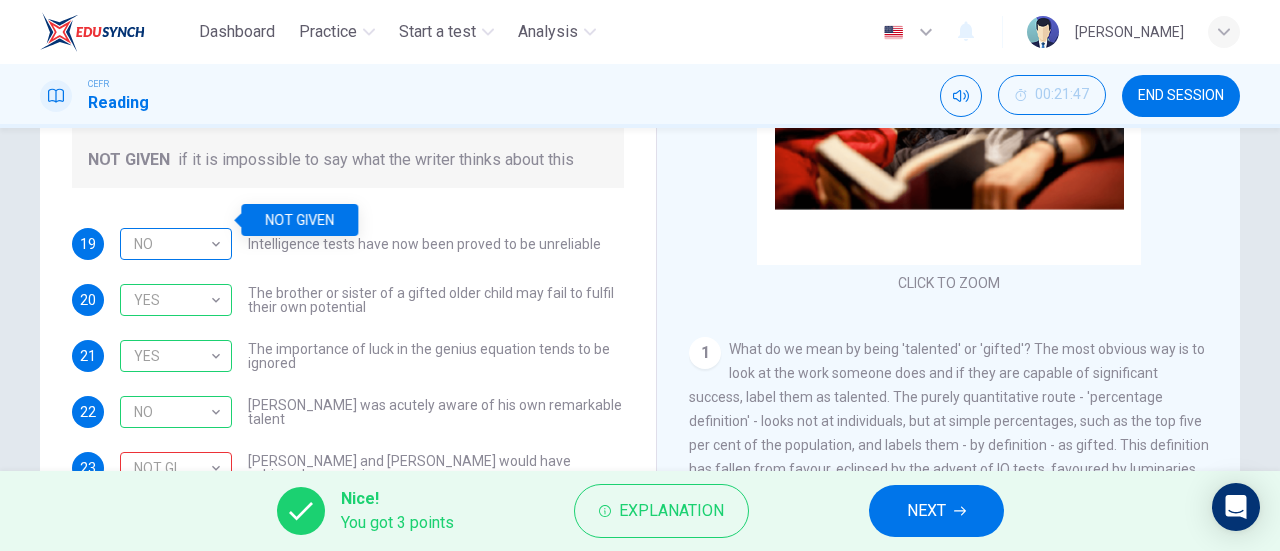 click on "NO" at bounding box center (172, 244) 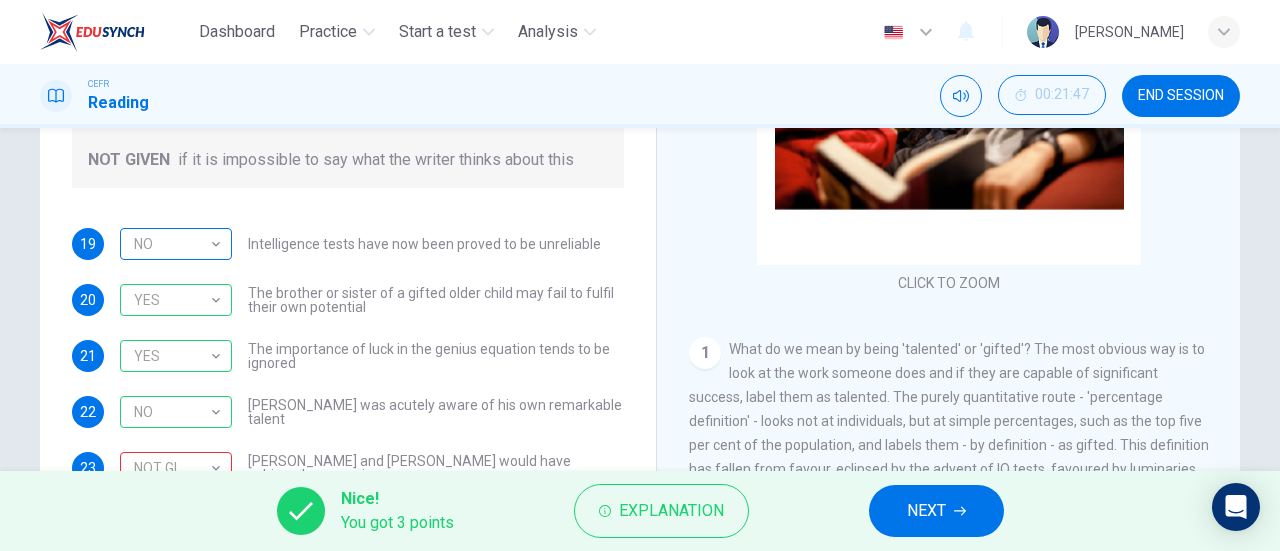 click on "NO" at bounding box center [172, 244] 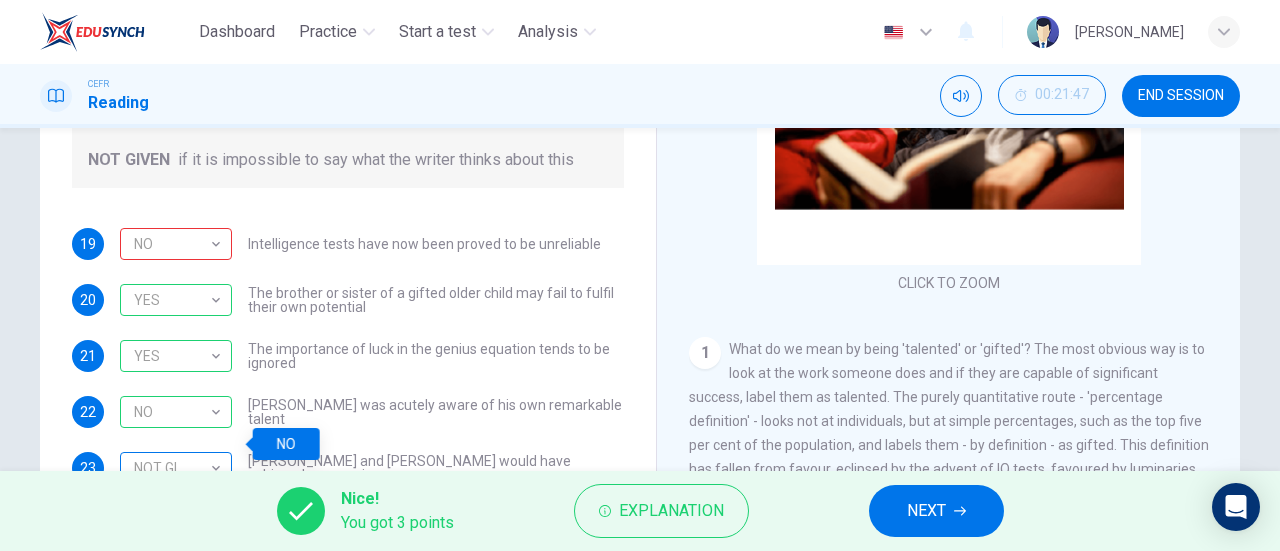 click on "NOT GIVEN" at bounding box center [172, 468] 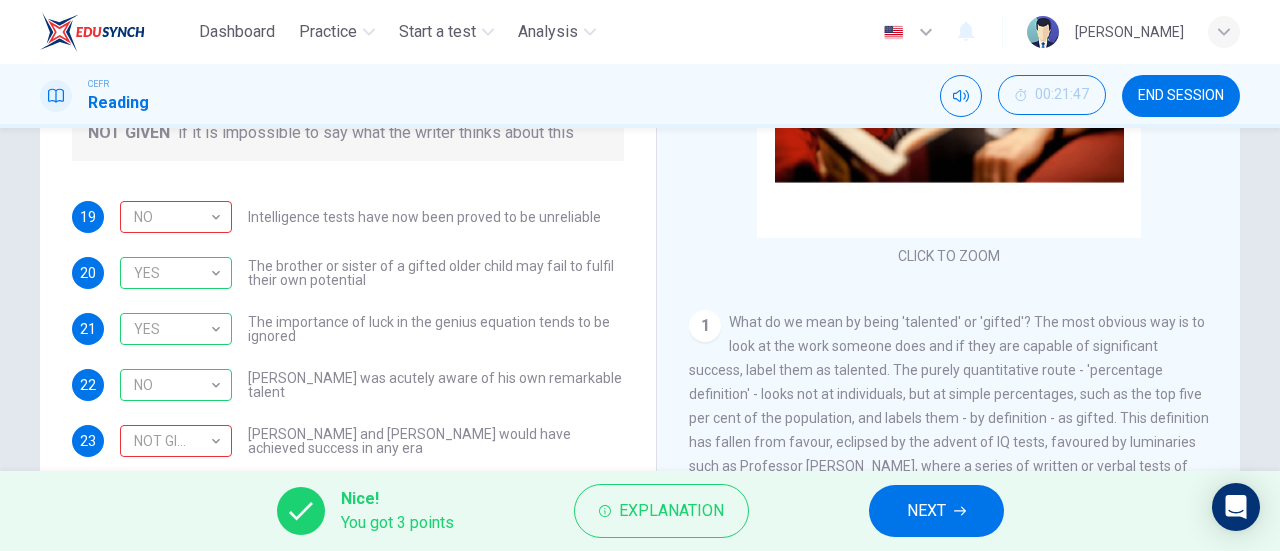 scroll, scrollTop: 352, scrollLeft: 0, axis: vertical 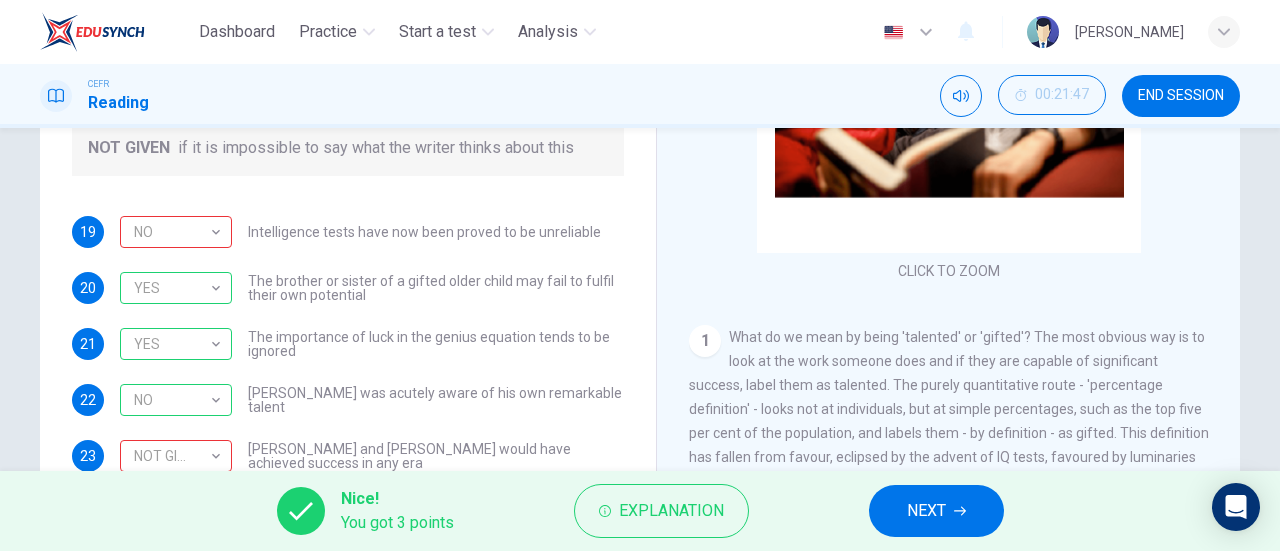 click on "NEXT" at bounding box center (936, 511) 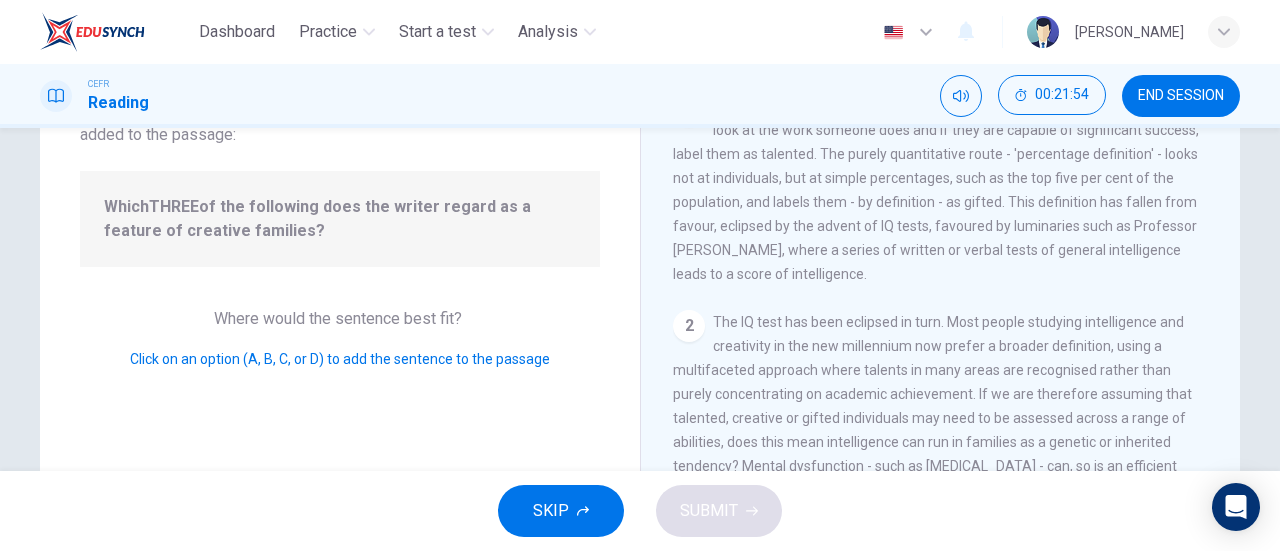 scroll, scrollTop: 0, scrollLeft: 0, axis: both 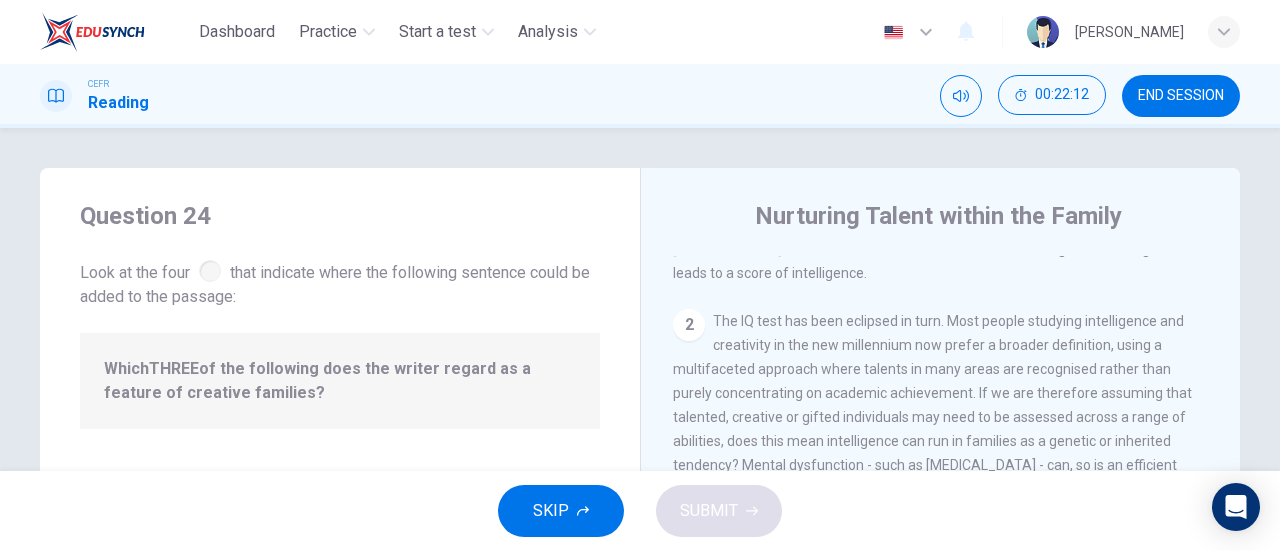 click on "2" at bounding box center [689, 325] 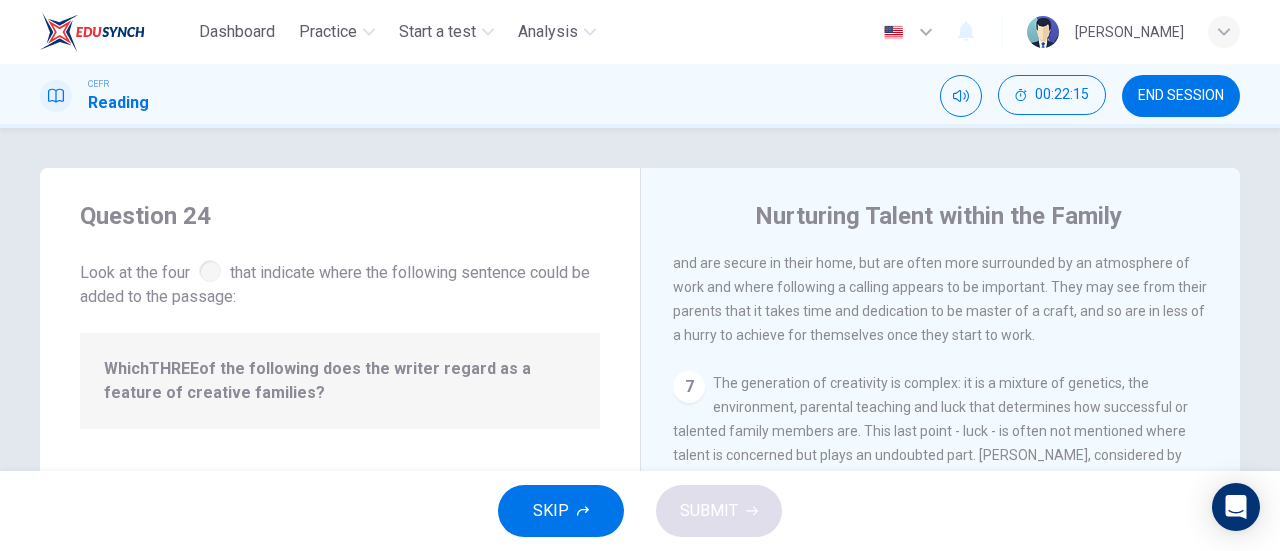 scroll, scrollTop: 1590, scrollLeft: 0, axis: vertical 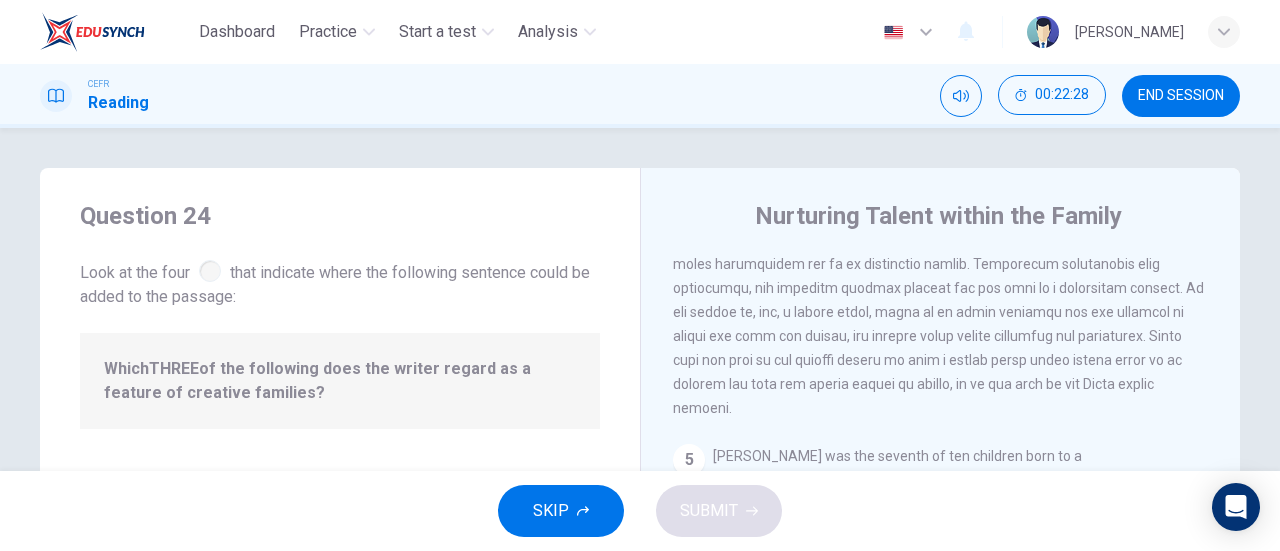click on "Question 24 Look at the four     that indicate where the following sentence could be added to the passage: Which  THREE  of the following does the writer regard as a feature of creative families? Where would the sentence best fit?   Click on an option (A, B, C, or D) to add the sentence to the passage" at bounding box center [340, 515] 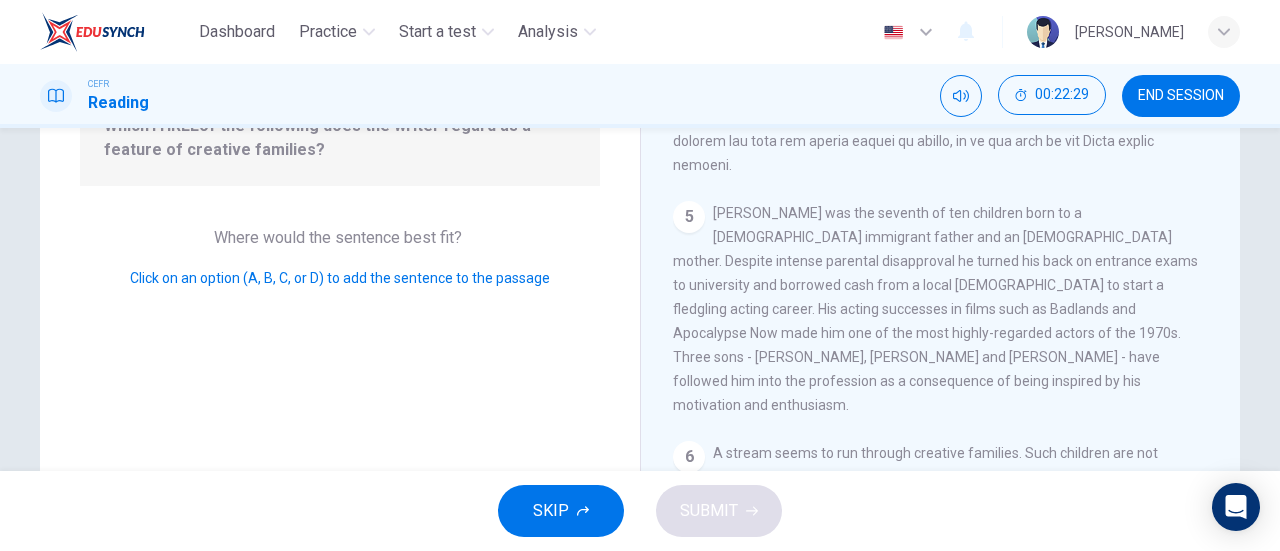 scroll, scrollTop: 228, scrollLeft: 0, axis: vertical 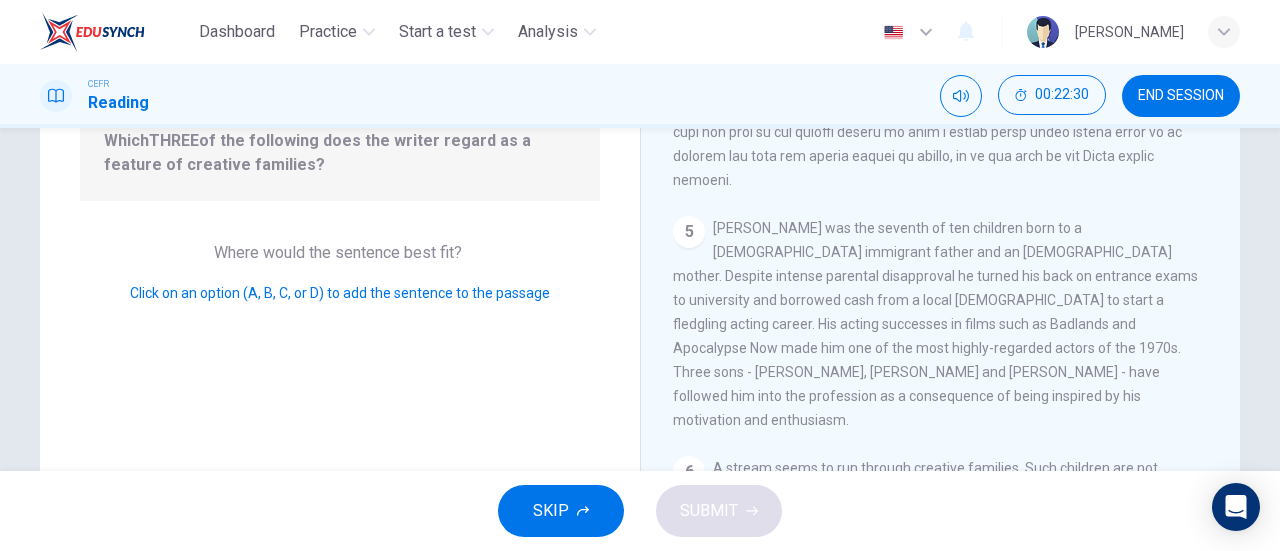 click on "Click on an option (A, B, C, or D) to add the sentence to the passage" at bounding box center (340, 293) 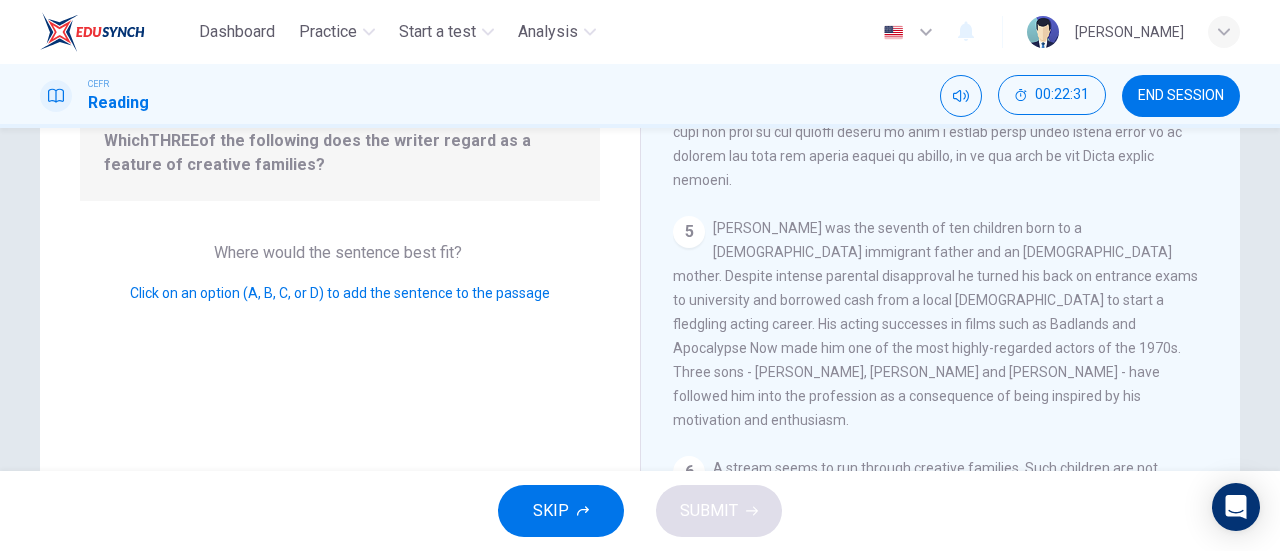 click on "Where would the sentence best fit?" at bounding box center [340, 252] 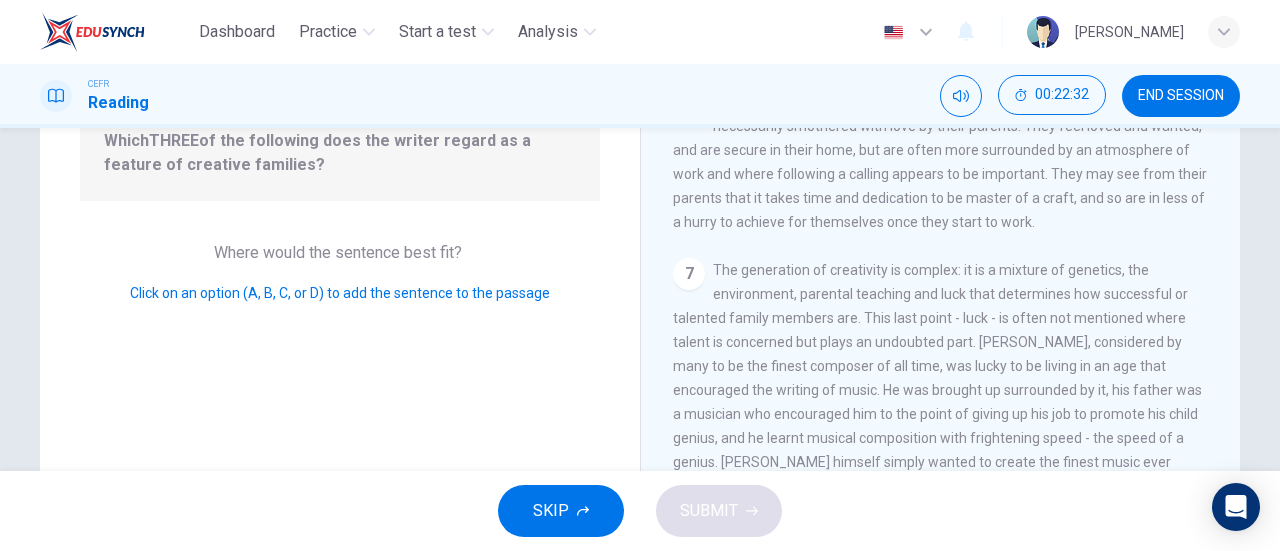 scroll, scrollTop: 1590, scrollLeft: 0, axis: vertical 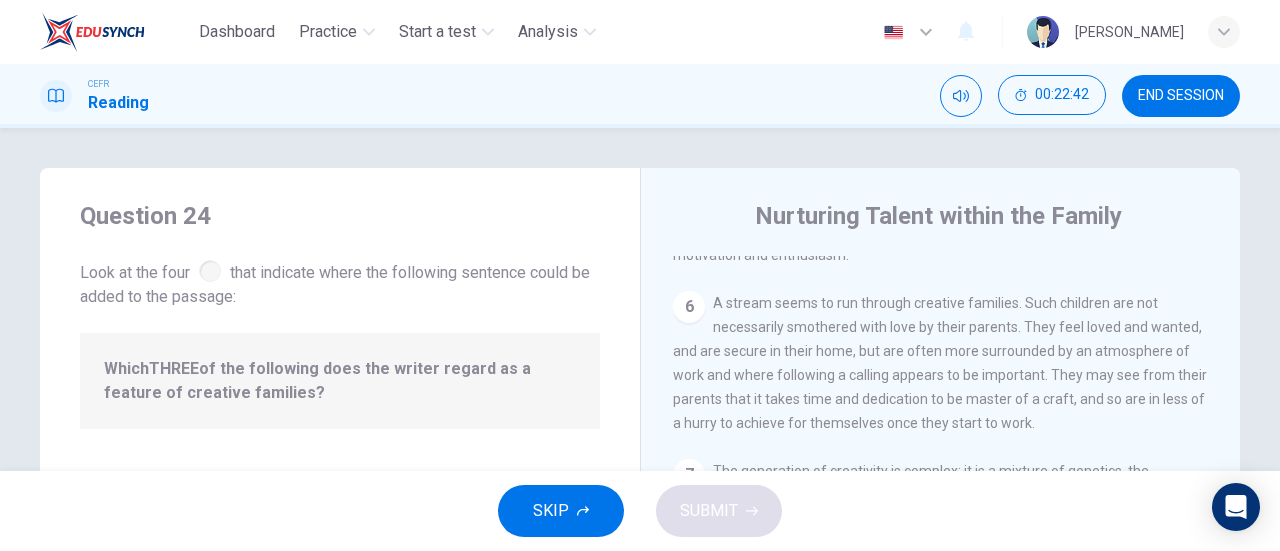 click on "6" at bounding box center [689, 307] 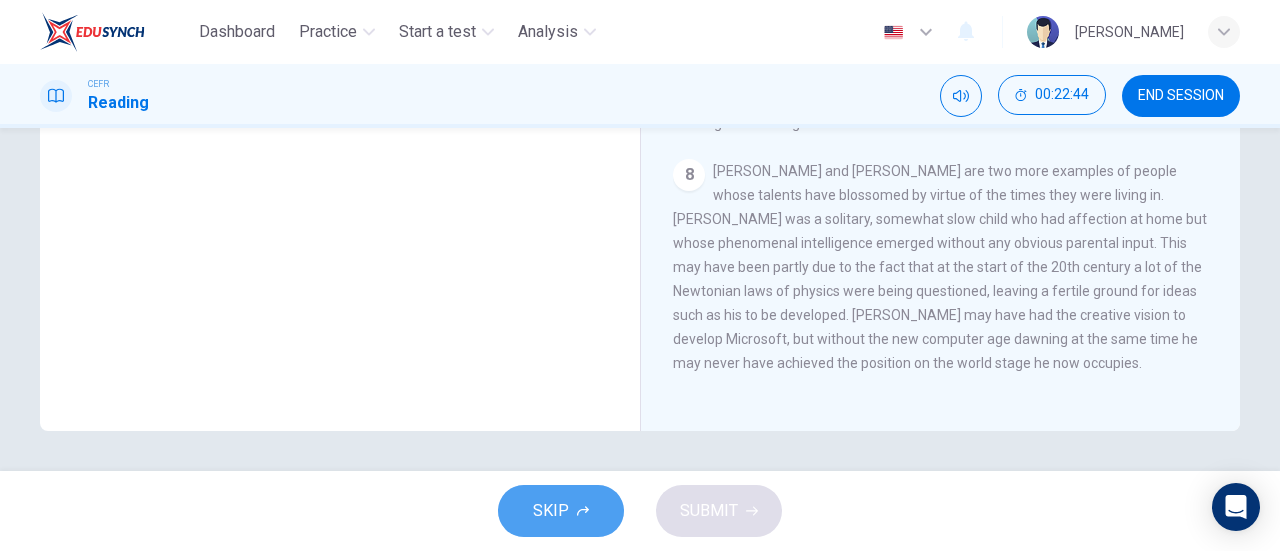 click on "SKIP" at bounding box center [561, 511] 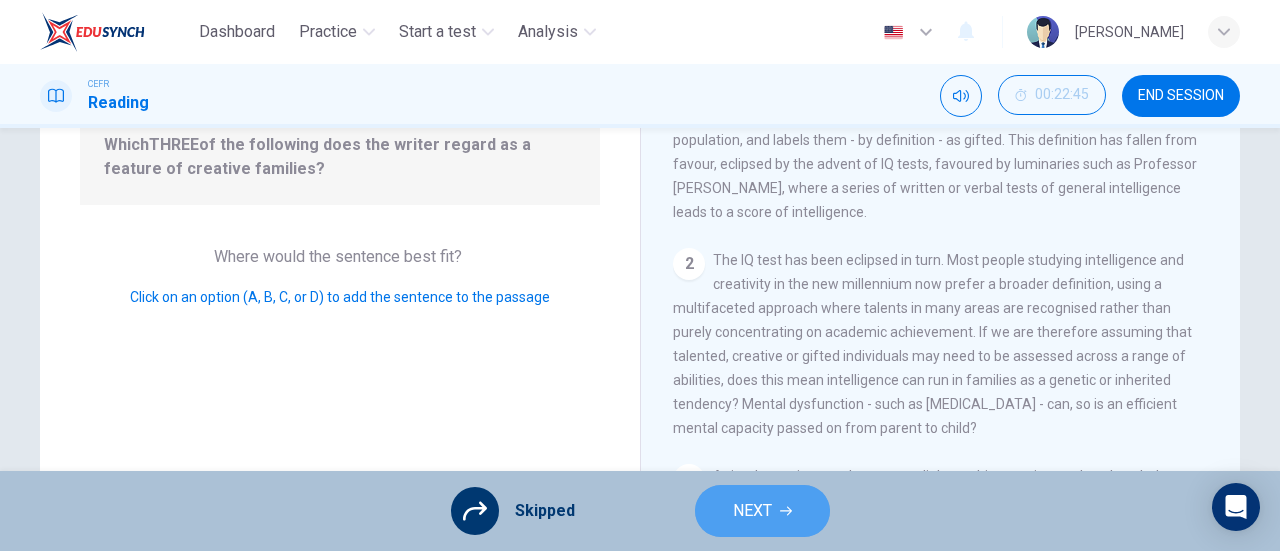 click on "NEXT" at bounding box center (752, 511) 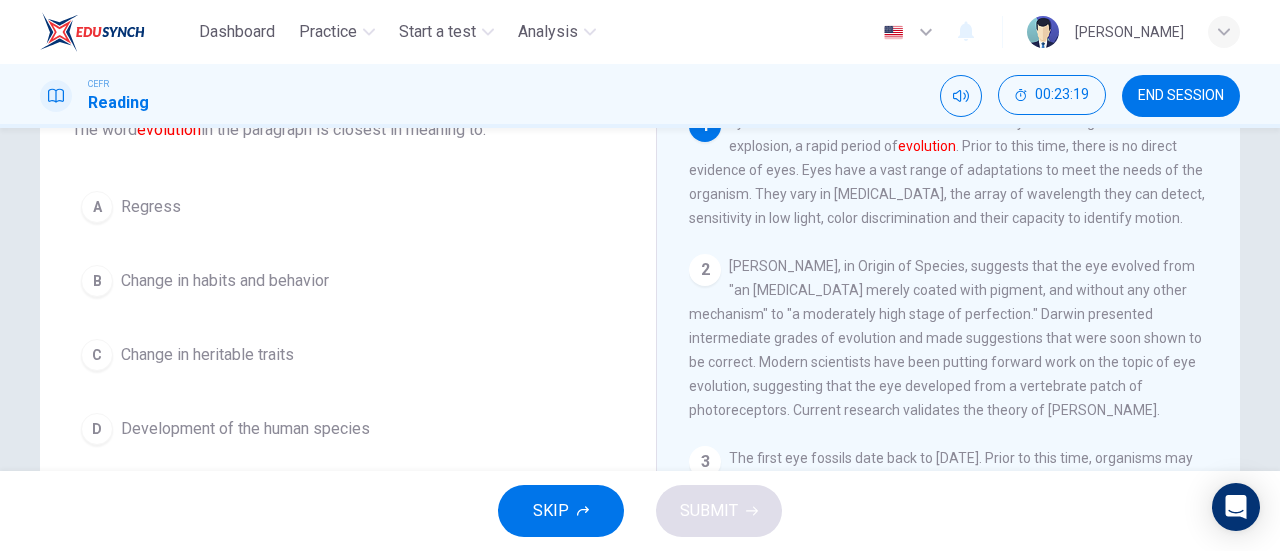 scroll, scrollTop: 147, scrollLeft: 0, axis: vertical 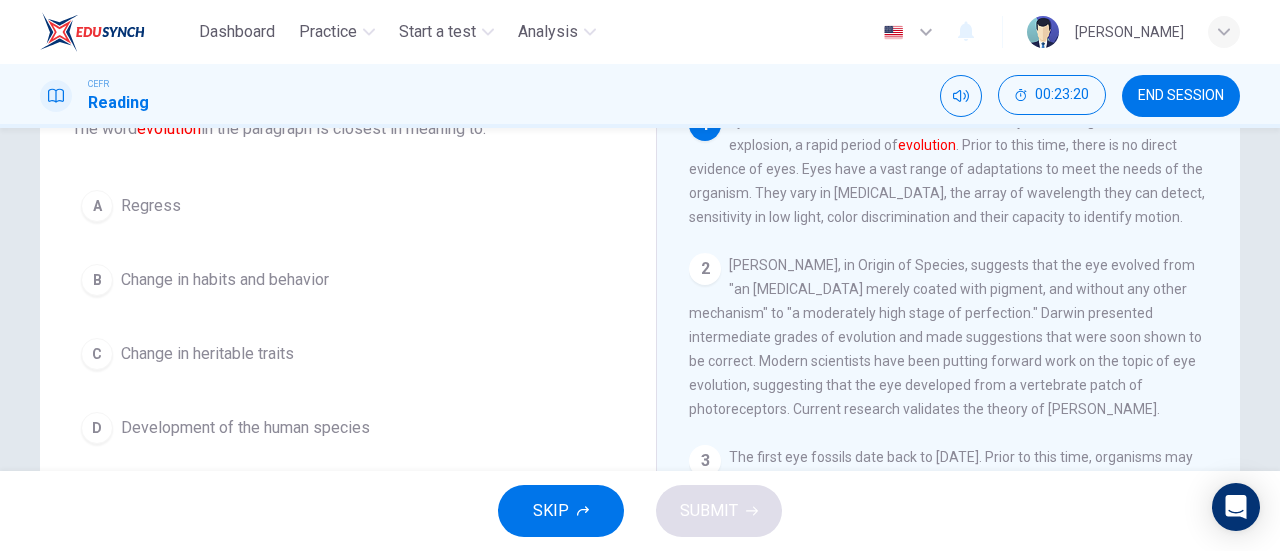 click on "D" at bounding box center (97, 428) 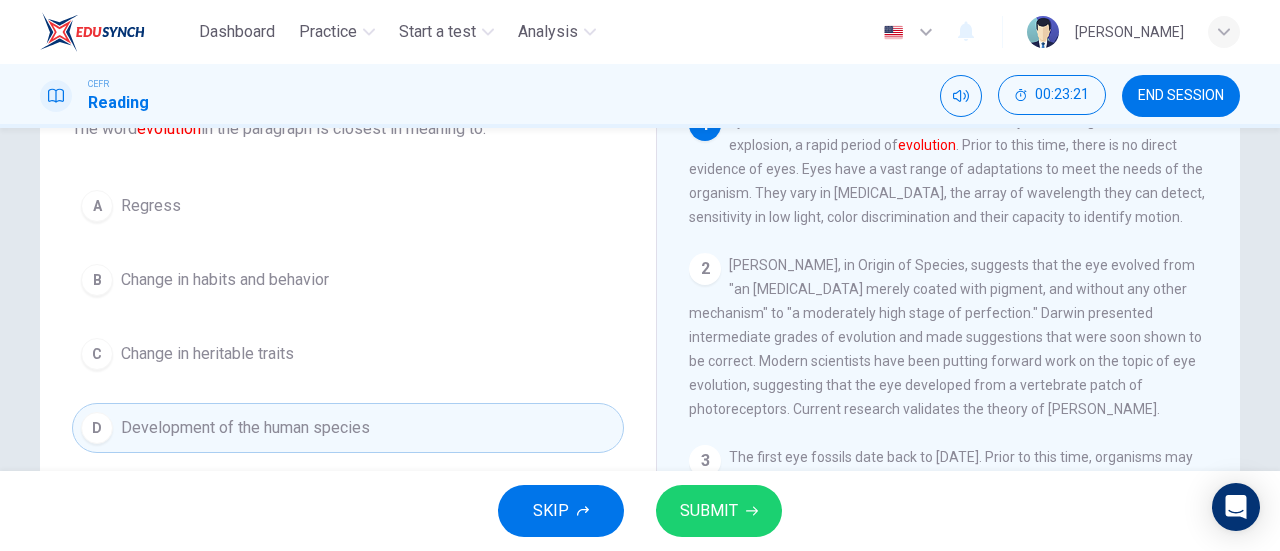 click on "SUBMIT" at bounding box center (719, 511) 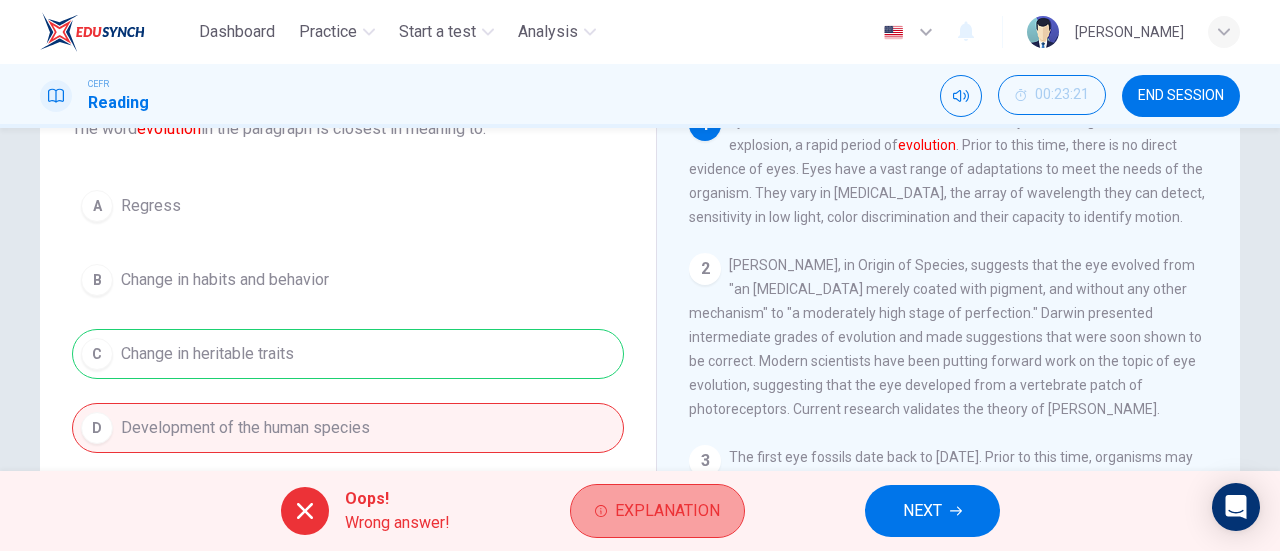 click on "Explanation" at bounding box center (667, 511) 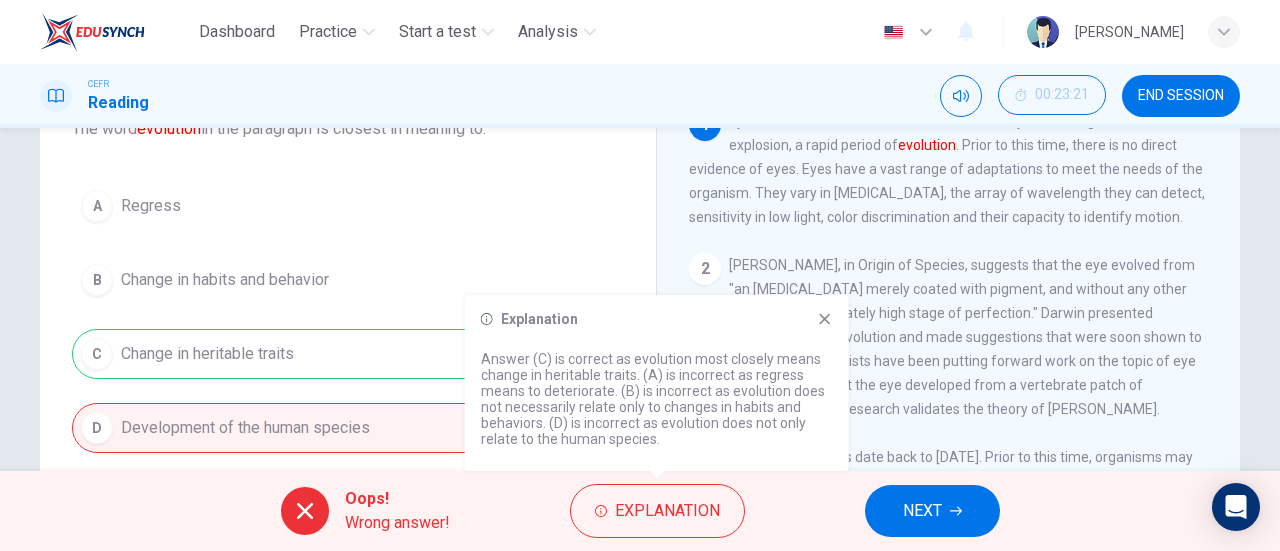 click 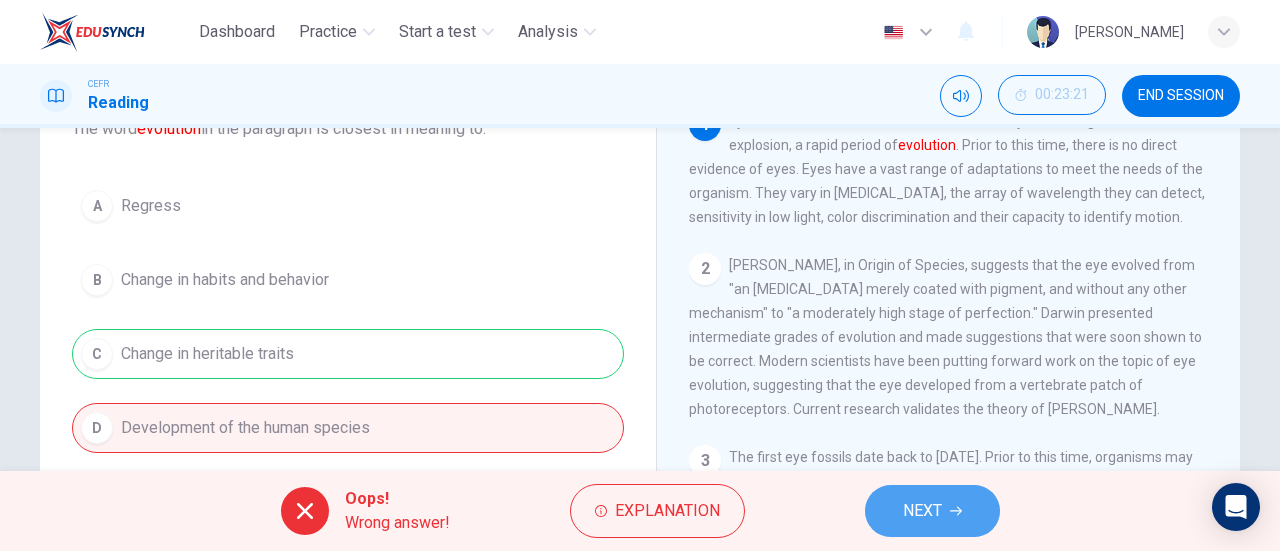 click on "NEXT" at bounding box center [922, 511] 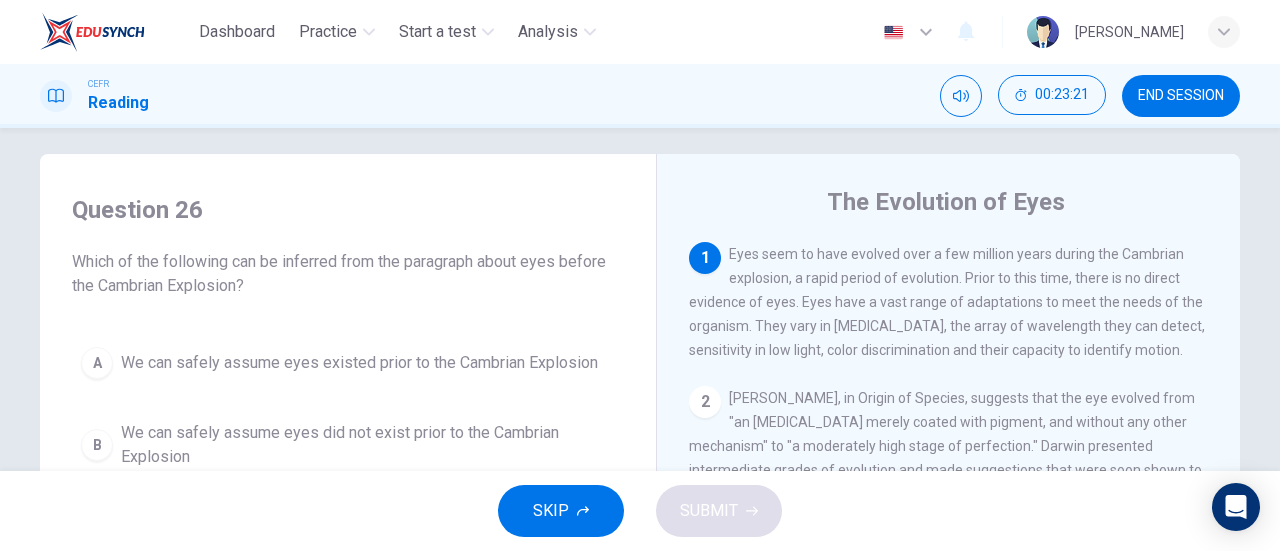 scroll, scrollTop: 0, scrollLeft: 0, axis: both 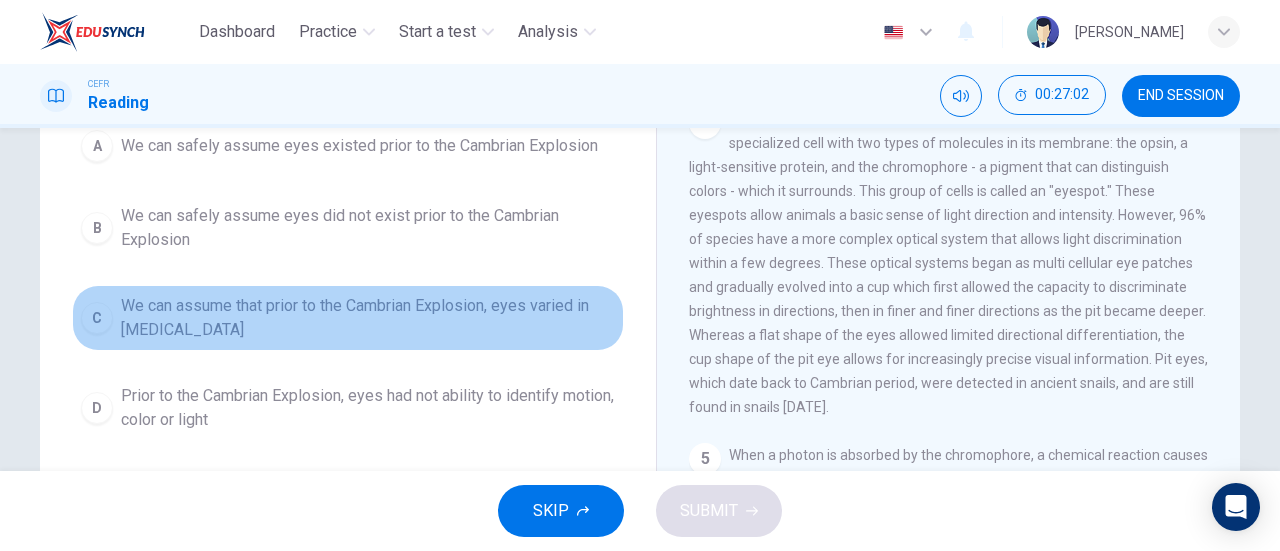 click on "C" at bounding box center (97, 318) 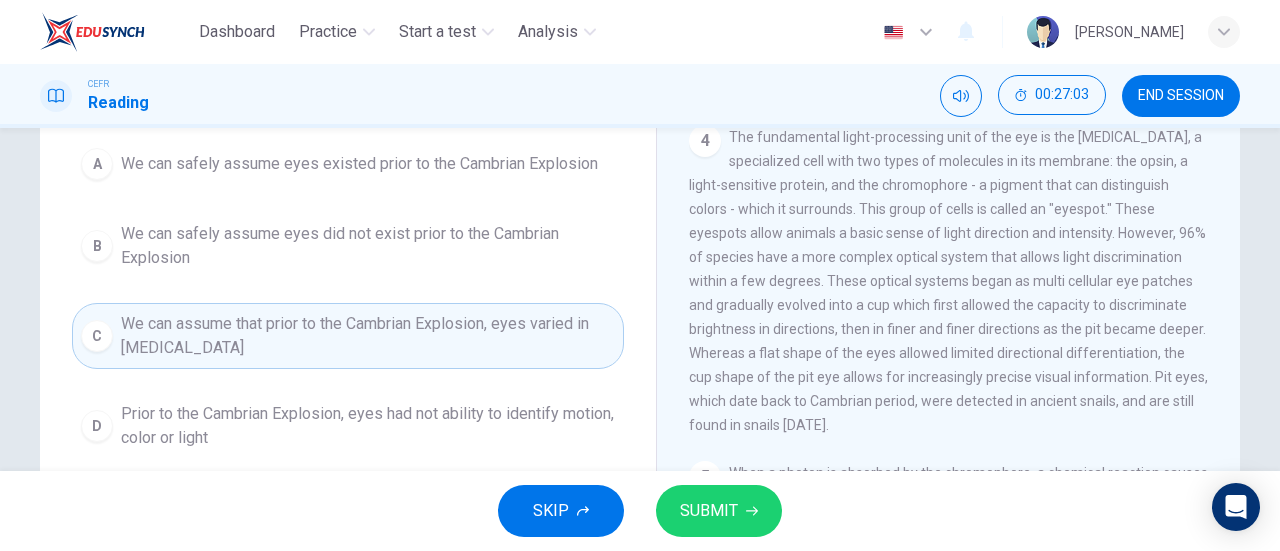 scroll, scrollTop: 211, scrollLeft: 0, axis: vertical 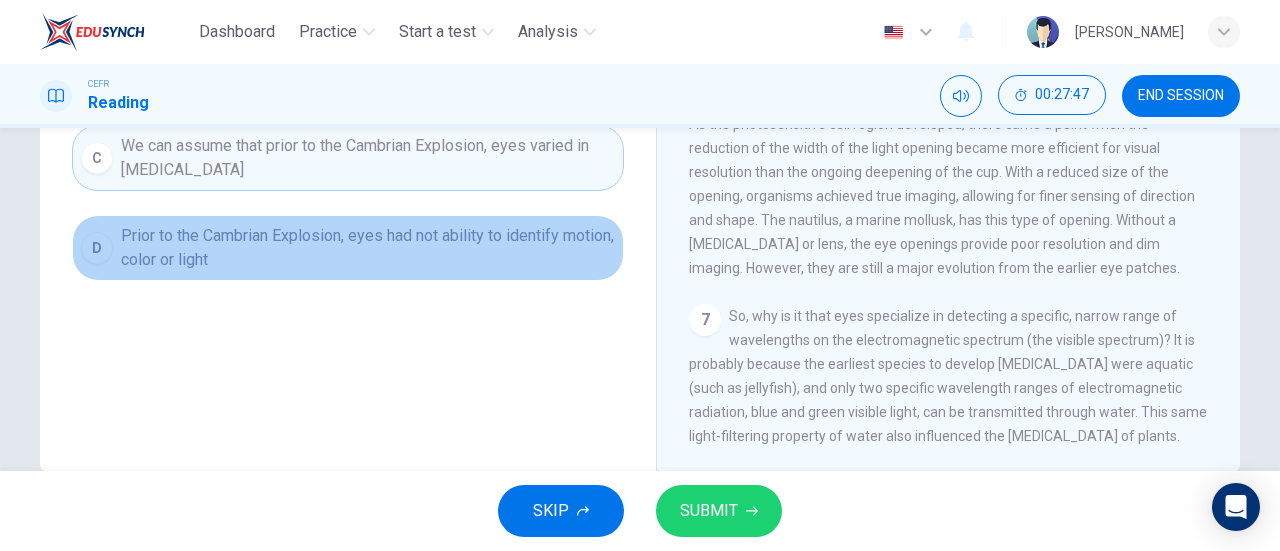 click on "Prior to the Cambrian Explosion, eyes had not ability to identify motion, color or light" at bounding box center (368, 248) 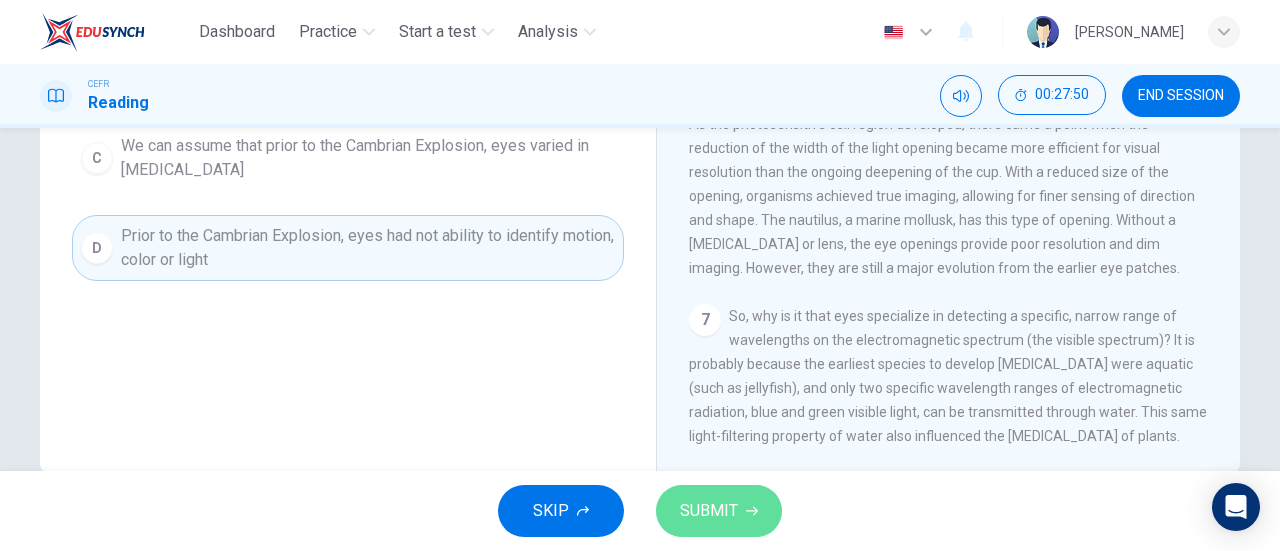 click on "SUBMIT" at bounding box center [719, 511] 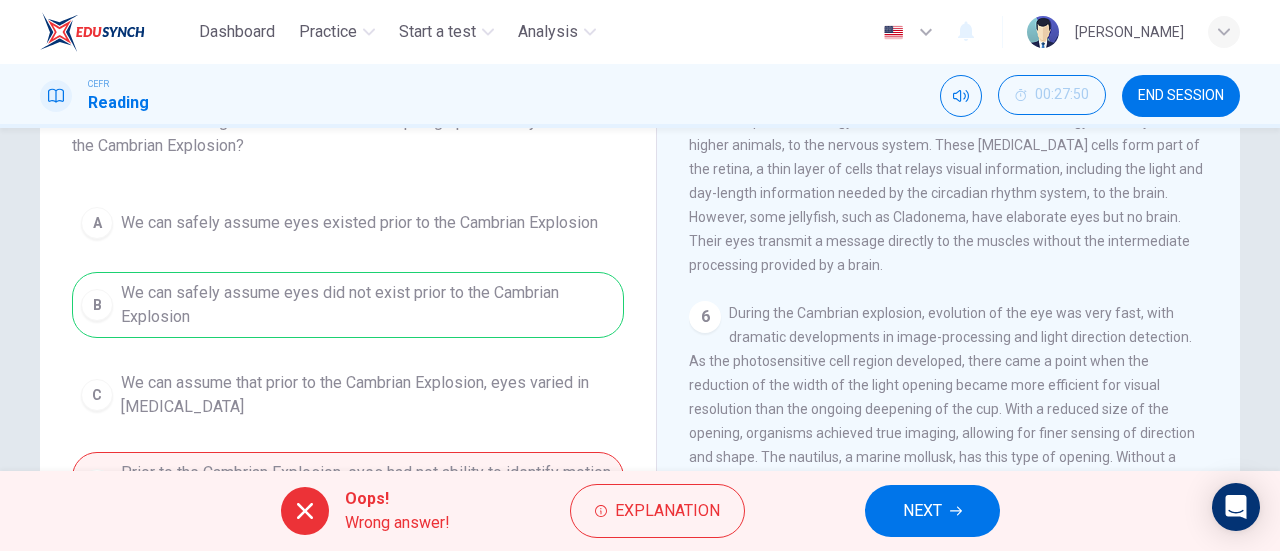scroll, scrollTop: 153, scrollLeft: 0, axis: vertical 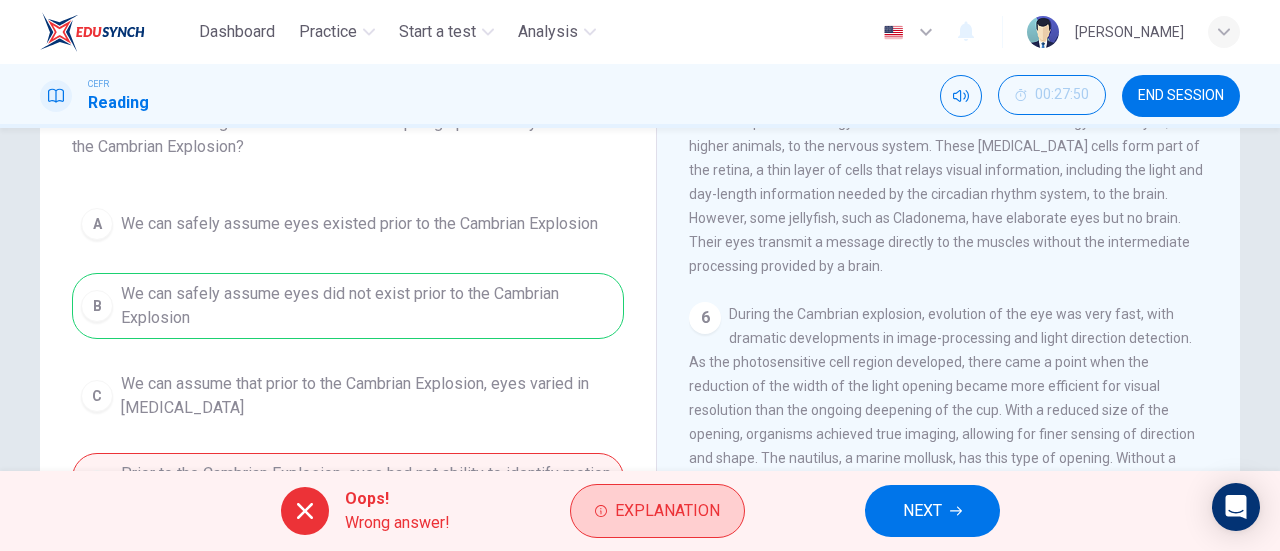 click on "Explanation" at bounding box center (667, 511) 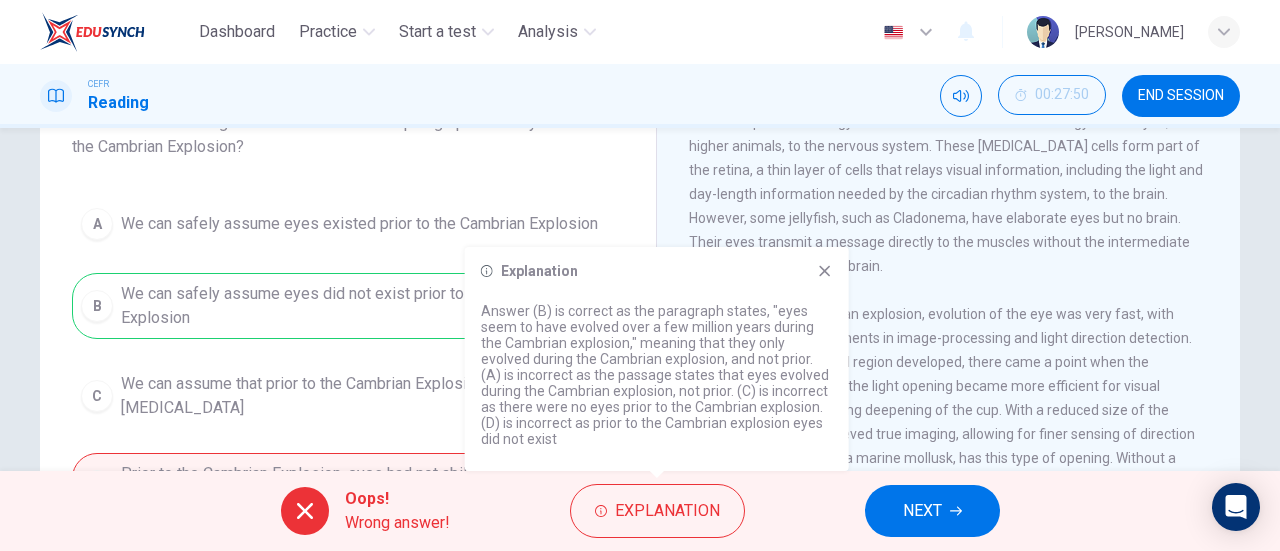 click on "Explanation Answer (B) is correct as the paragraph states, "eyes seem to have evolved over a few million years during the Cambrian explosion," meaning that they only evolved during the Cambrian explosion, and not prior. (A) is incorrect as the passage states that eyes evolved during the Cambrian explosion, not prior. (C) is incorrect as there were no eyes prior to the Cambrian explosion. (D) is incorrect as prior to the Cambrian explosion eyes did not exist" at bounding box center (657, 359) 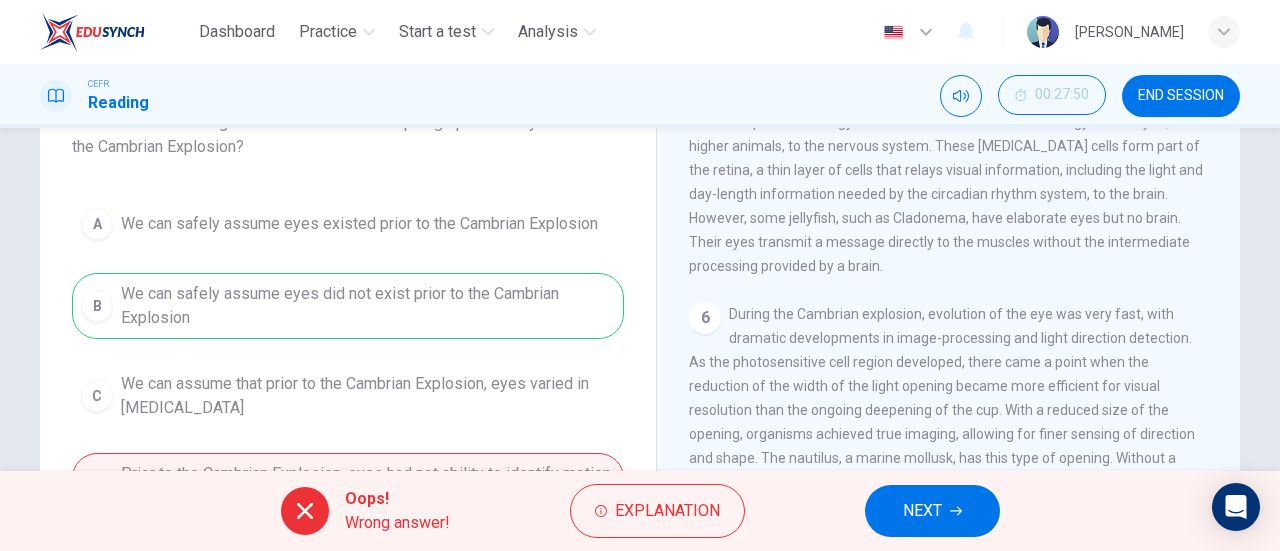 click on "NEXT" at bounding box center [922, 511] 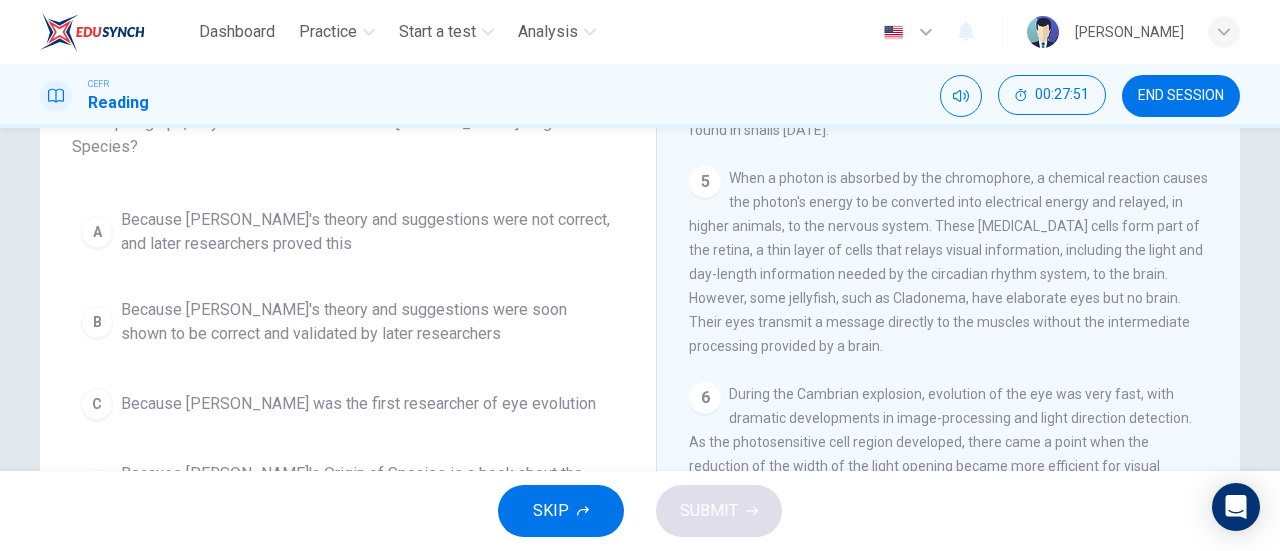 scroll, scrollTop: 813, scrollLeft: 0, axis: vertical 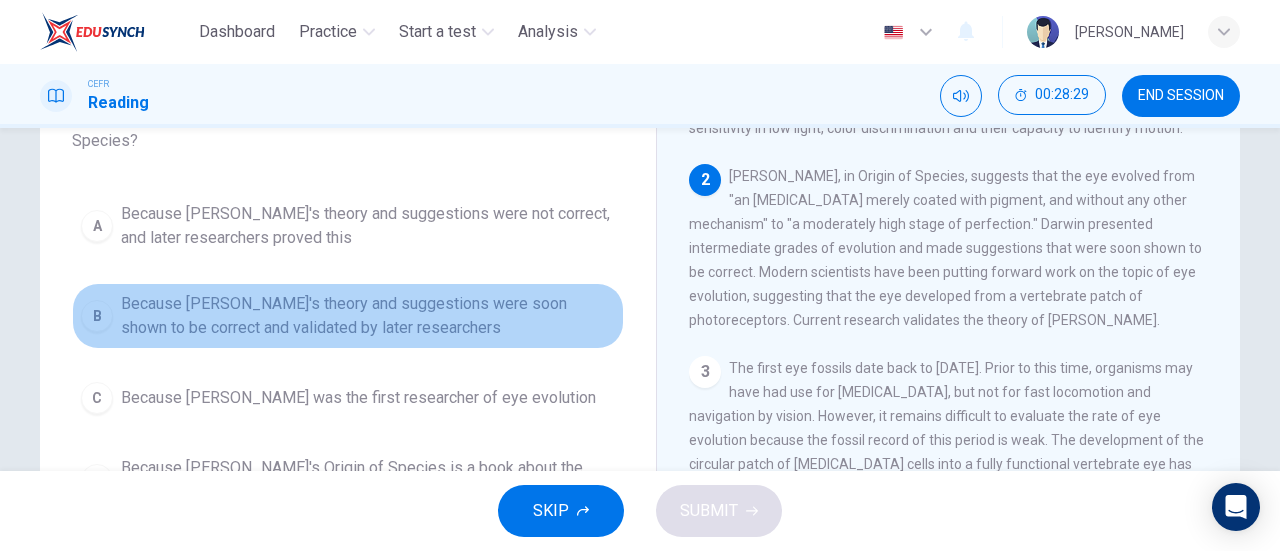 click on "B" at bounding box center [97, 316] 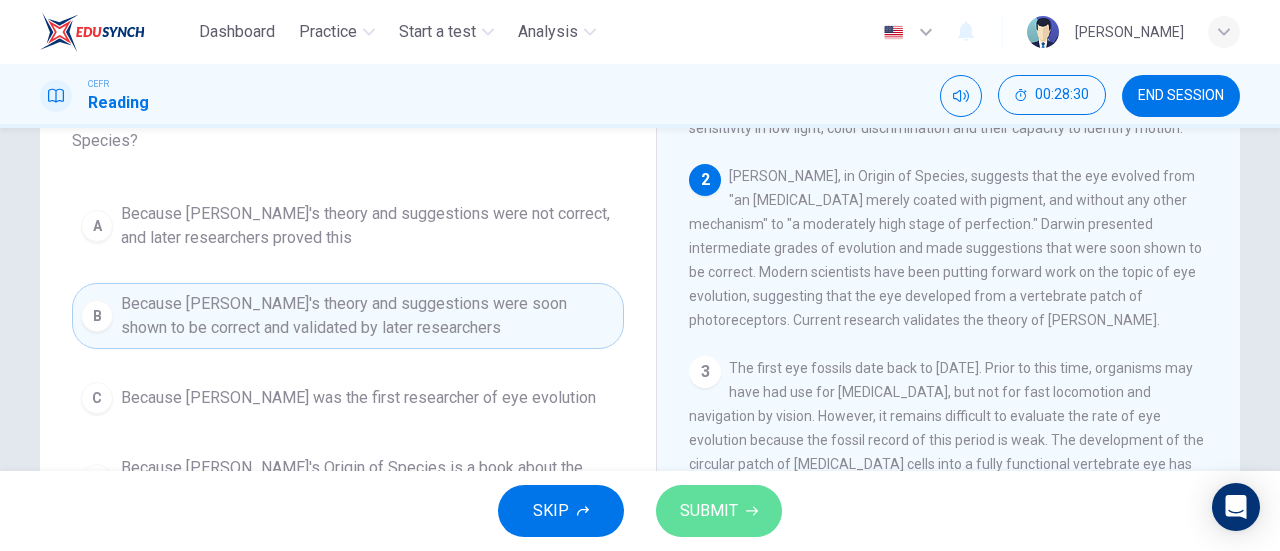 click on "SUBMIT" at bounding box center (719, 511) 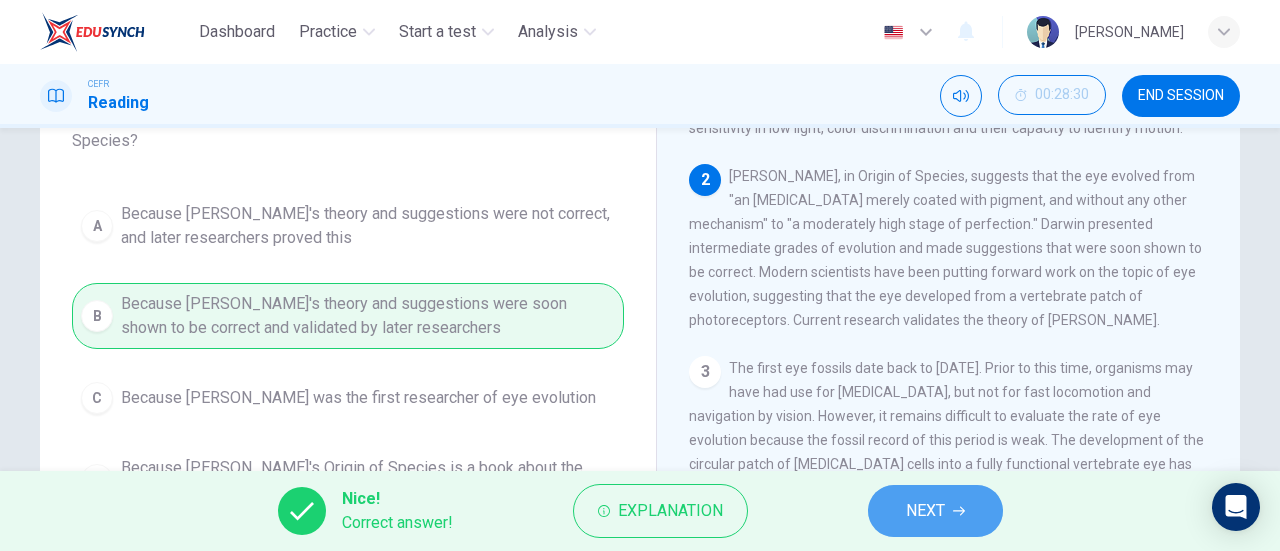 click on "NEXT" at bounding box center [925, 511] 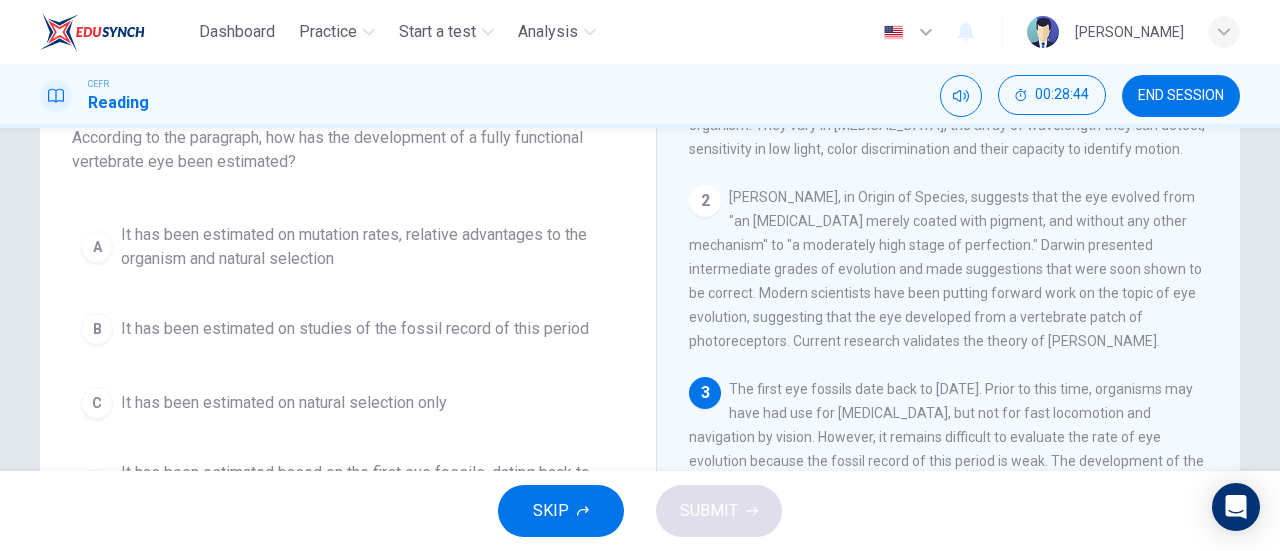 scroll, scrollTop: 145, scrollLeft: 0, axis: vertical 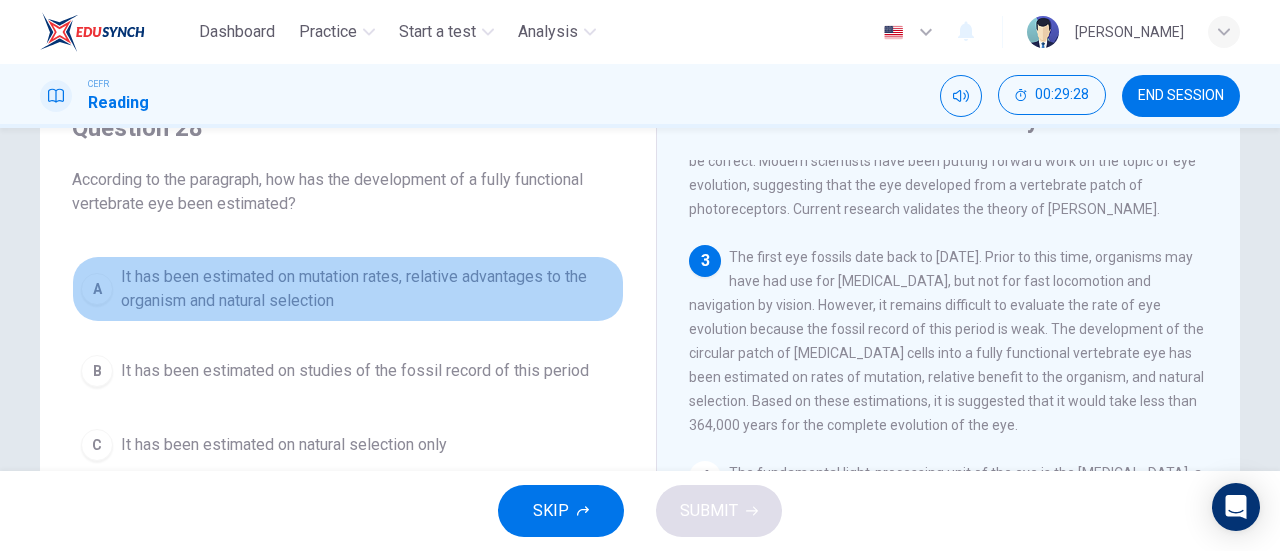 click on "It has been estimated on mutation rates, relative advantages to the organism and natural selection" at bounding box center [368, 289] 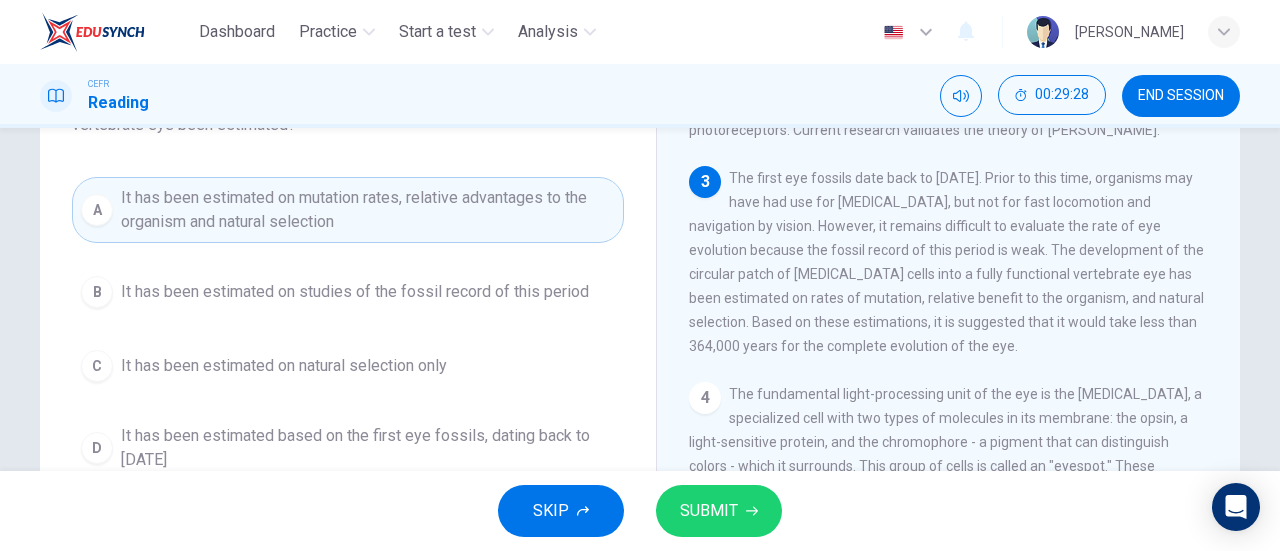 scroll, scrollTop: 177, scrollLeft: 0, axis: vertical 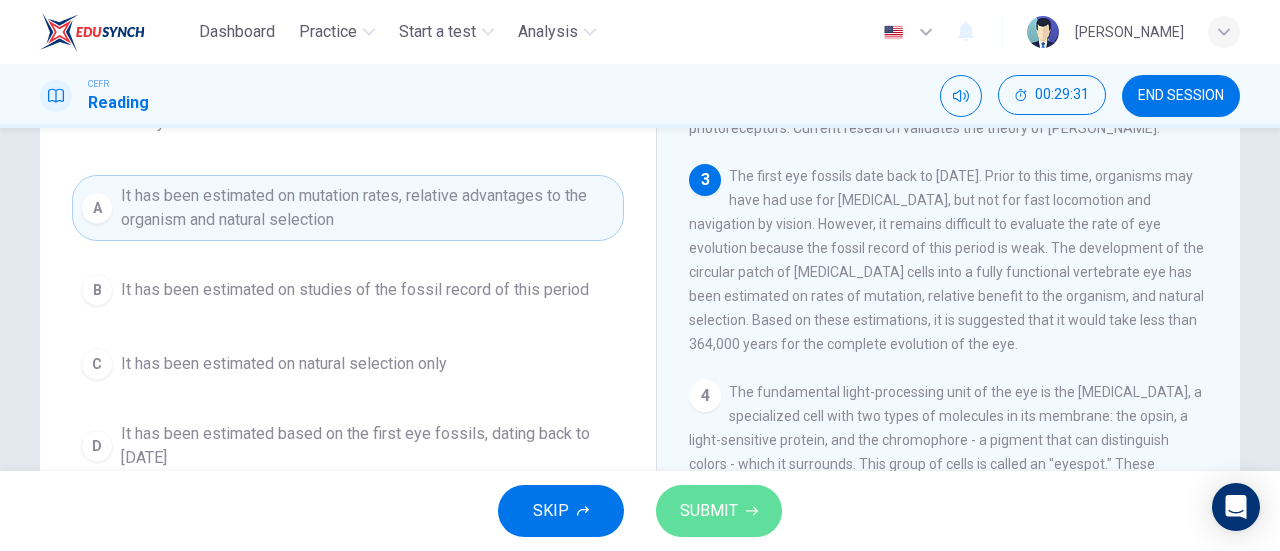 click on "SUBMIT" at bounding box center (719, 511) 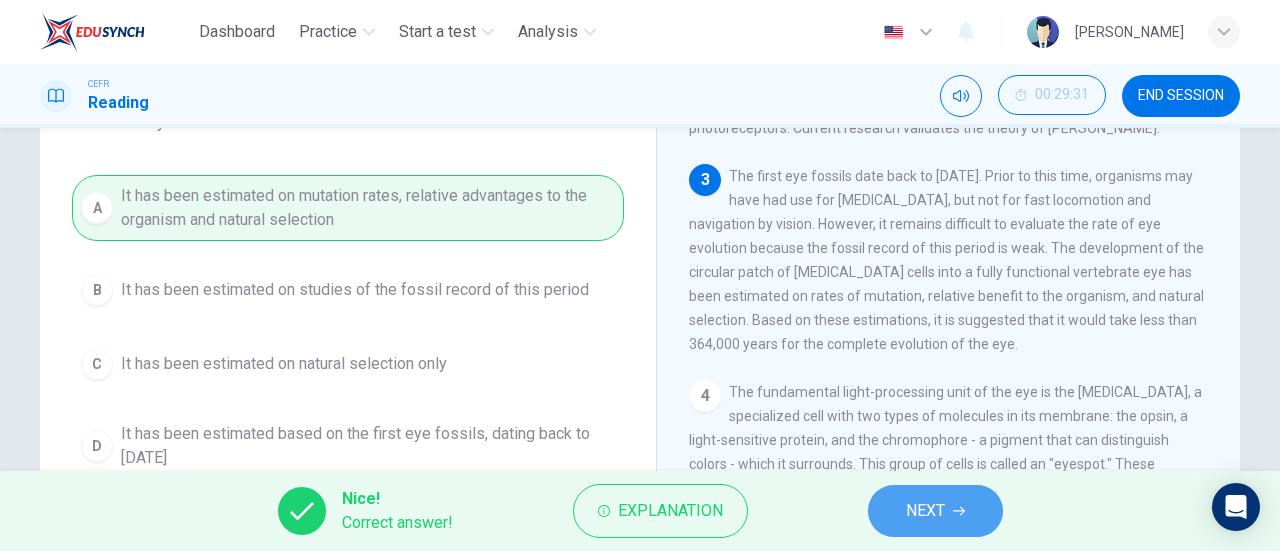 click on "NEXT" at bounding box center [925, 511] 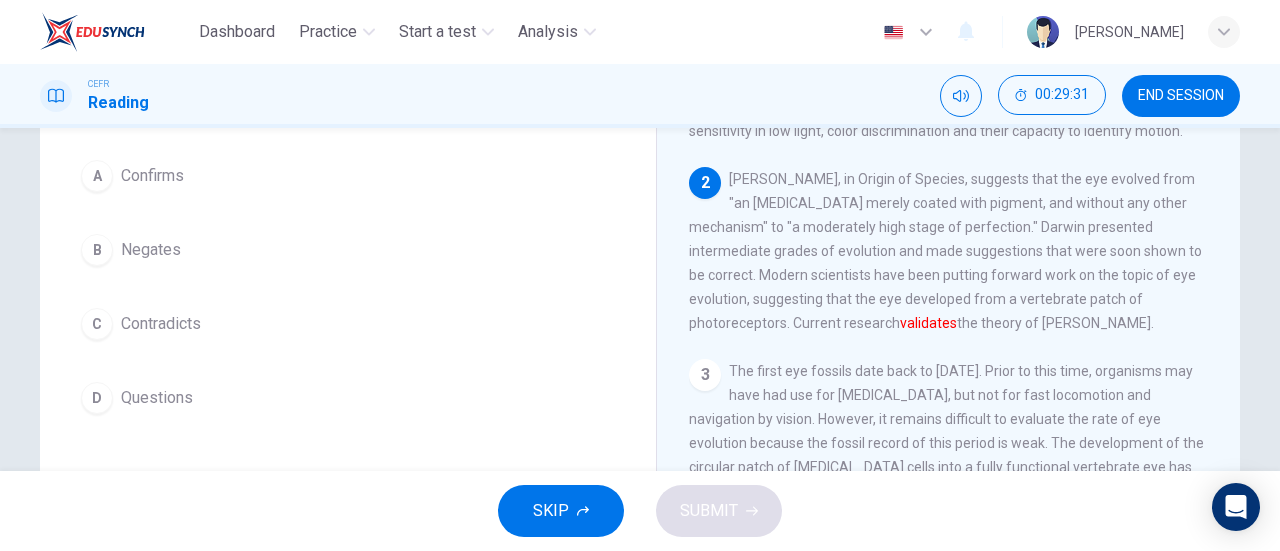 scroll, scrollTop: 41, scrollLeft: 0, axis: vertical 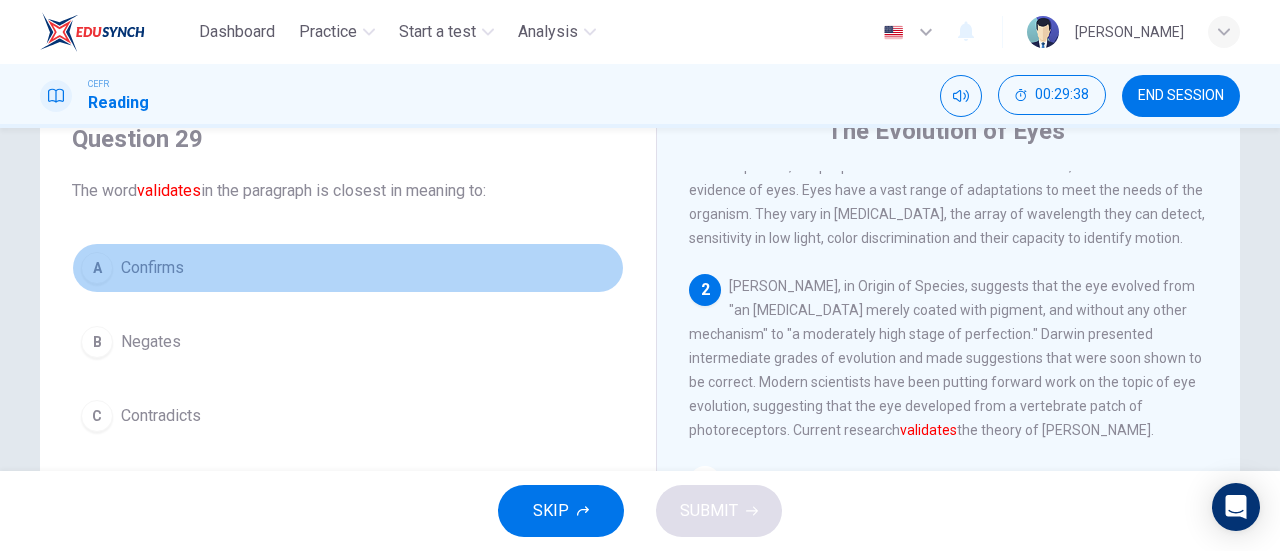 click on "Confirms" at bounding box center (152, 268) 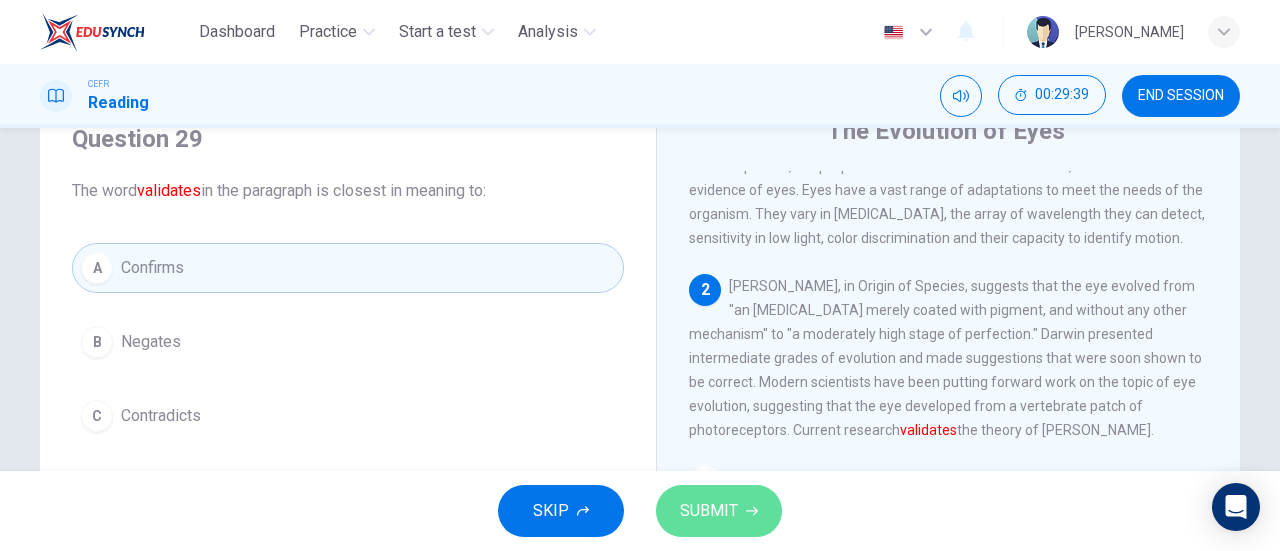 click on "SUBMIT" at bounding box center (719, 511) 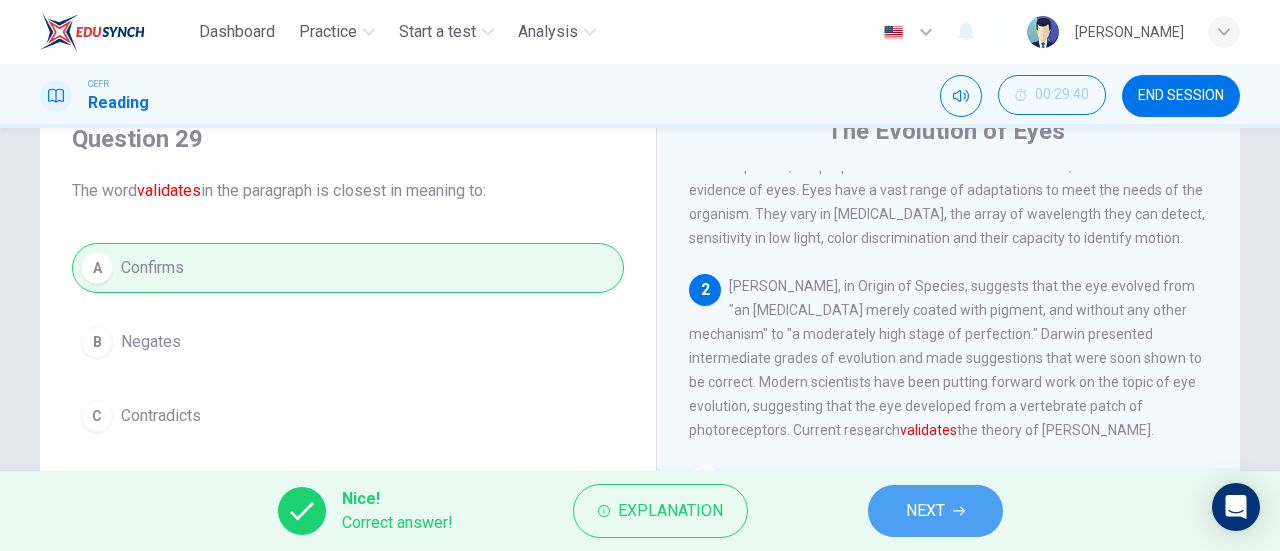click on "NEXT" at bounding box center [935, 511] 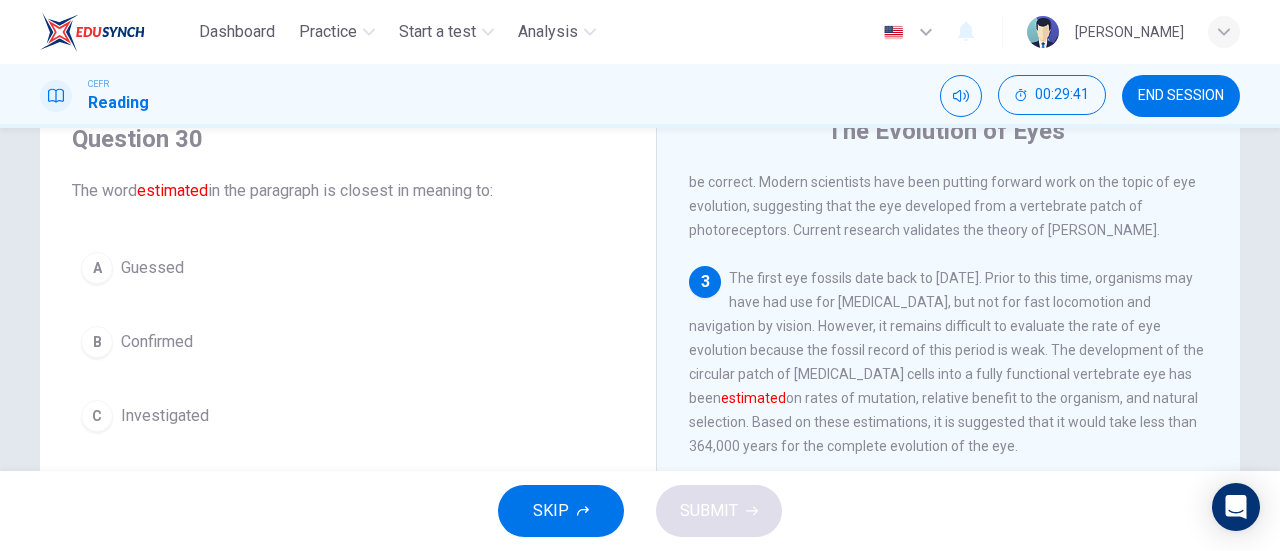 scroll, scrollTop: 313, scrollLeft: 0, axis: vertical 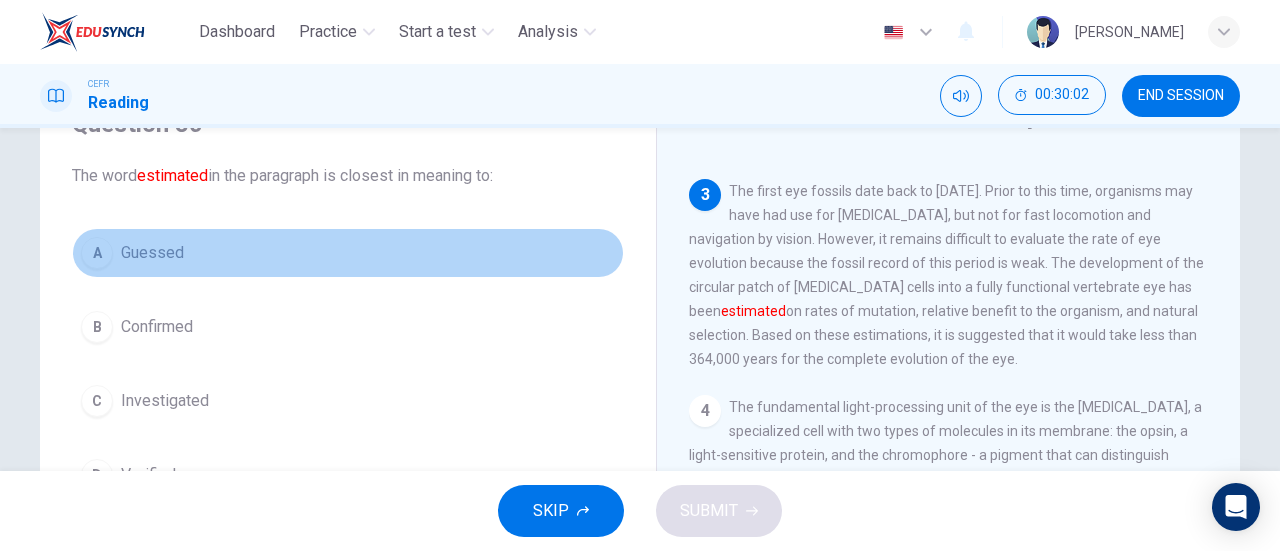 click on "A" at bounding box center [97, 253] 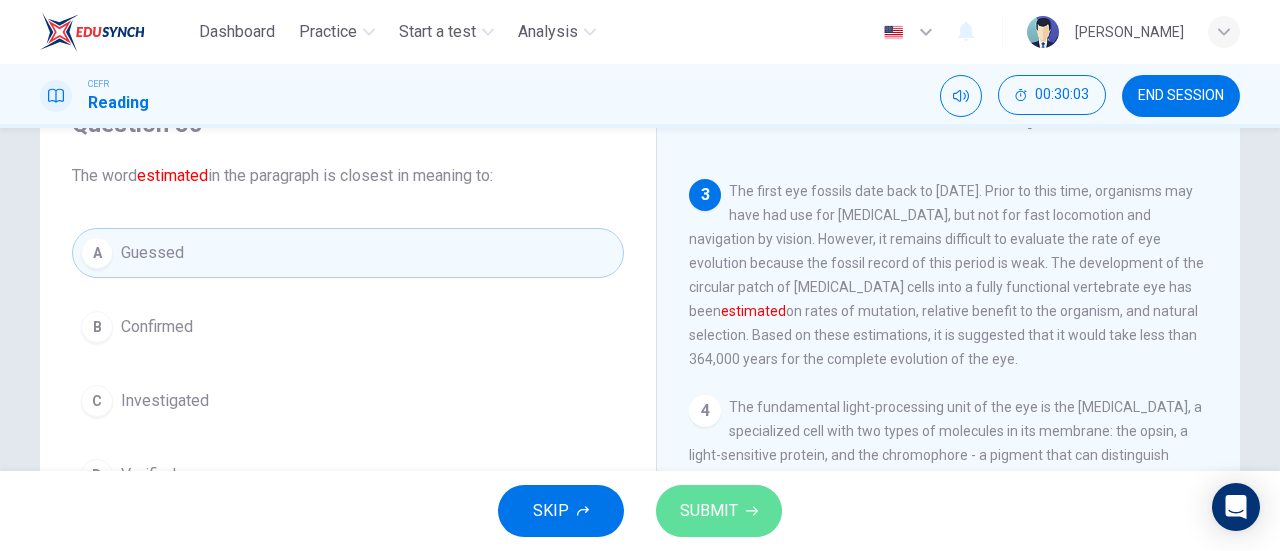 click on "SUBMIT" at bounding box center (709, 511) 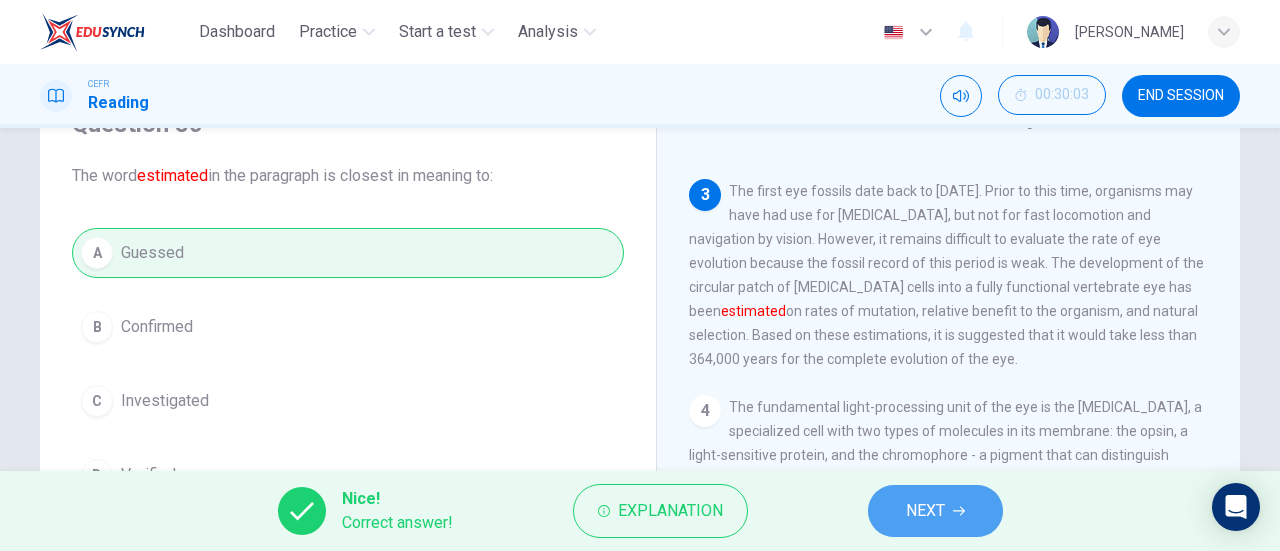 click on "NEXT" at bounding box center (935, 511) 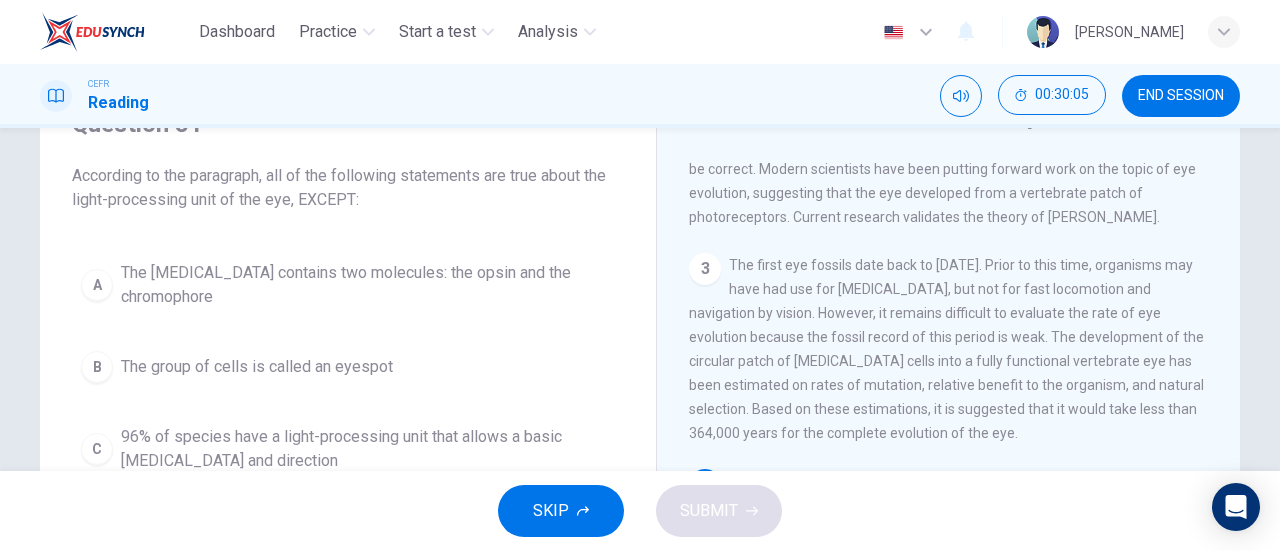 scroll, scrollTop: 239, scrollLeft: 0, axis: vertical 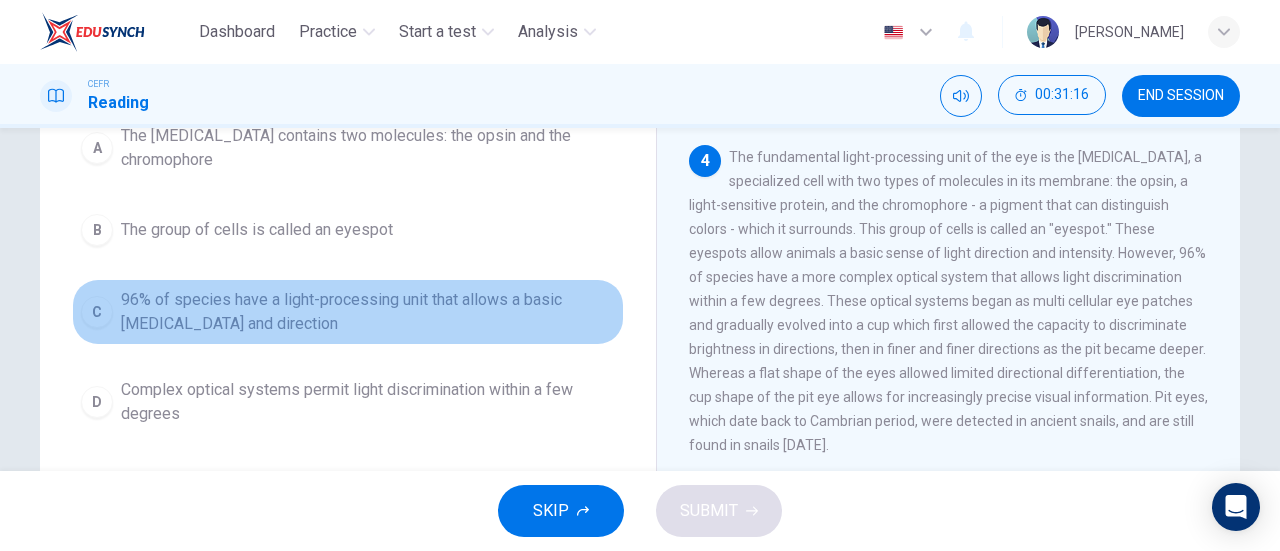 click on "C 96% of species have a light-processing unit that allows a basic [MEDICAL_DATA] and direction" at bounding box center (348, 312) 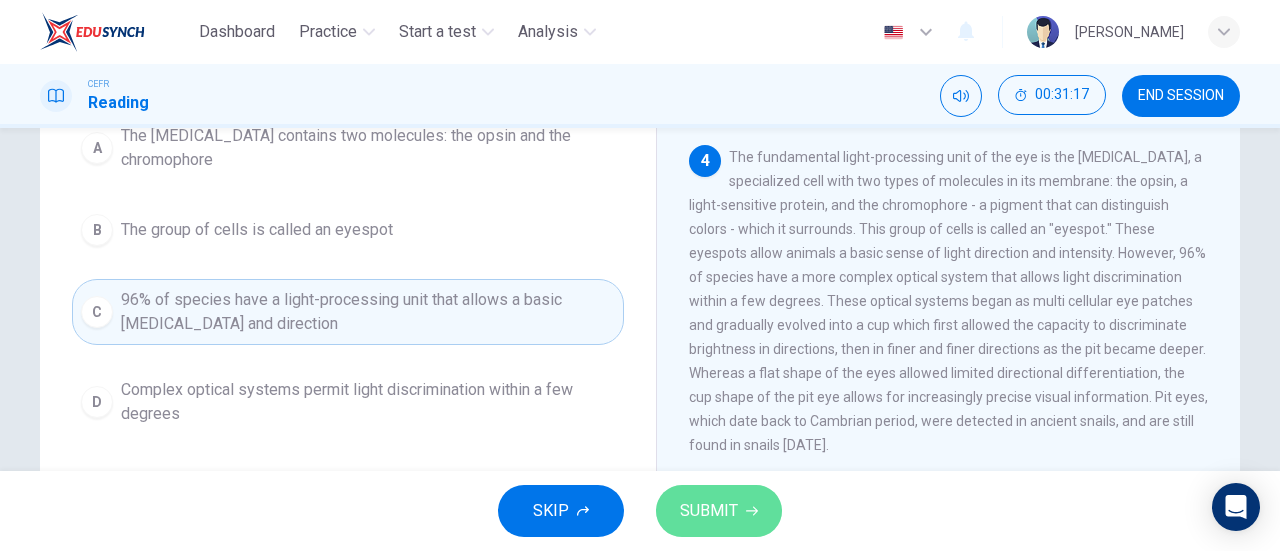 click on "SUBMIT" at bounding box center [709, 511] 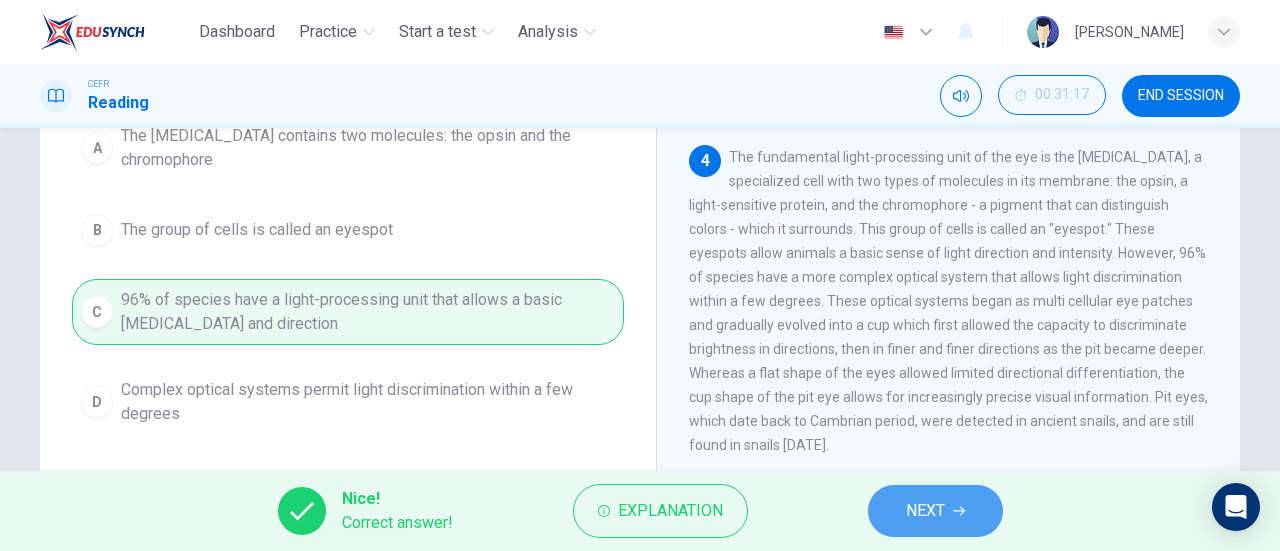 click on "NEXT" at bounding box center [925, 511] 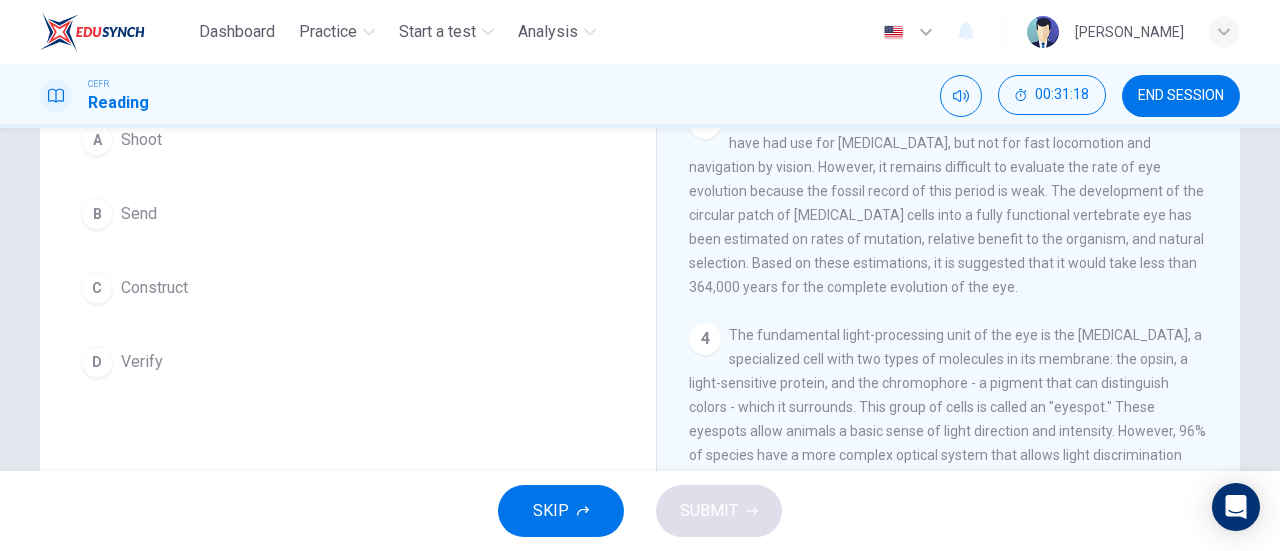 scroll, scrollTop: 271, scrollLeft: 0, axis: vertical 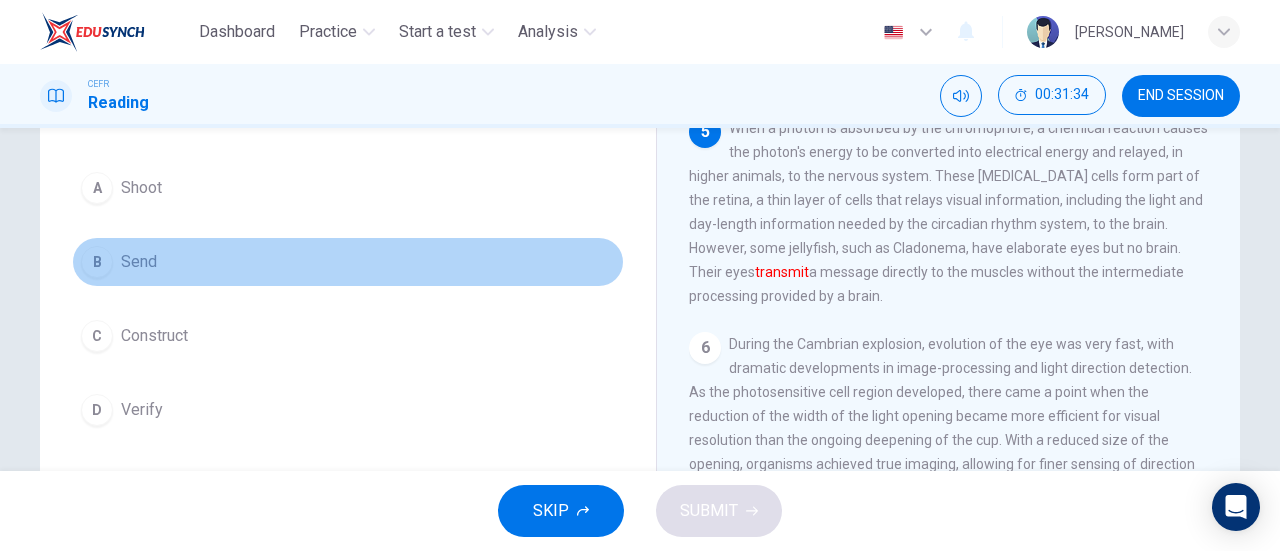 click on "B Send" at bounding box center (348, 262) 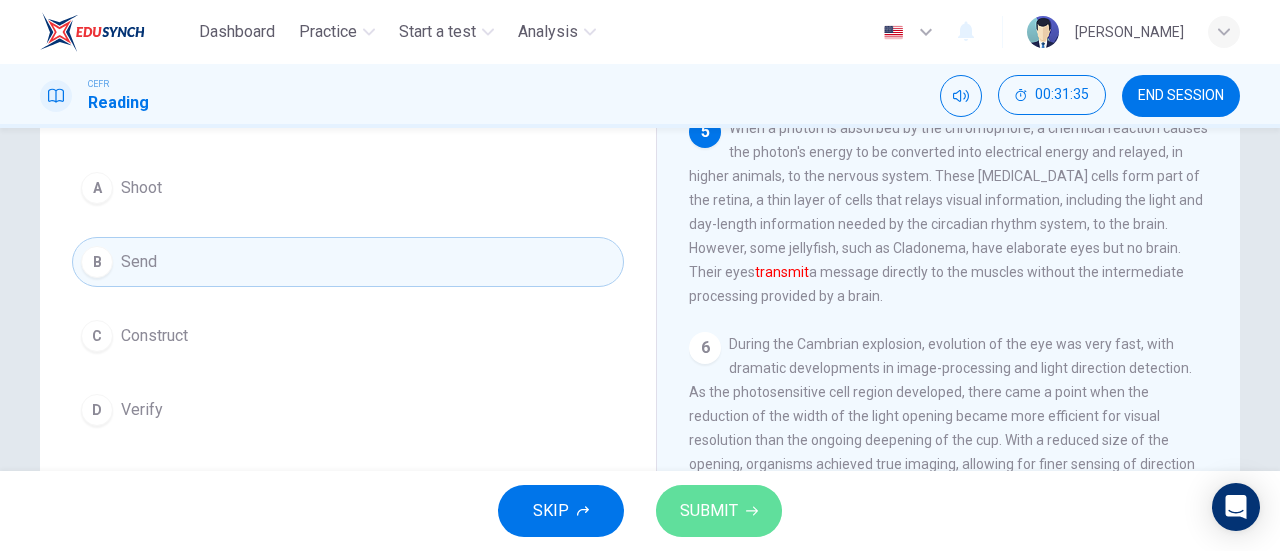 click on "SUBMIT" at bounding box center [709, 511] 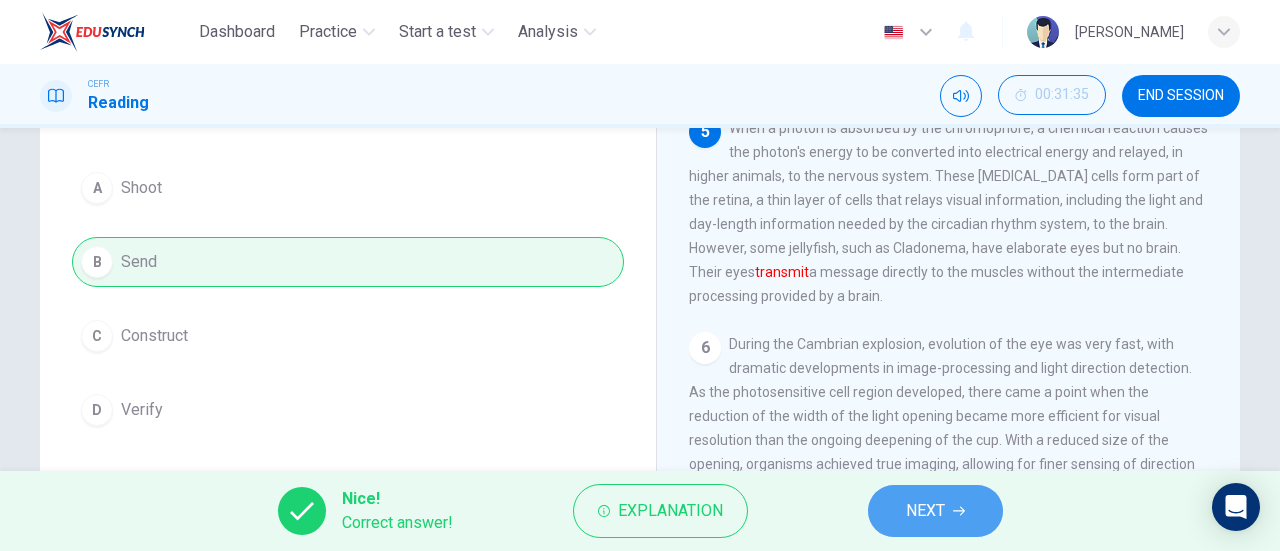 click on "NEXT" at bounding box center (935, 511) 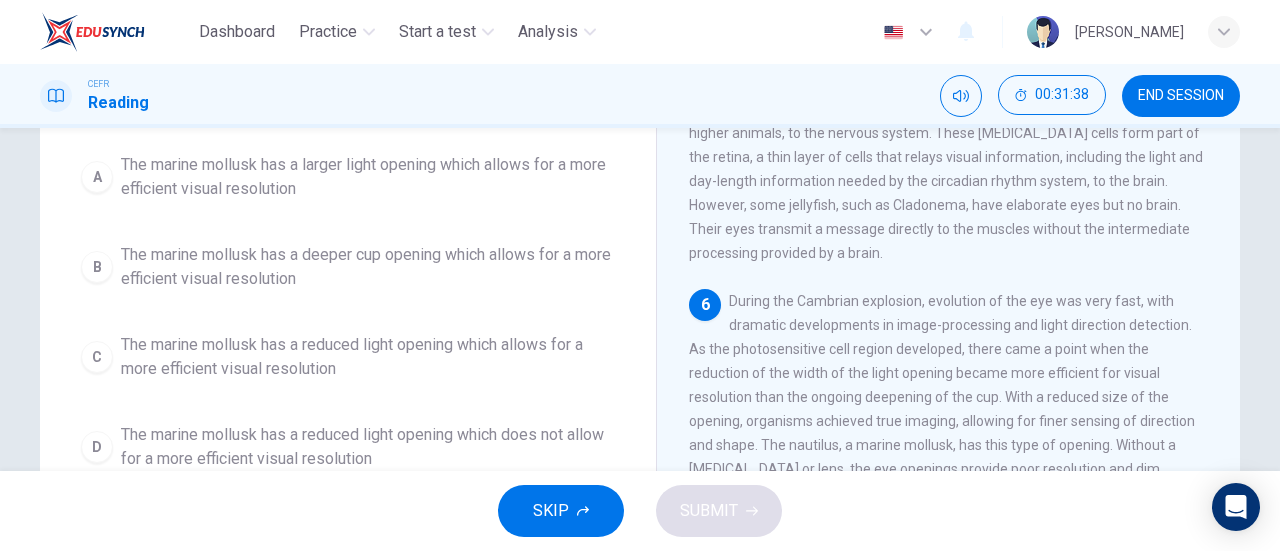 scroll, scrollTop: 209, scrollLeft: 0, axis: vertical 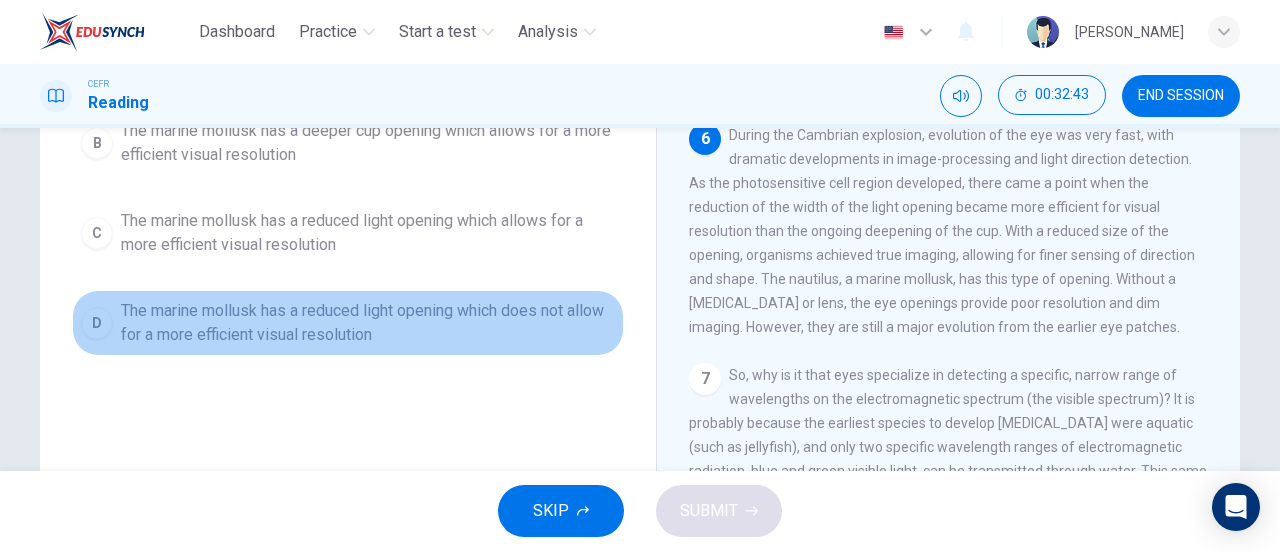 click on "The marine mollusk has a reduced light opening which does not allow for a more efficient visual resolution" at bounding box center (368, 323) 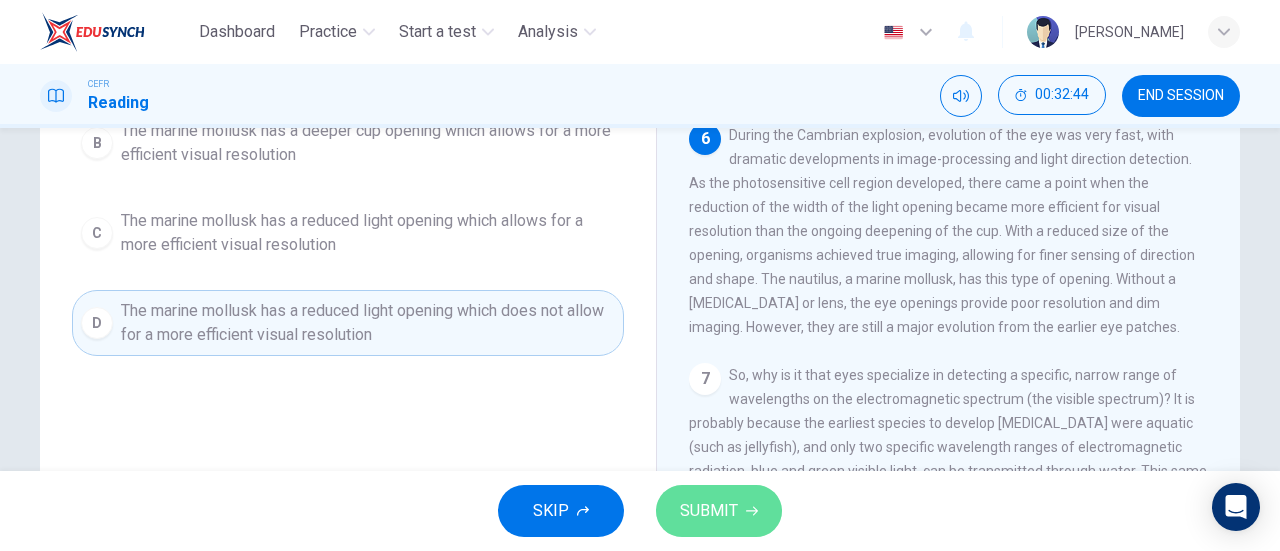 click on "SUBMIT" at bounding box center (709, 511) 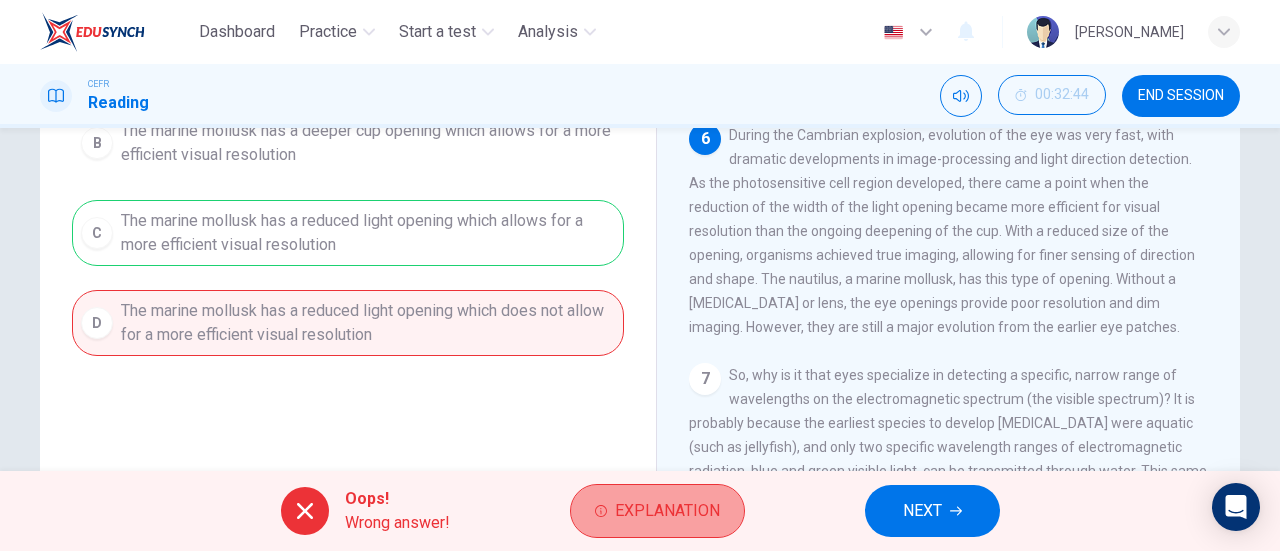 click on "Explanation" at bounding box center [667, 511] 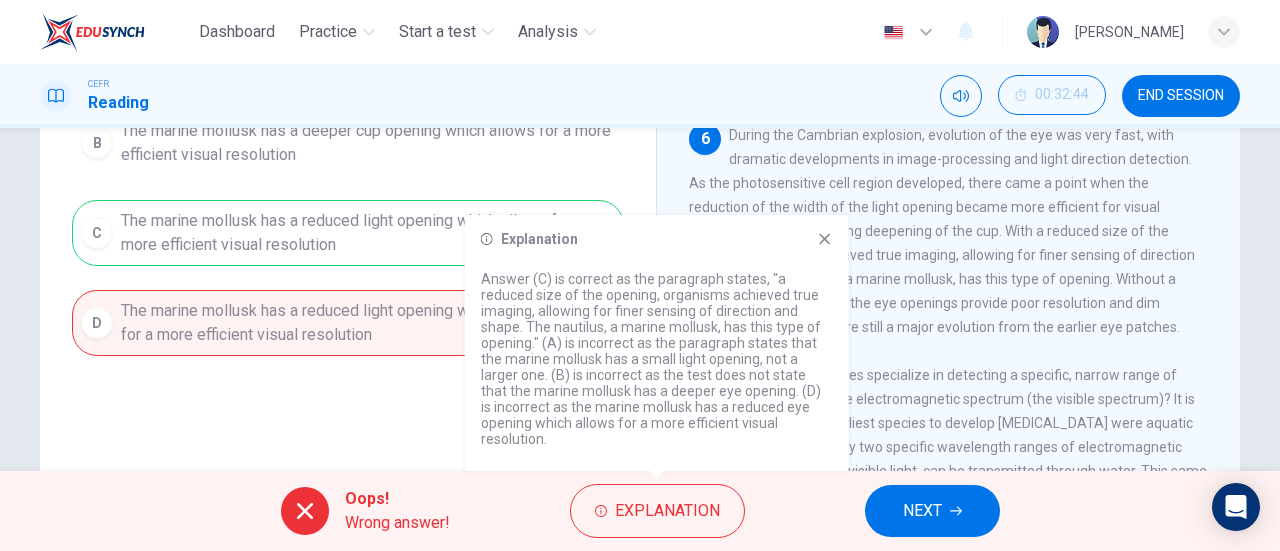 click on "Explanation Answer (C) is correct as the paragraph states, "a reduced size of the opening, organisms achieved true imaging, allowing for finer sensing of direction and shape. The nautilus, a marine mollusk, has this type of opening." (A) is incorrect as the paragraph states that the marine mollusk has a small light opening, not a larger one. (B) is incorrect as the test does not state that the marine mollusk has a deeper eye opening. (D) is incorrect as the marine mollusk has a reduced eye opening which allows for a more efficient visual resolution." at bounding box center (657, 343) 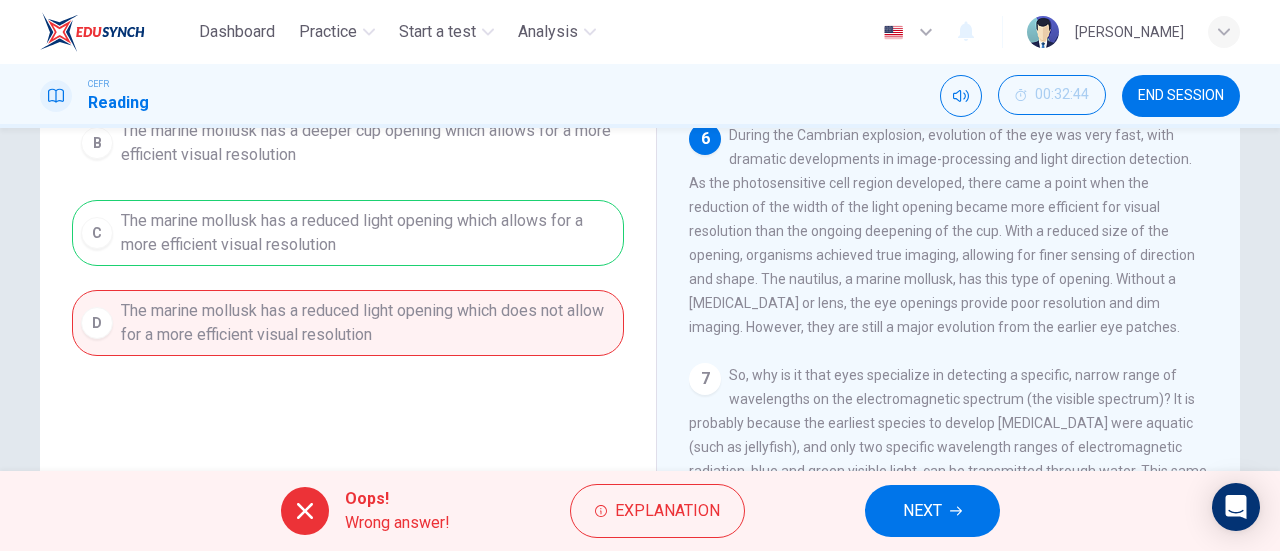 click on "NEXT" at bounding box center [922, 511] 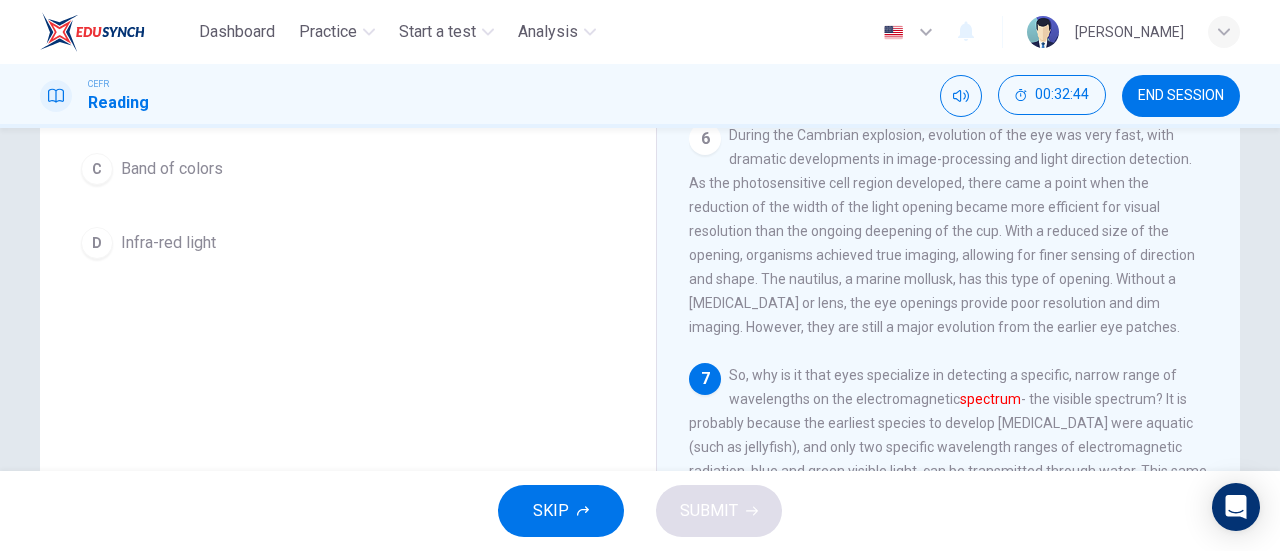 scroll, scrollTop: 308, scrollLeft: 0, axis: vertical 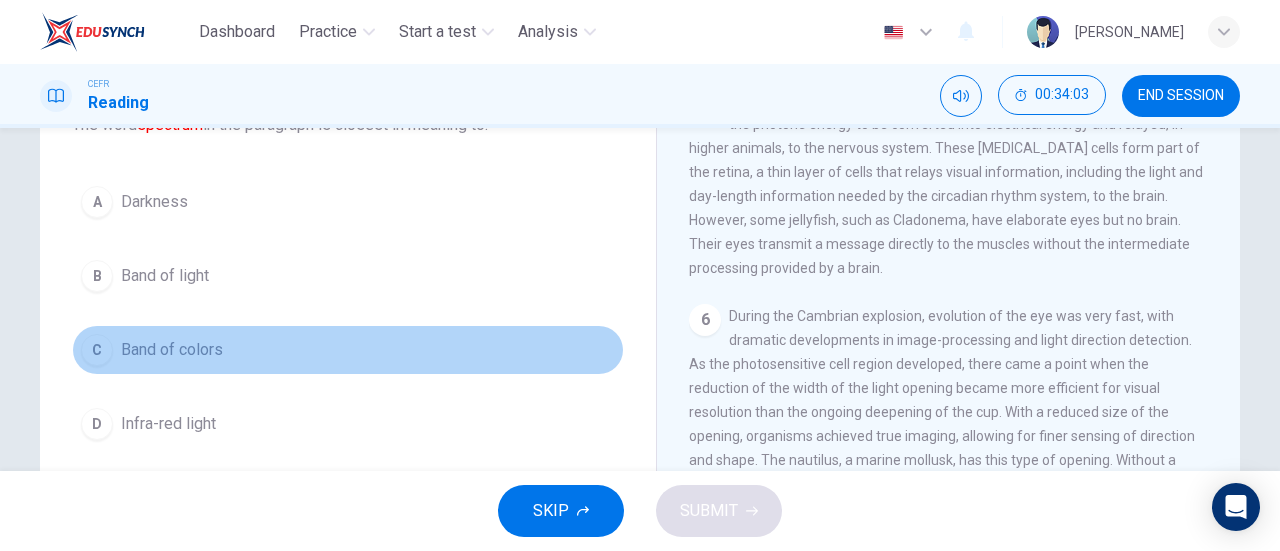 click on "C" at bounding box center (97, 350) 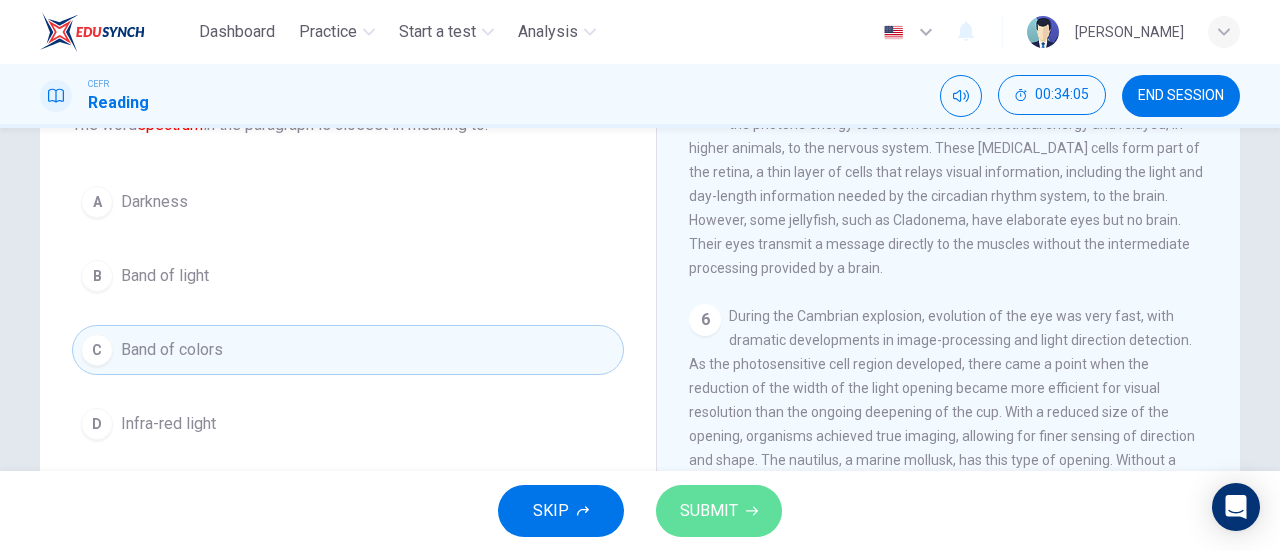 click 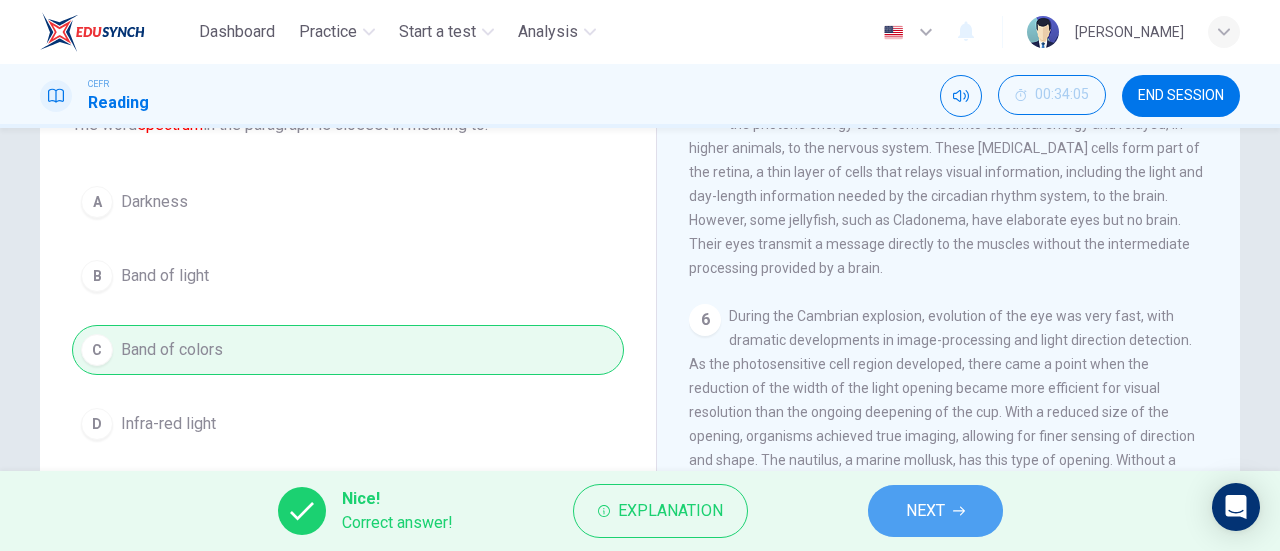 click on "NEXT" at bounding box center [925, 511] 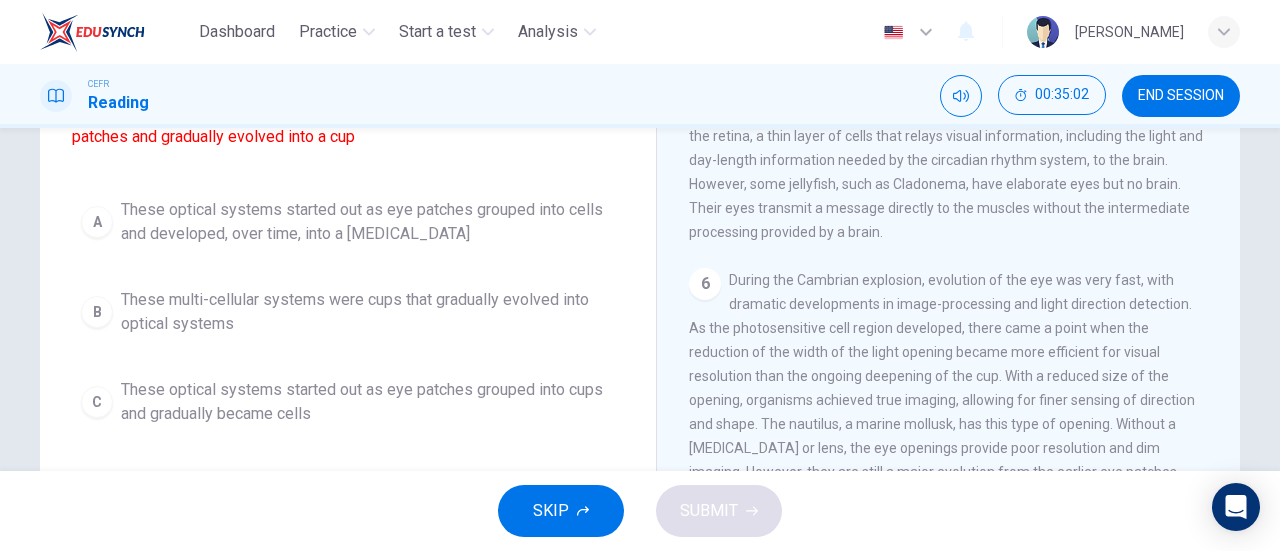 scroll, scrollTop: 186, scrollLeft: 0, axis: vertical 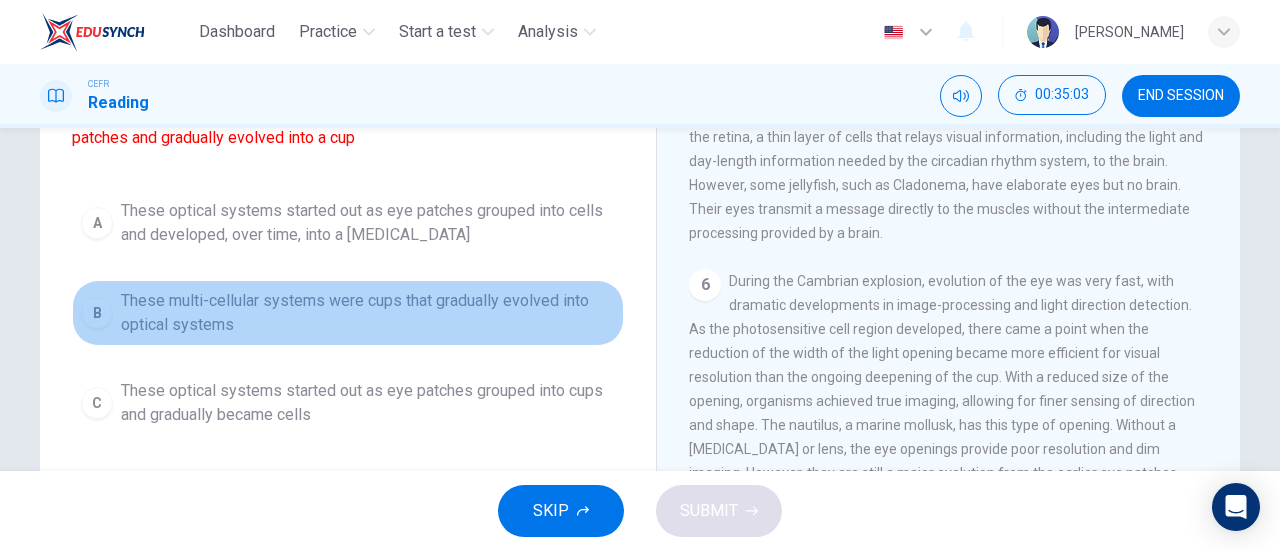 click on "B" at bounding box center (97, 313) 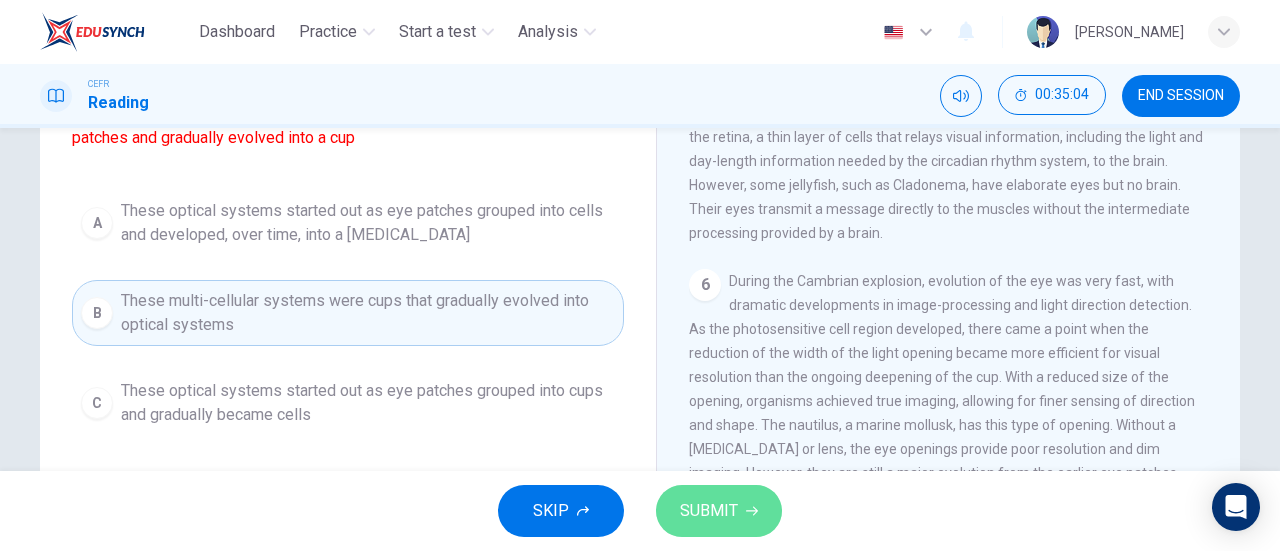 click on "SUBMIT" at bounding box center (719, 511) 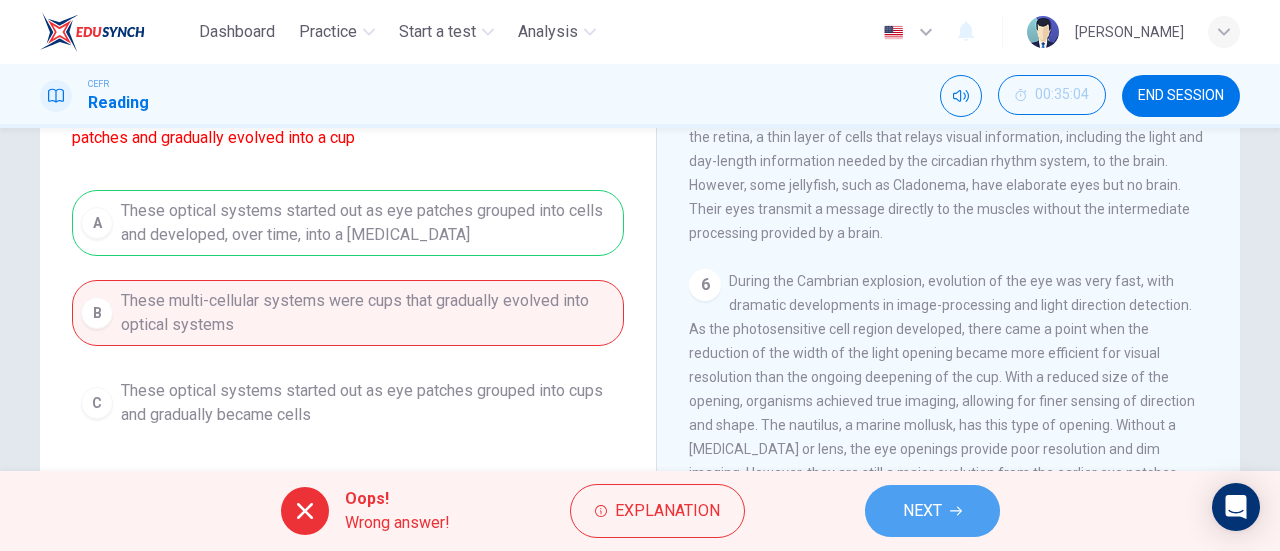 click on "NEXT" at bounding box center [932, 511] 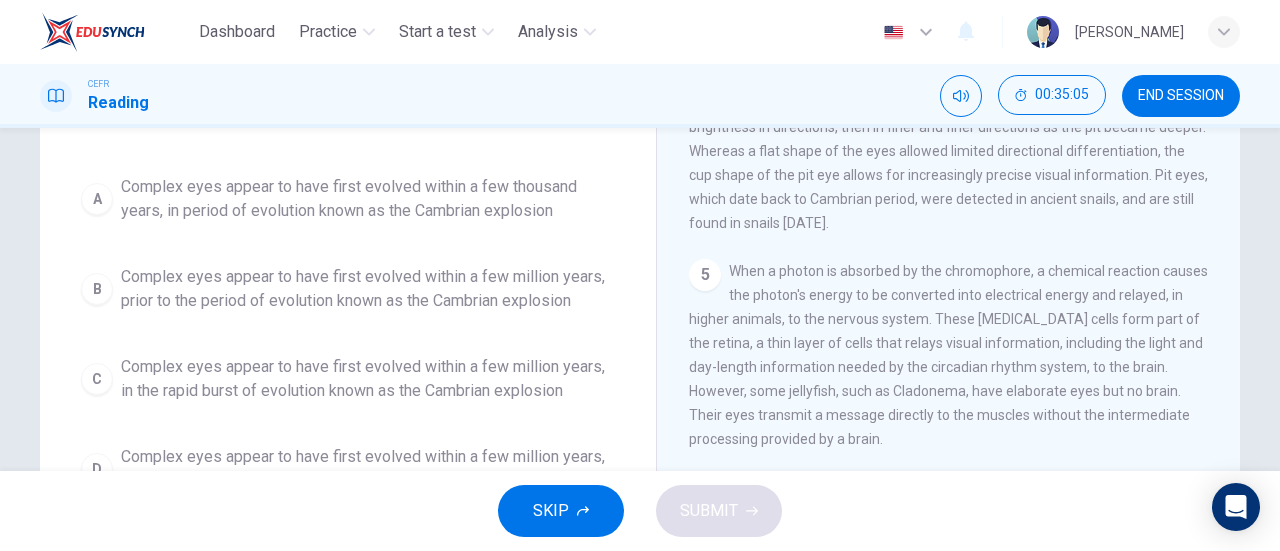 scroll, scrollTop: 694, scrollLeft: 0, axis: vertical 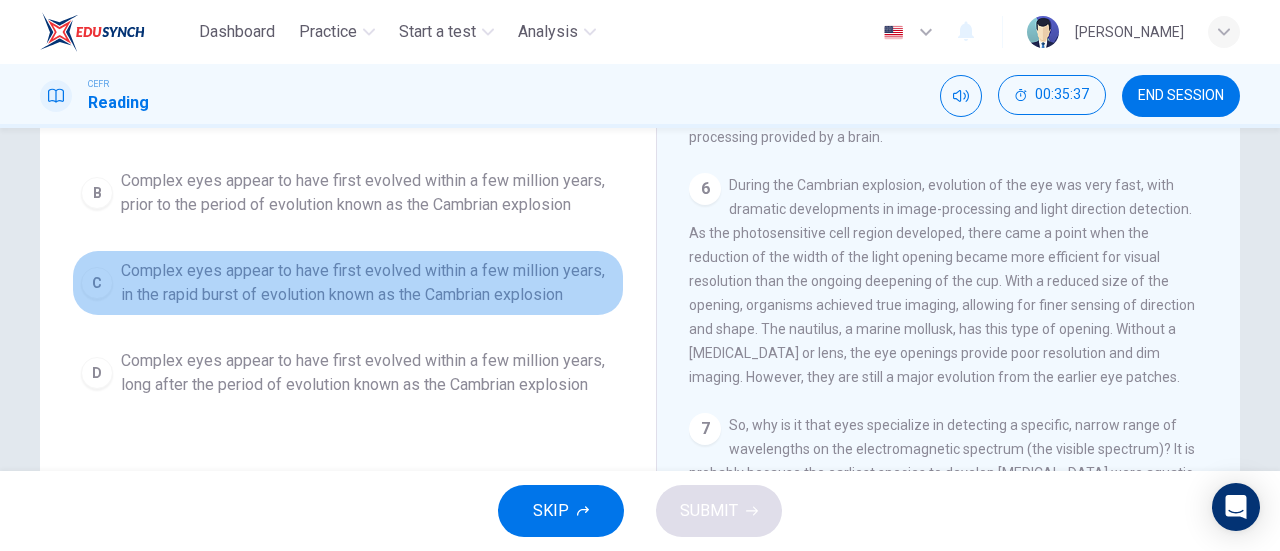 click on "C" at bounding box center [97, 283] 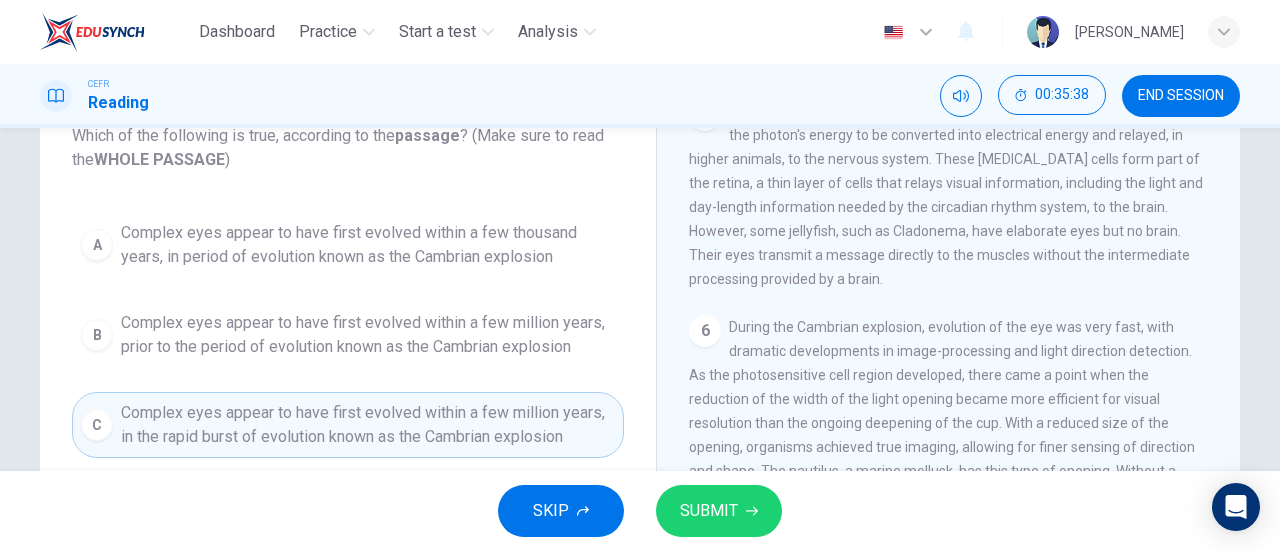 scroll, scrollTop: 139, scrollLeft: 0, axis: vertical 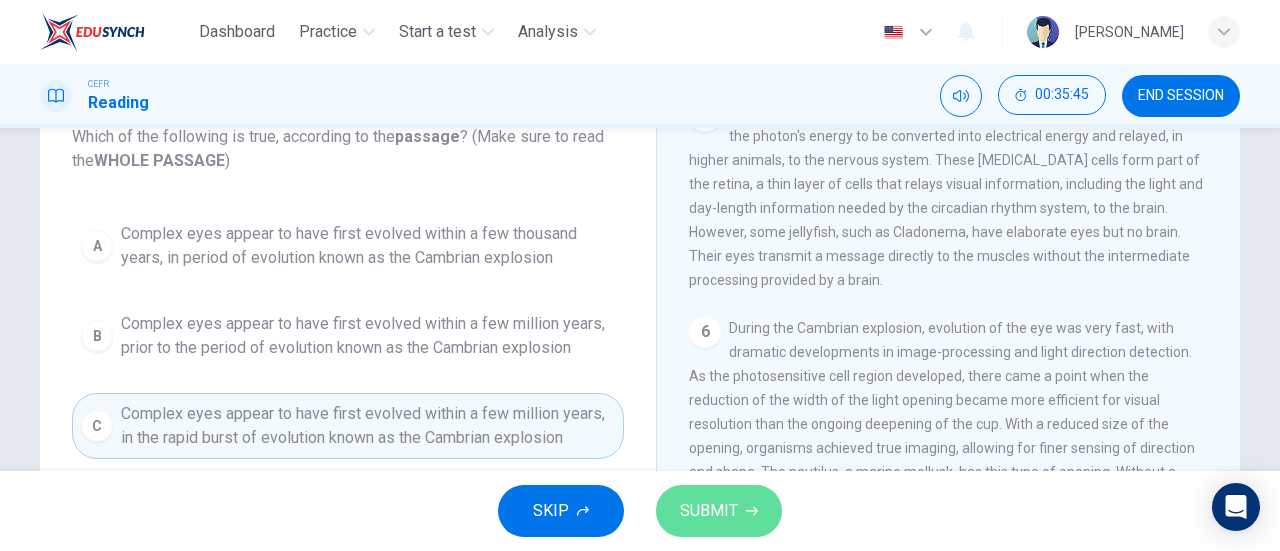 click on "SUBMIT" at bounding box center (719, 511) 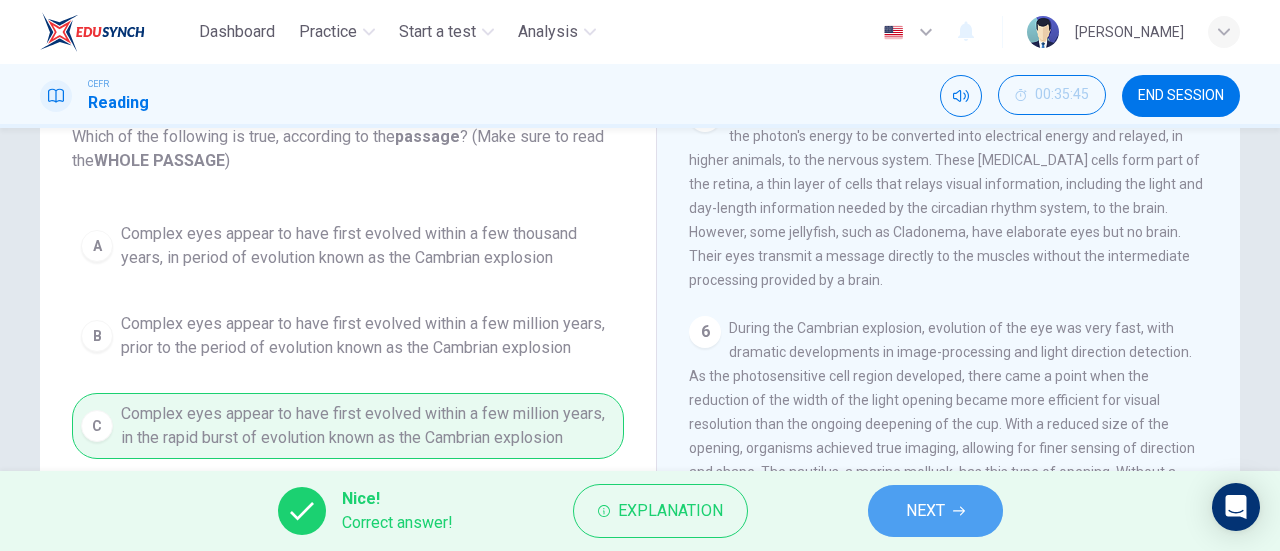 click 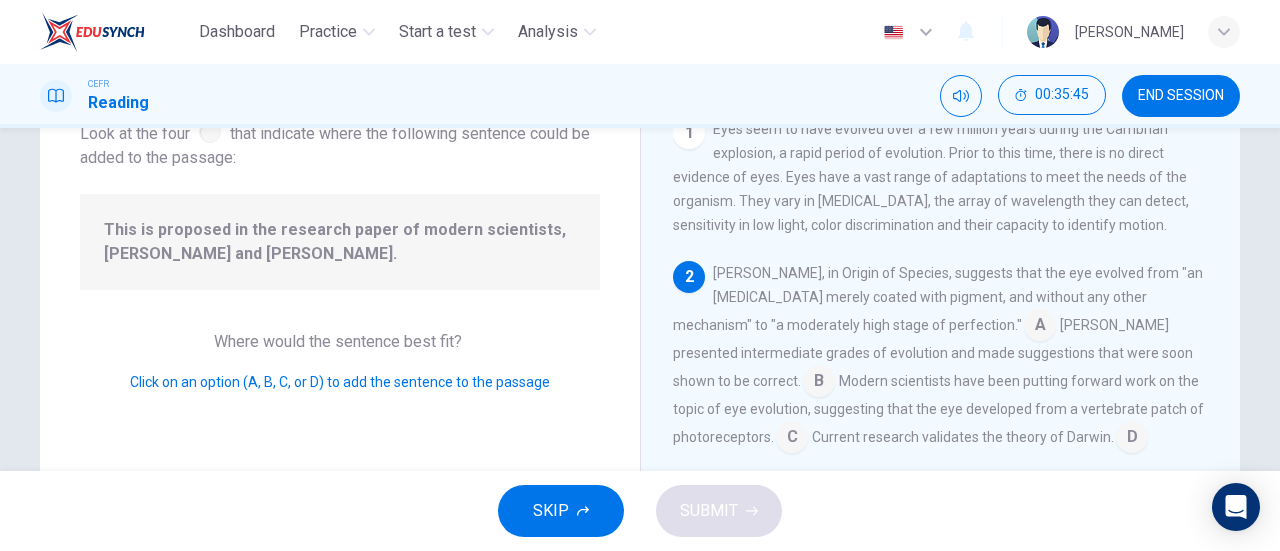 scroll, scrollTop: 147, scrollLeft: 0, axis: vertical 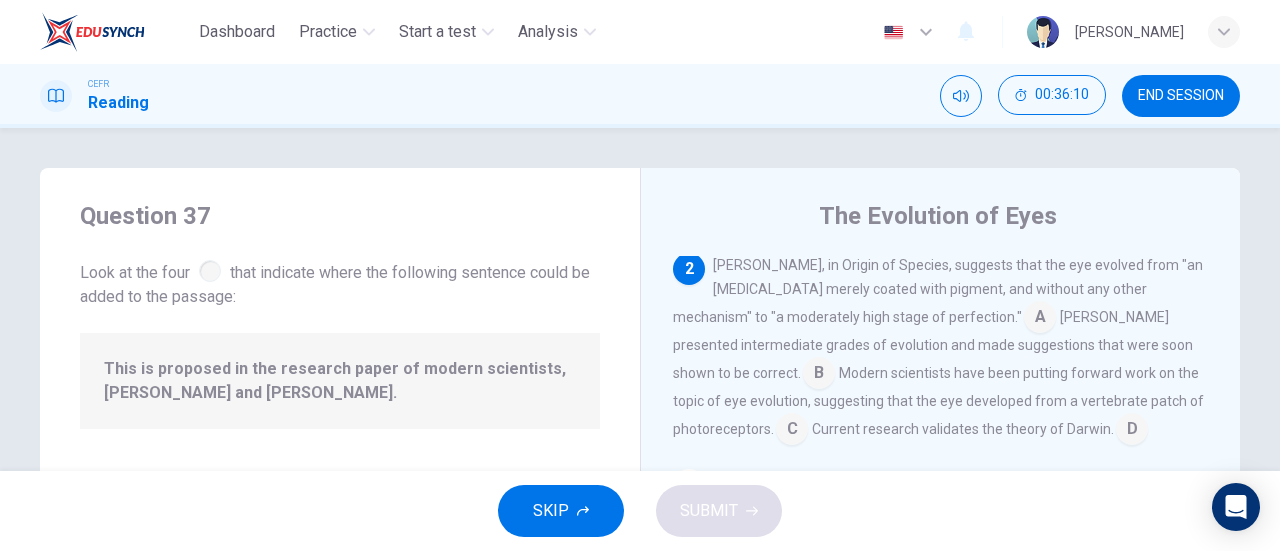 click at bounding box center (1132, 431) 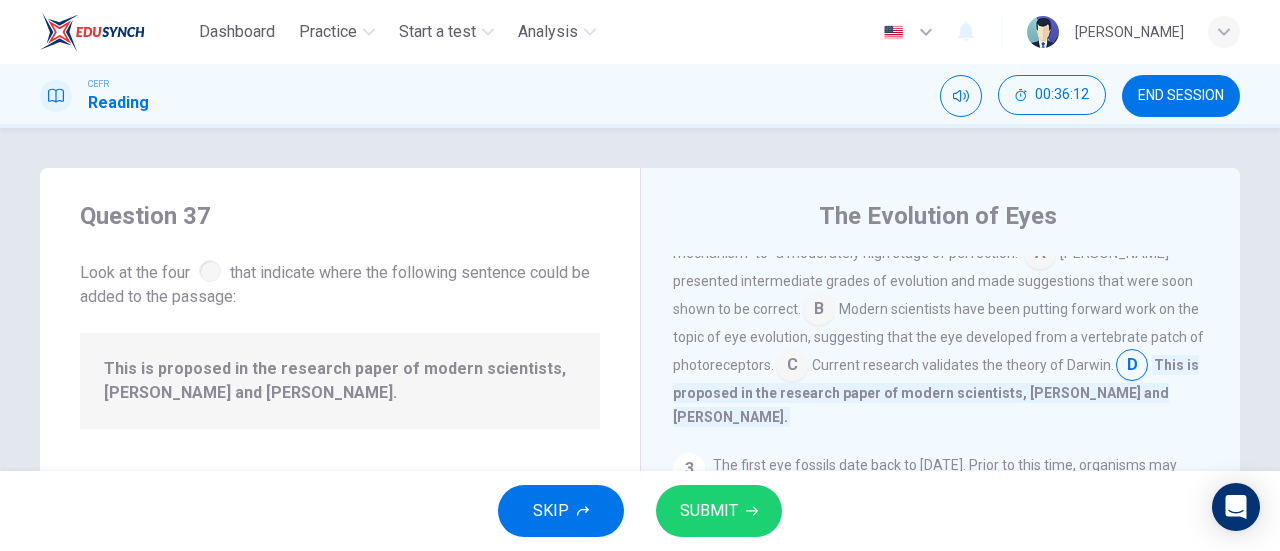 scroll, scrollTop: 212, scrollLeft: 0, axis: vertical 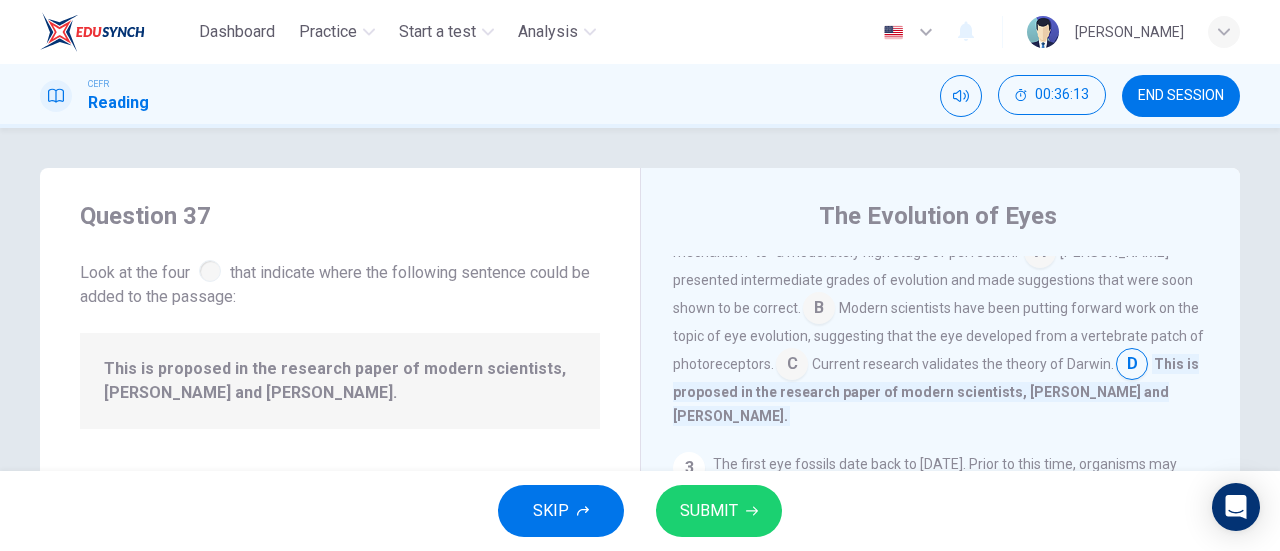 click at bounding box center [1132, 366] 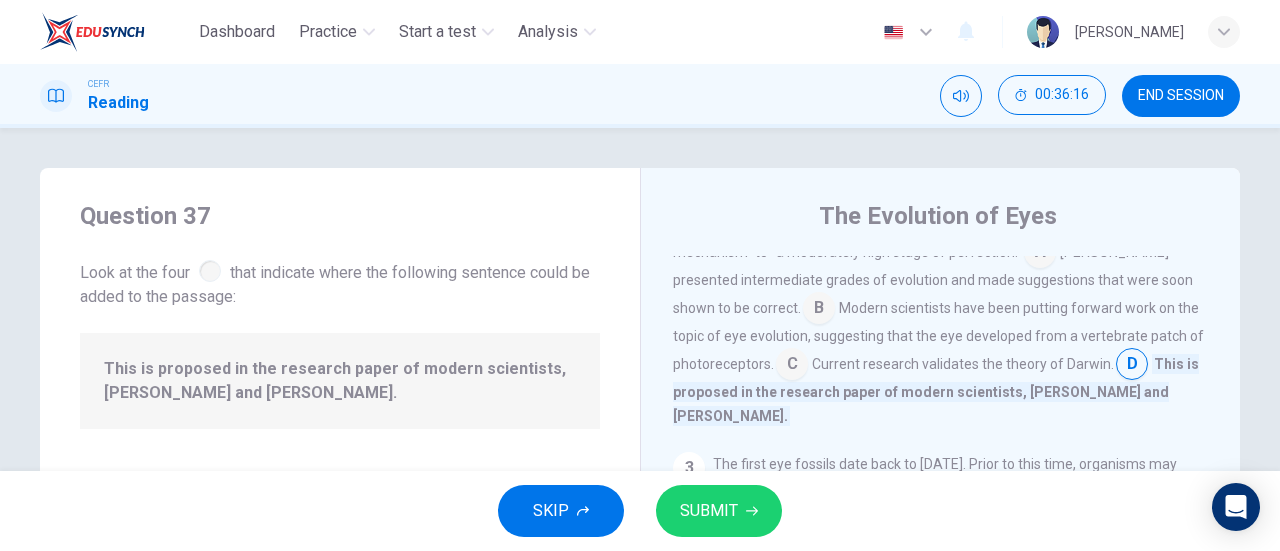 click at bounding box center (792, 366) 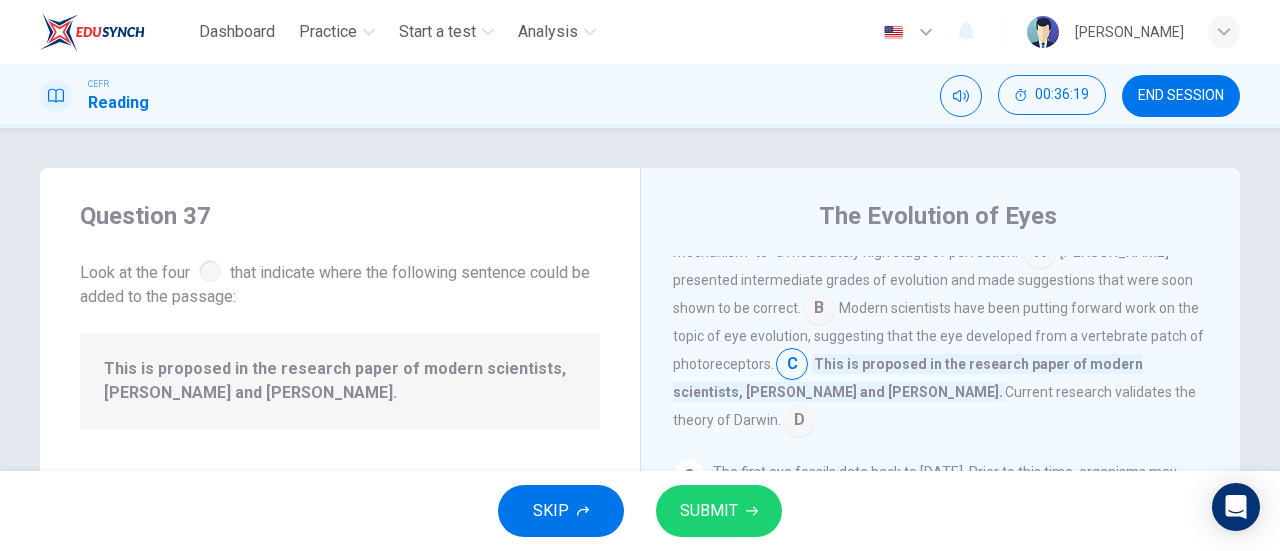 click at bounding box center [792, 366] 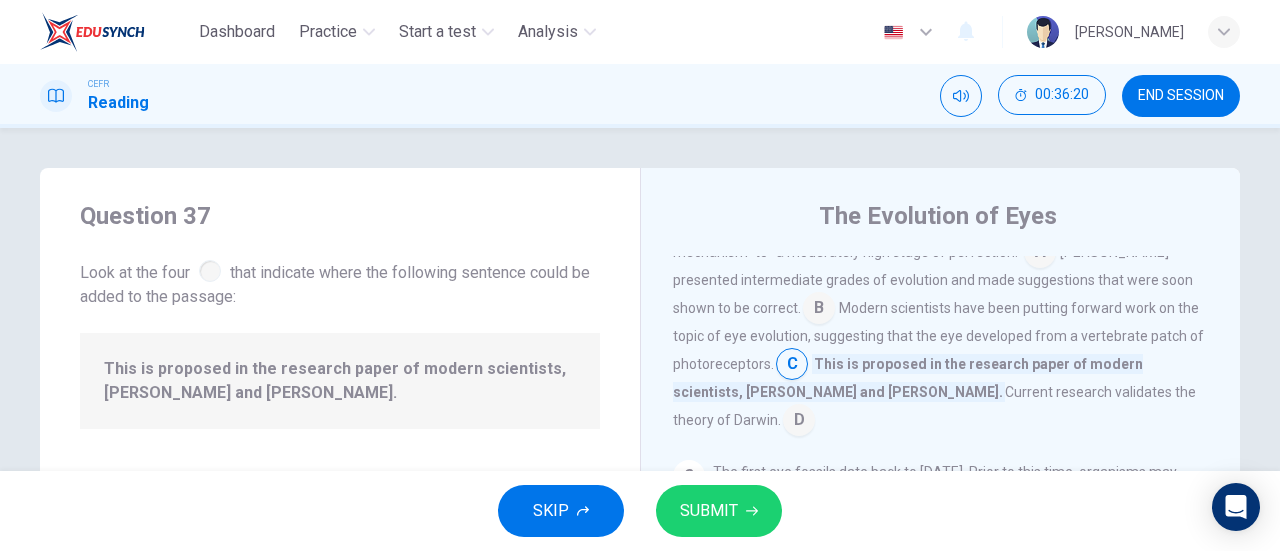 click on "This is proposed in the research paper of modern scientists, [PERSON_NAME] and [PERSON_NAME]." at bounding box center [908, 378] 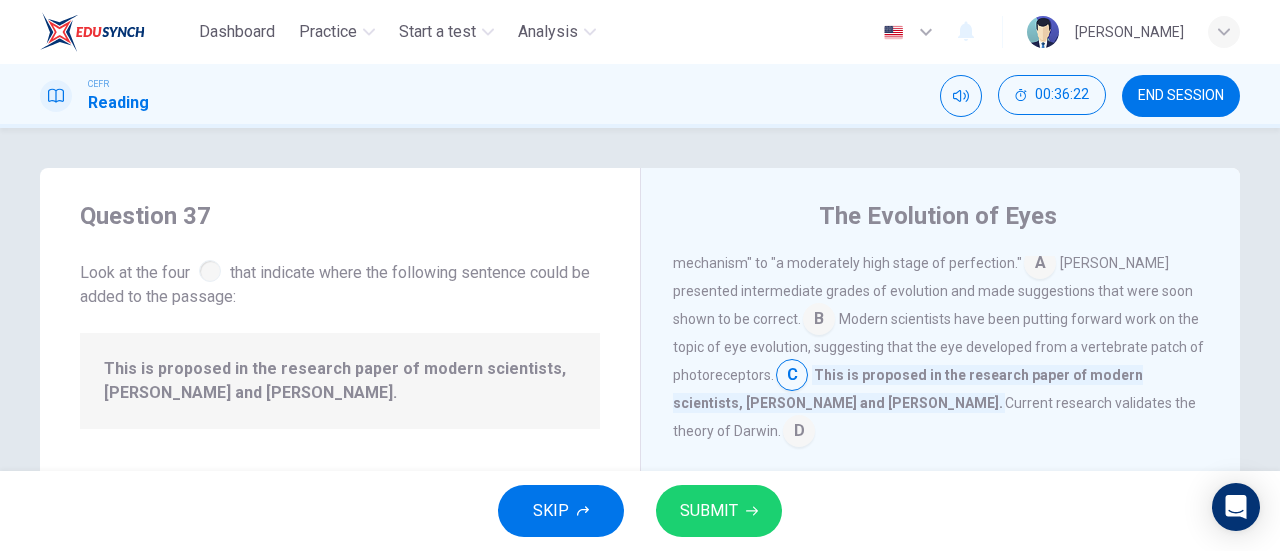 scroll, scrollTop: 200, scrollLeft: 0, axis: vertical 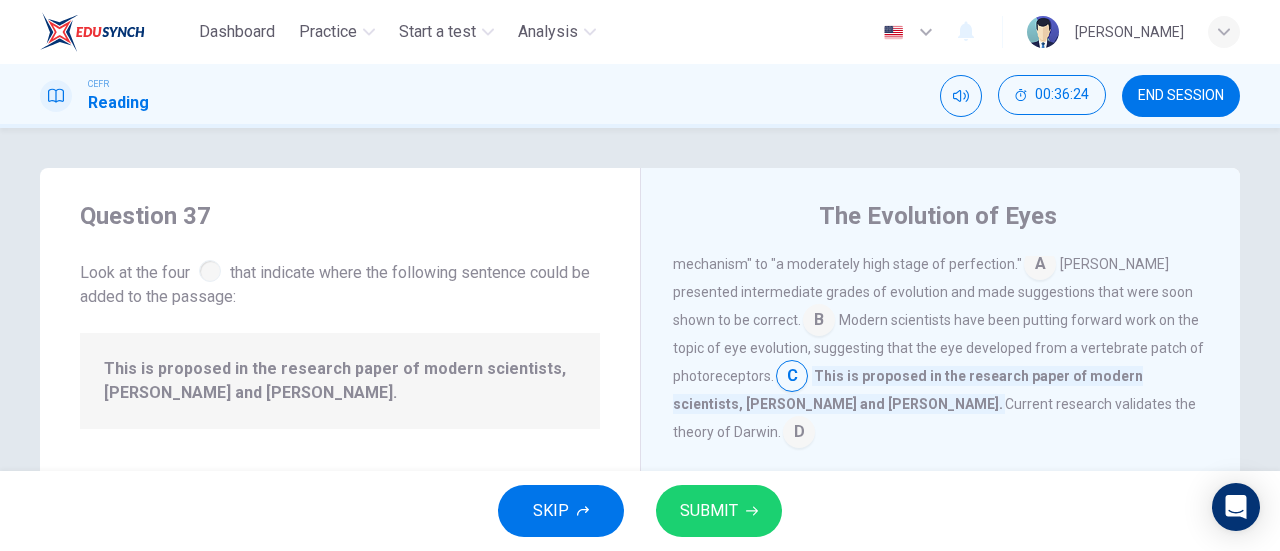 click at bounding box center [819, 322] 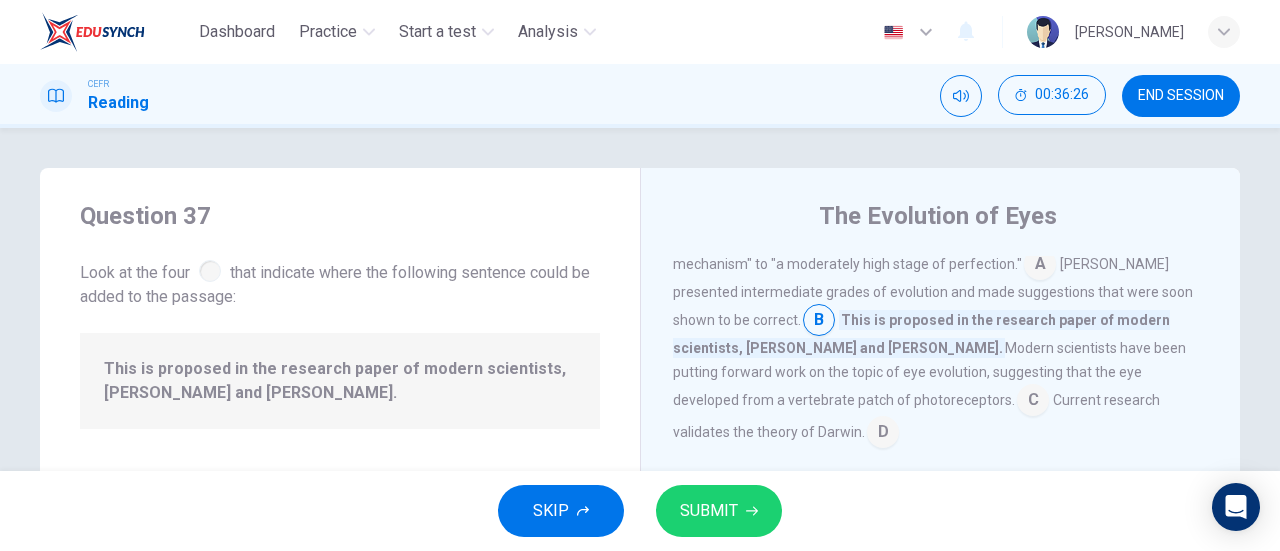 click at bounding box center (819, 322) 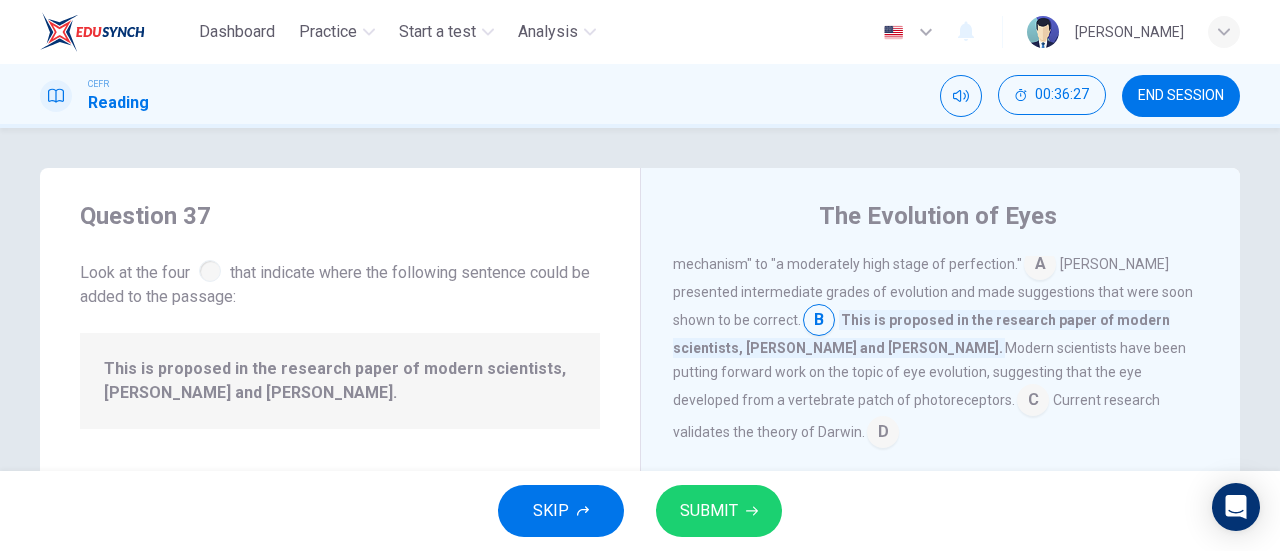 click at bounding box center [1040, 266] 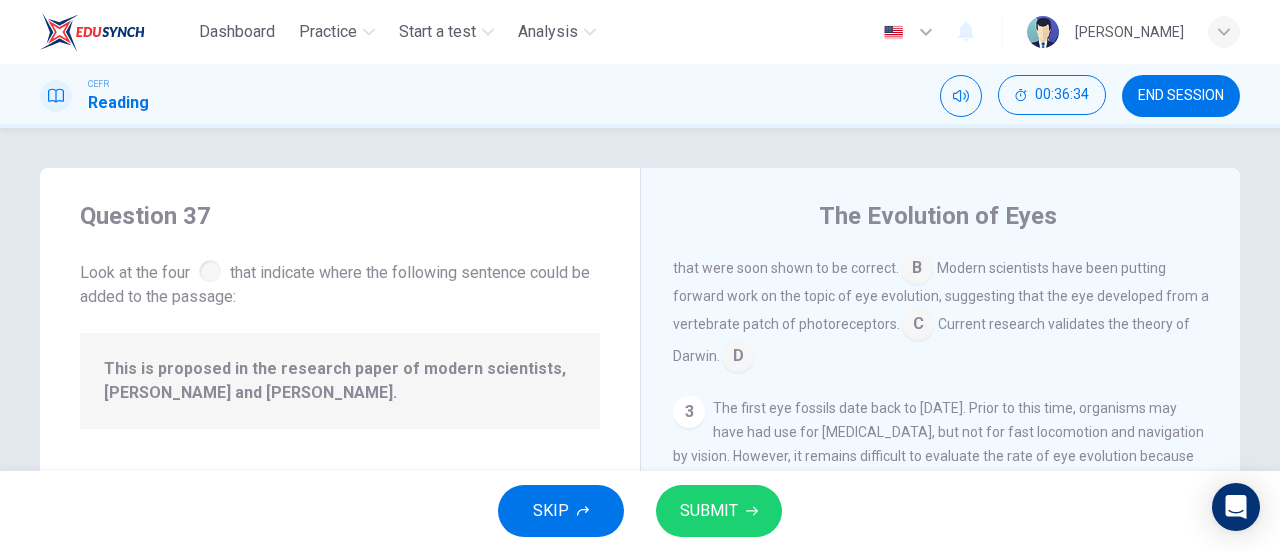 scroll, scrollTop: 281, scrollLeft: 0, axis: vertical 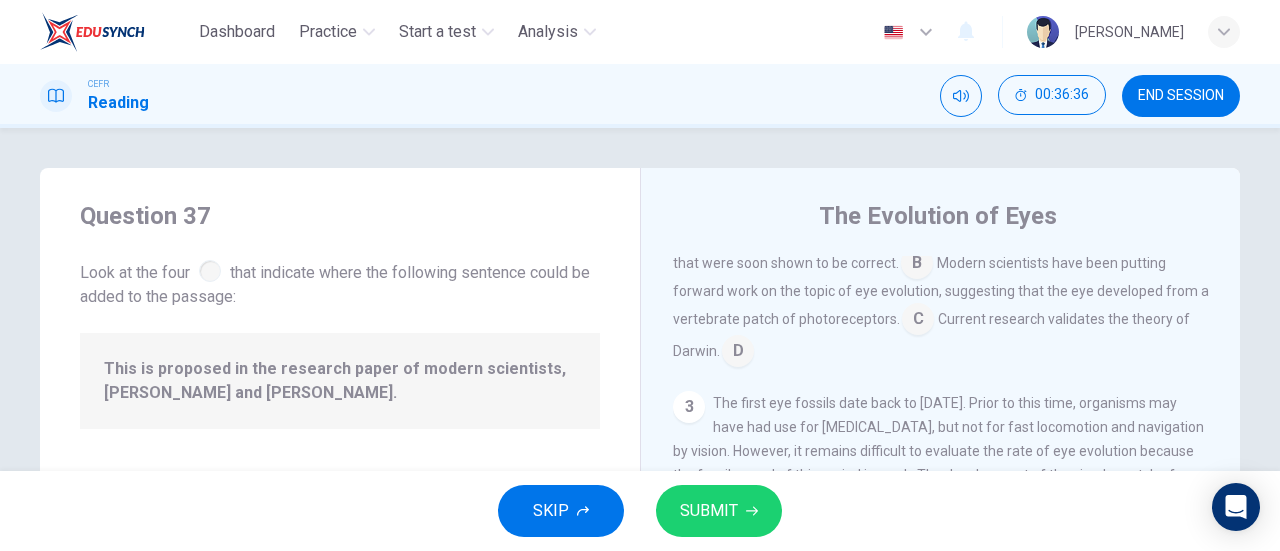 click at bounding box center (918, 321) 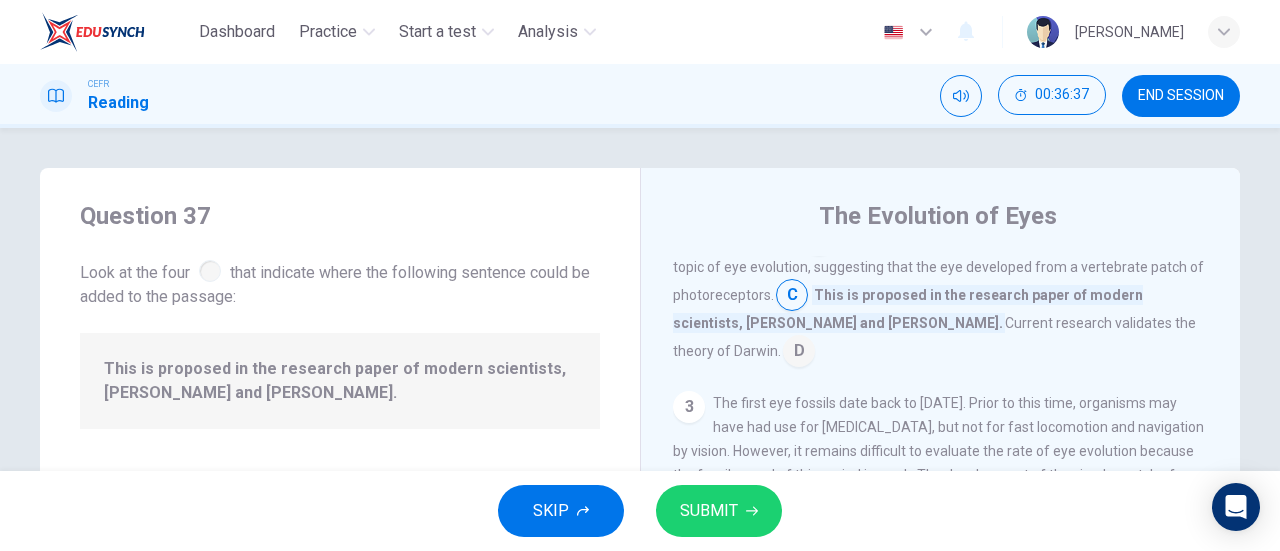 scroll, scrollTop: 233, scrollLeft: 0, axis: vertical 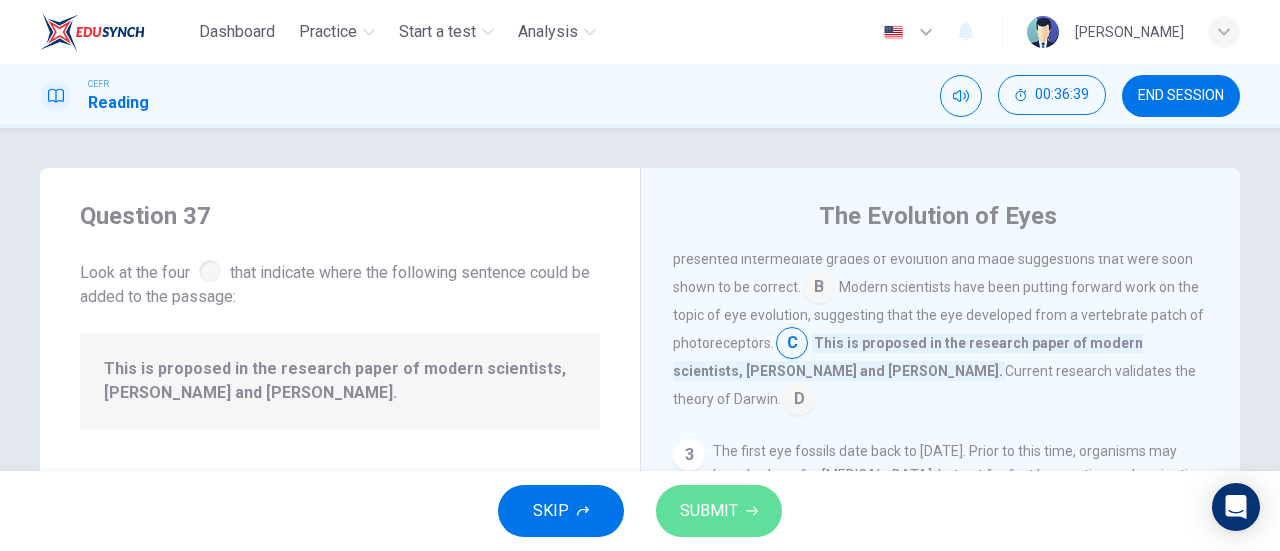 click on "SUBMIT" at bounding box center (709, 511) 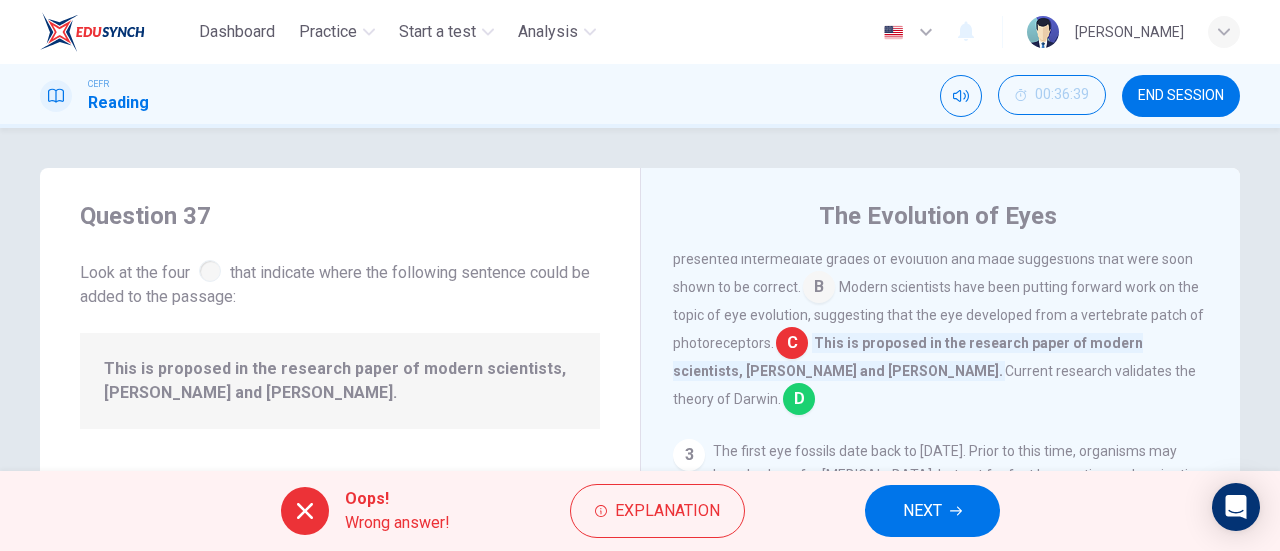 click at bounding box center [799, 401] 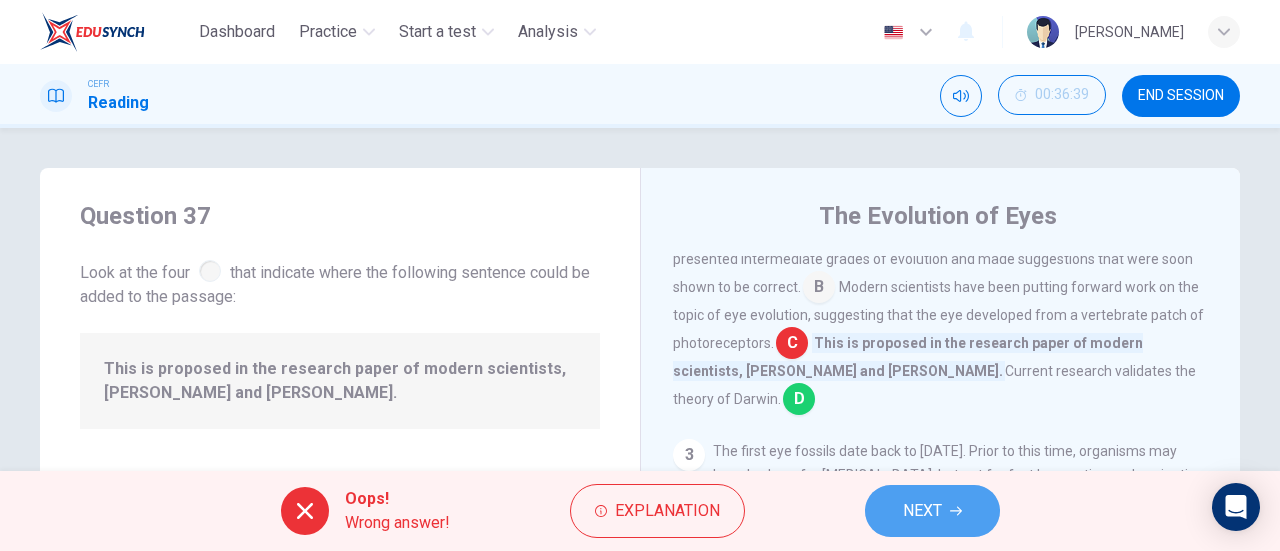 click on "NEXT" at bounding box center (922, 511) 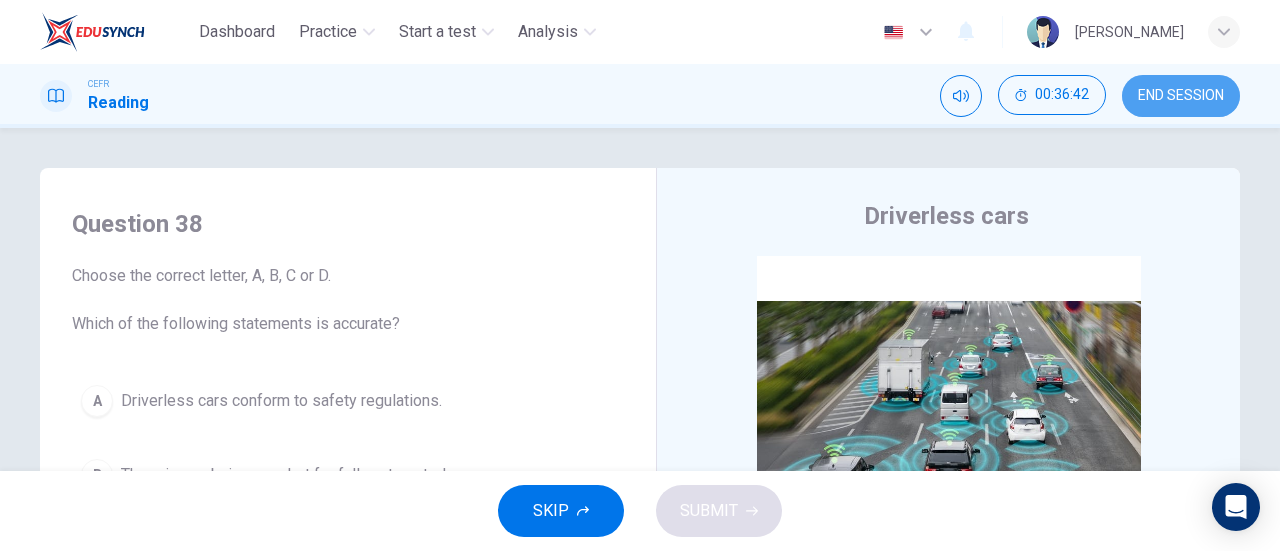 click on "END SESSION" at bounding box center [1181, 96] 